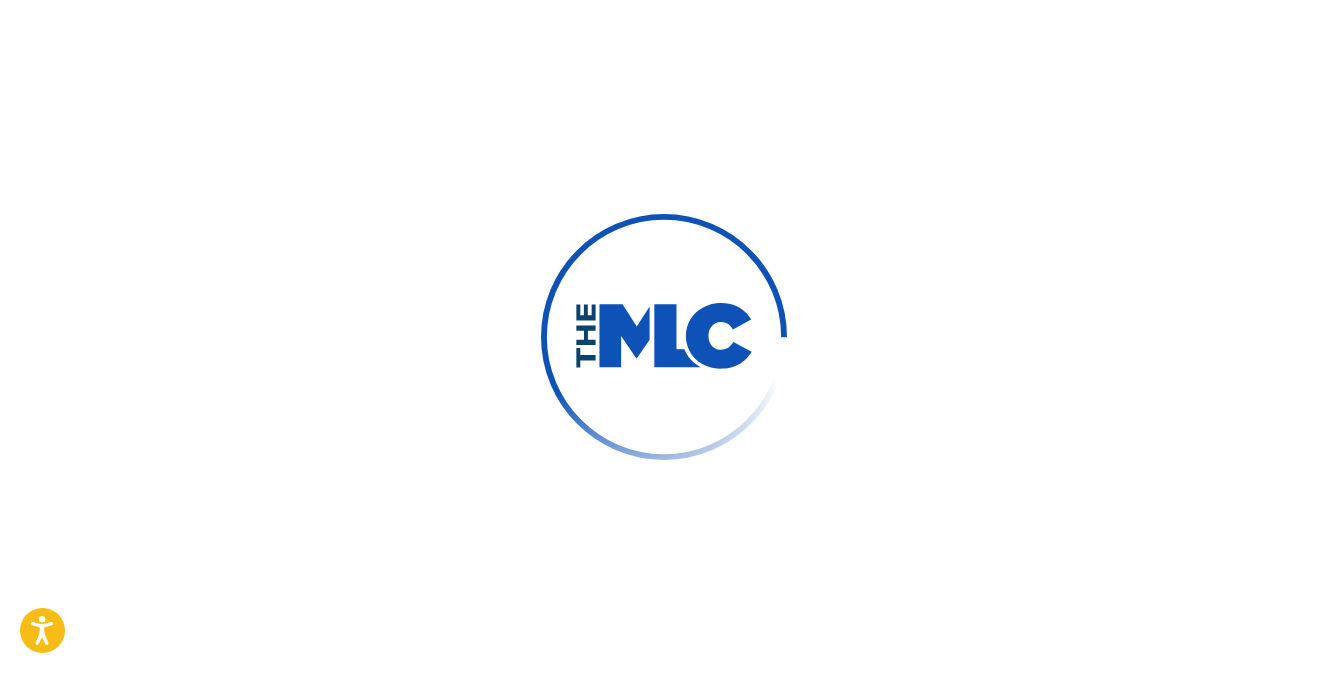 scroll, scrollTop: 67, scrollLeft: 0, axis: vertical 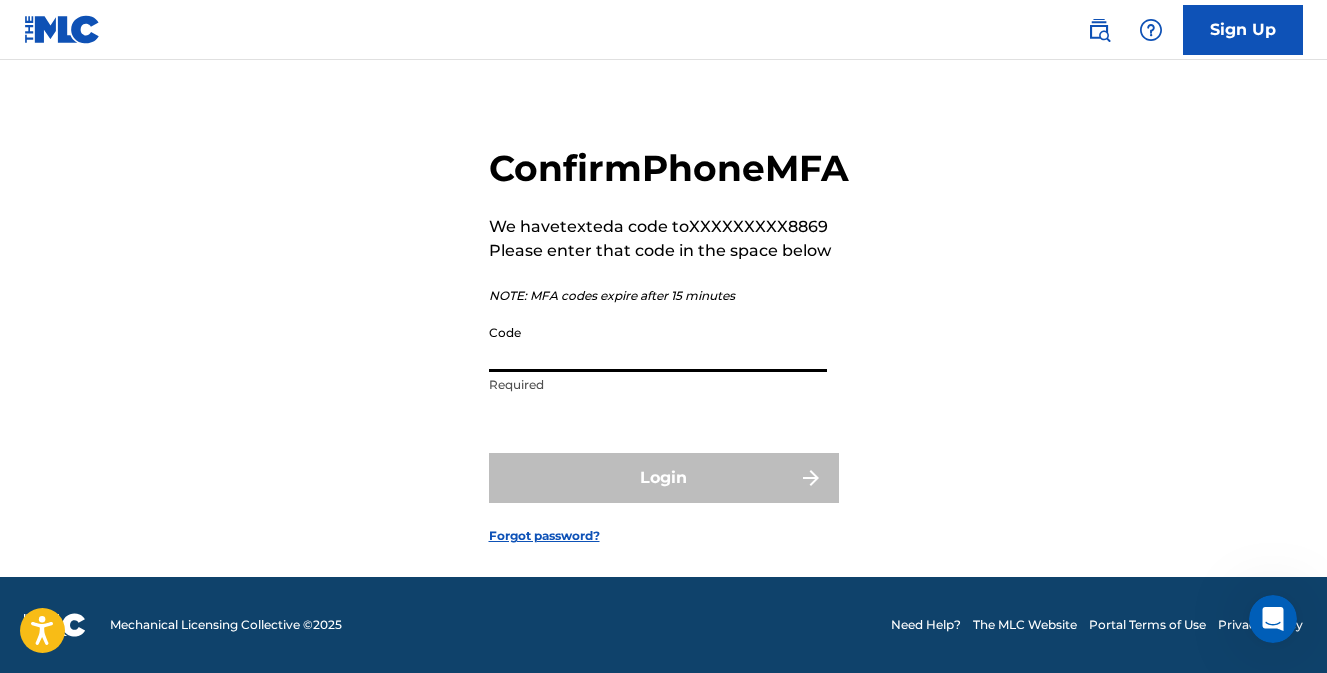 click on "Code" at bounding box center (658, 343) 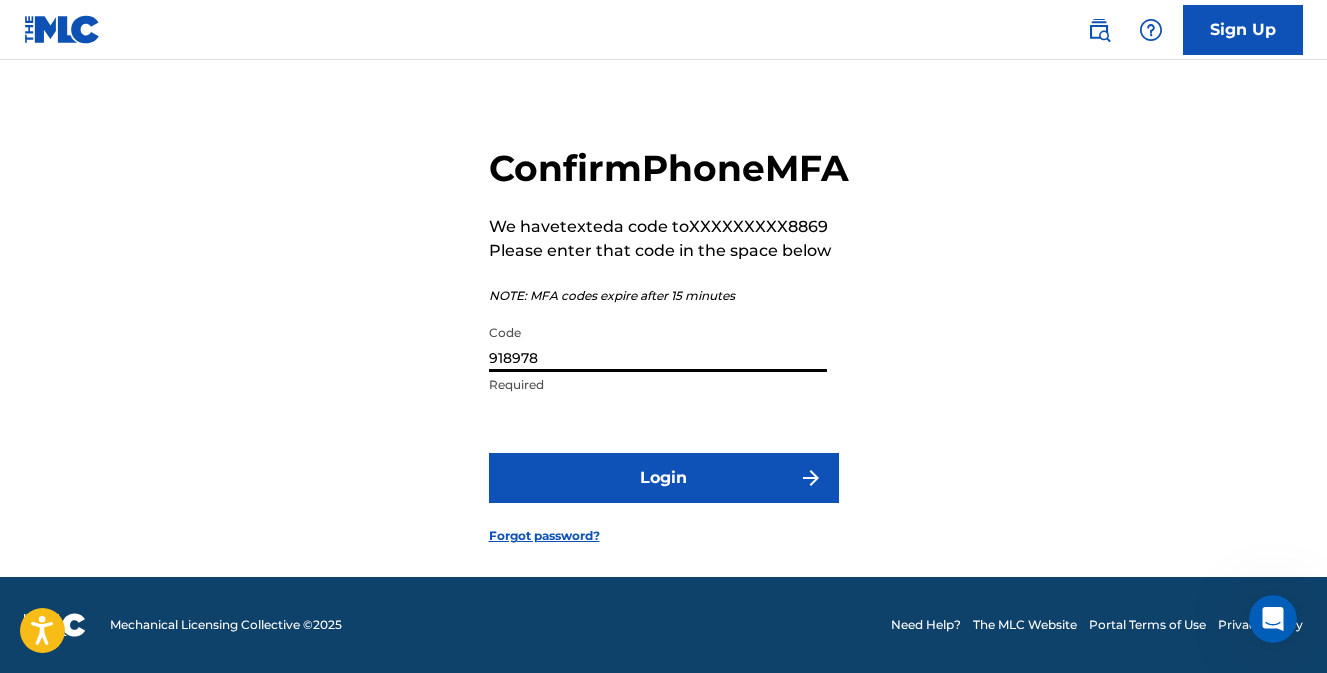 type on "918978" 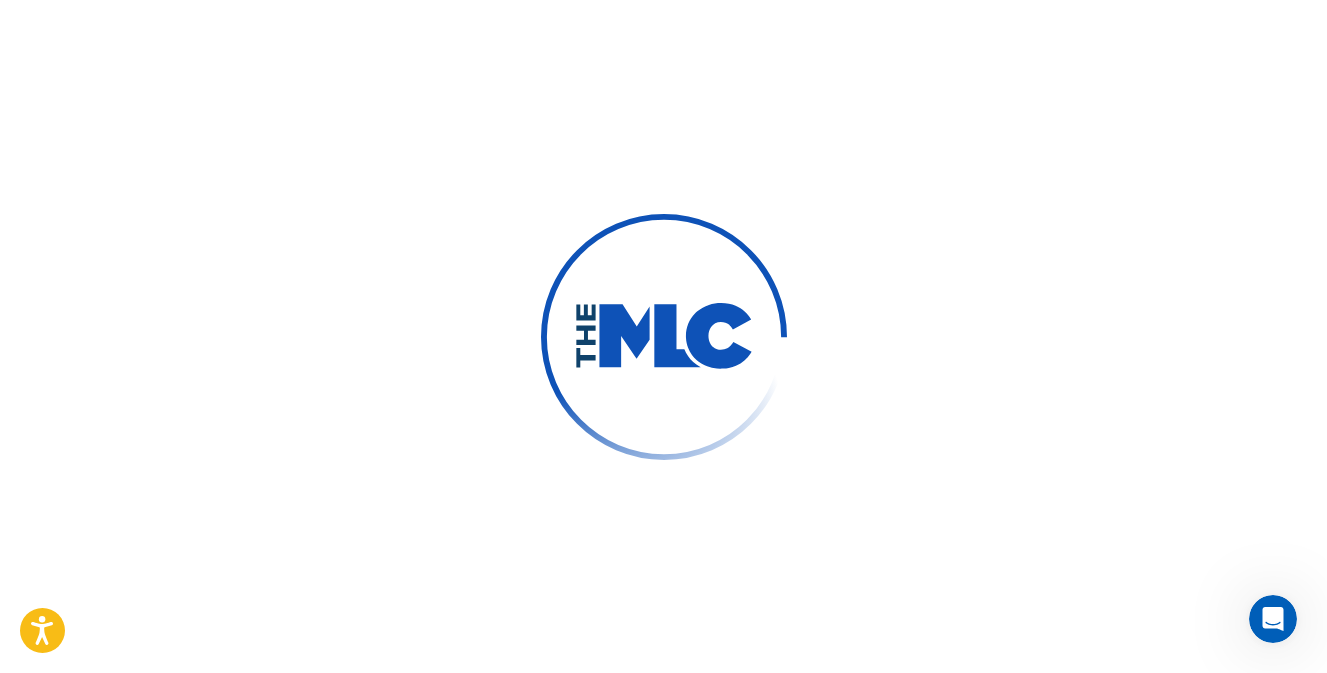 scroll, scrollTop: 0, scrollLeft: 0, axis: both 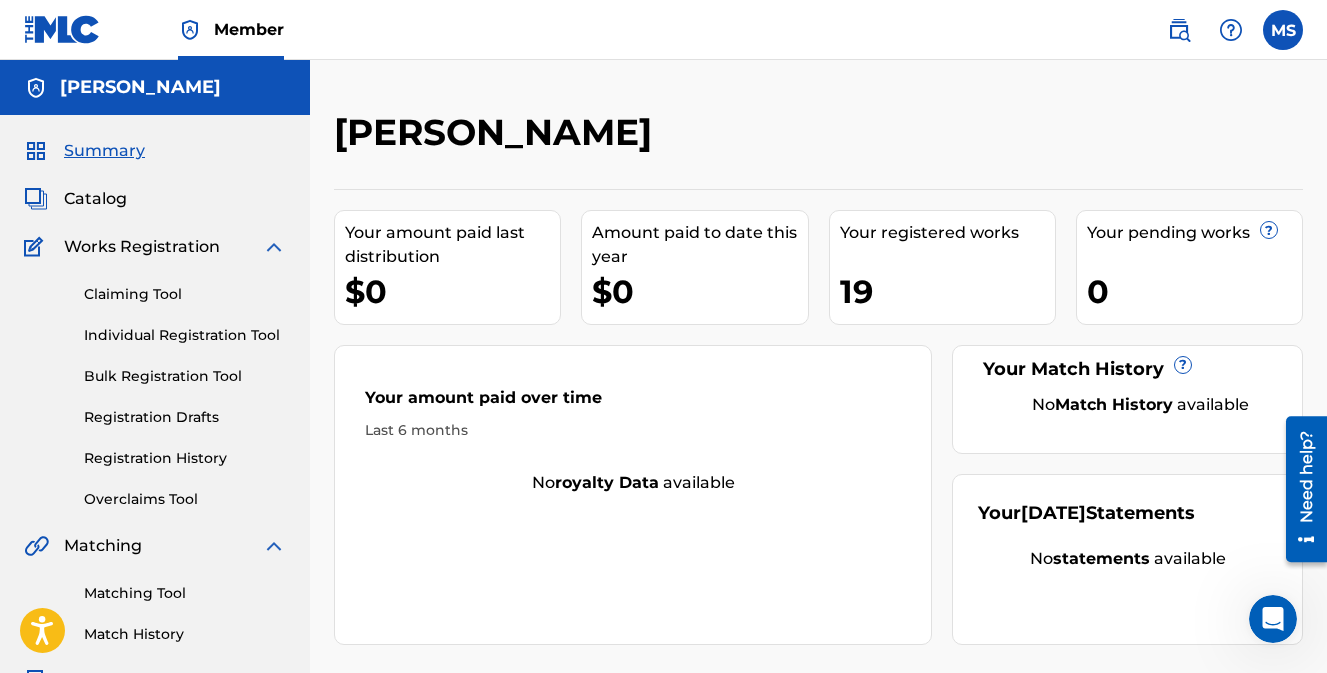 click on "Your registered works   19" at bounding box center [942, 267] 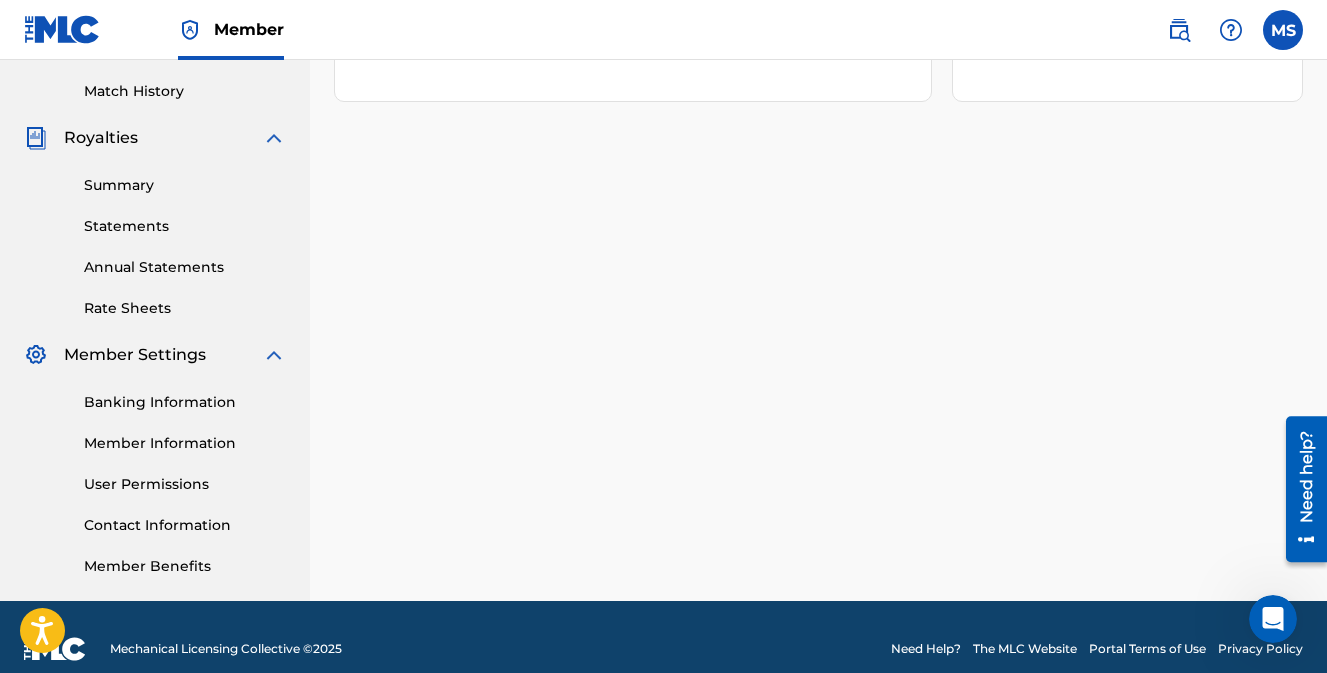 scroll, scrollTop: 567, scrollLeft: 0, axis: vertical 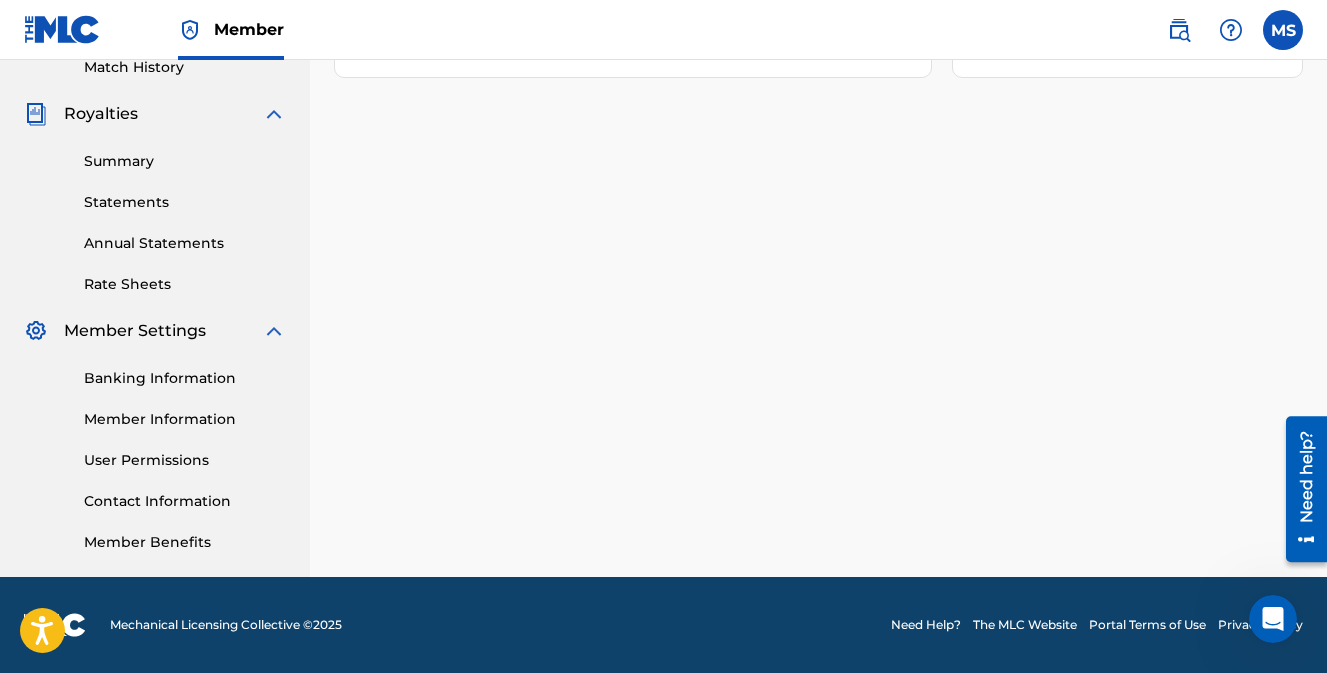 click on "Banking Information" at bounding box center [185, 378] 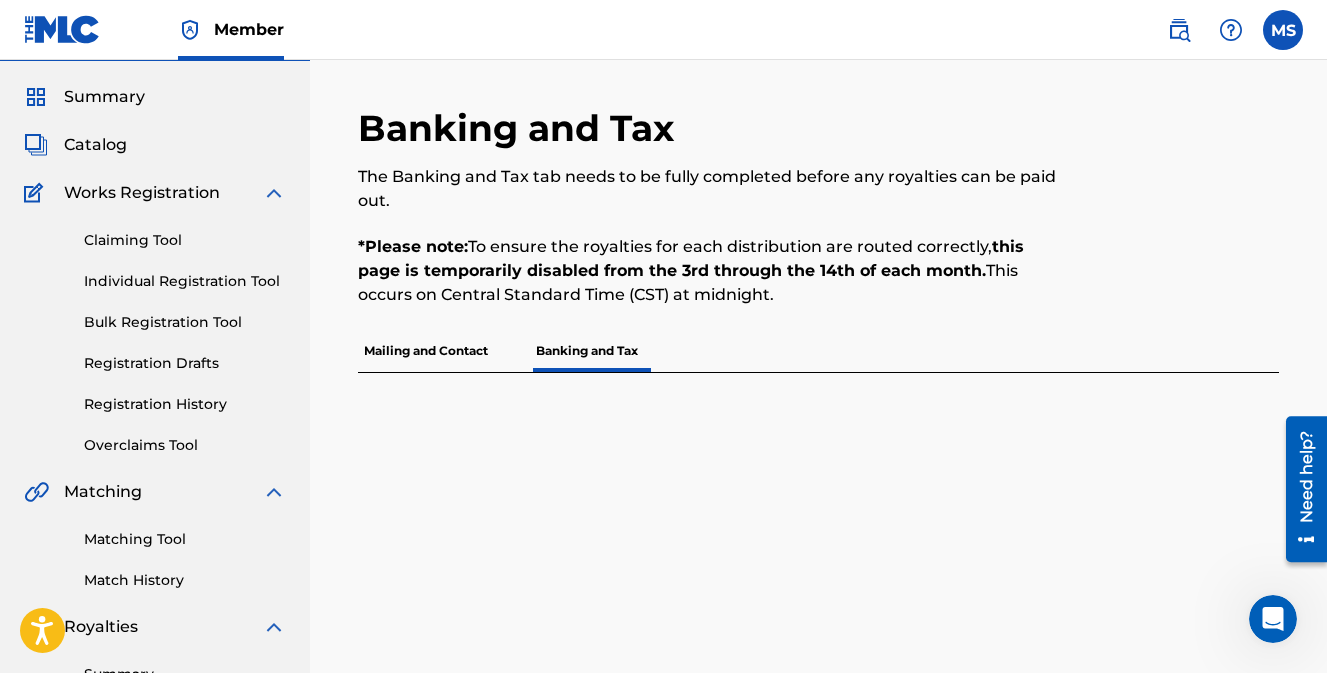 scroll, scrollTop: 100, scrollLeft: 0, axis: vertical 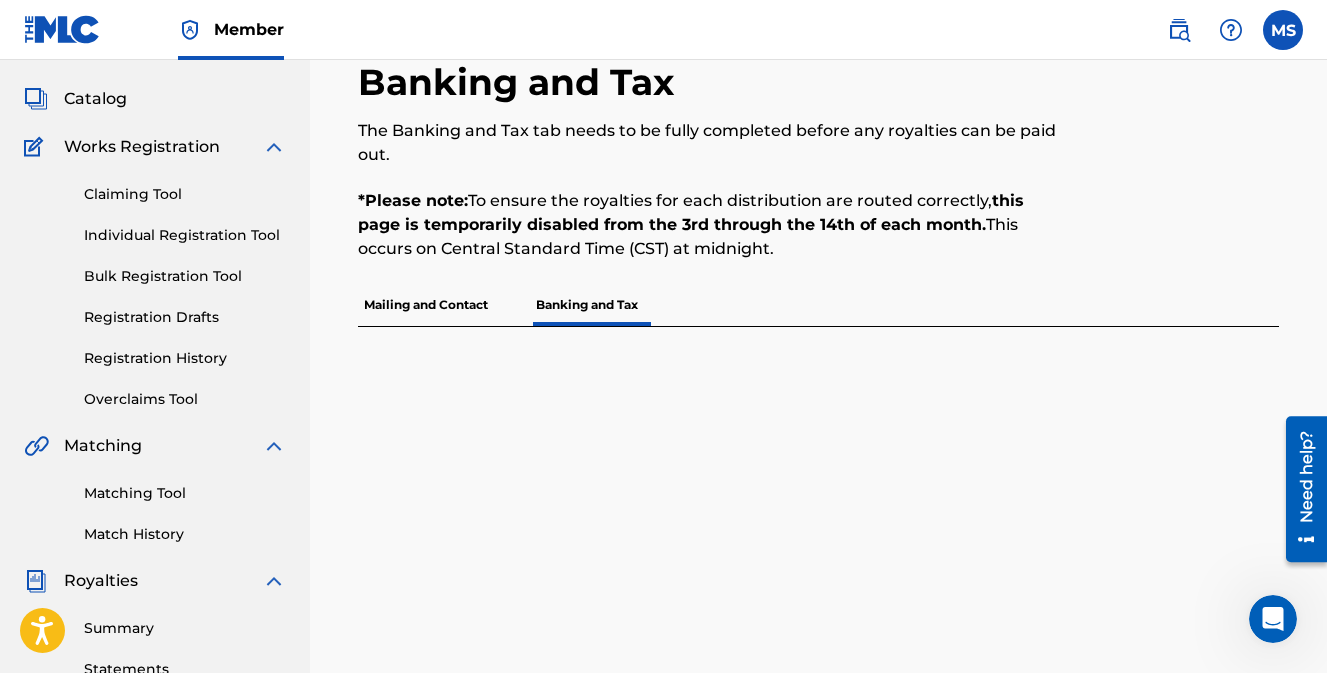 click on "Banking and Tax" at bounding box center [587, 305] 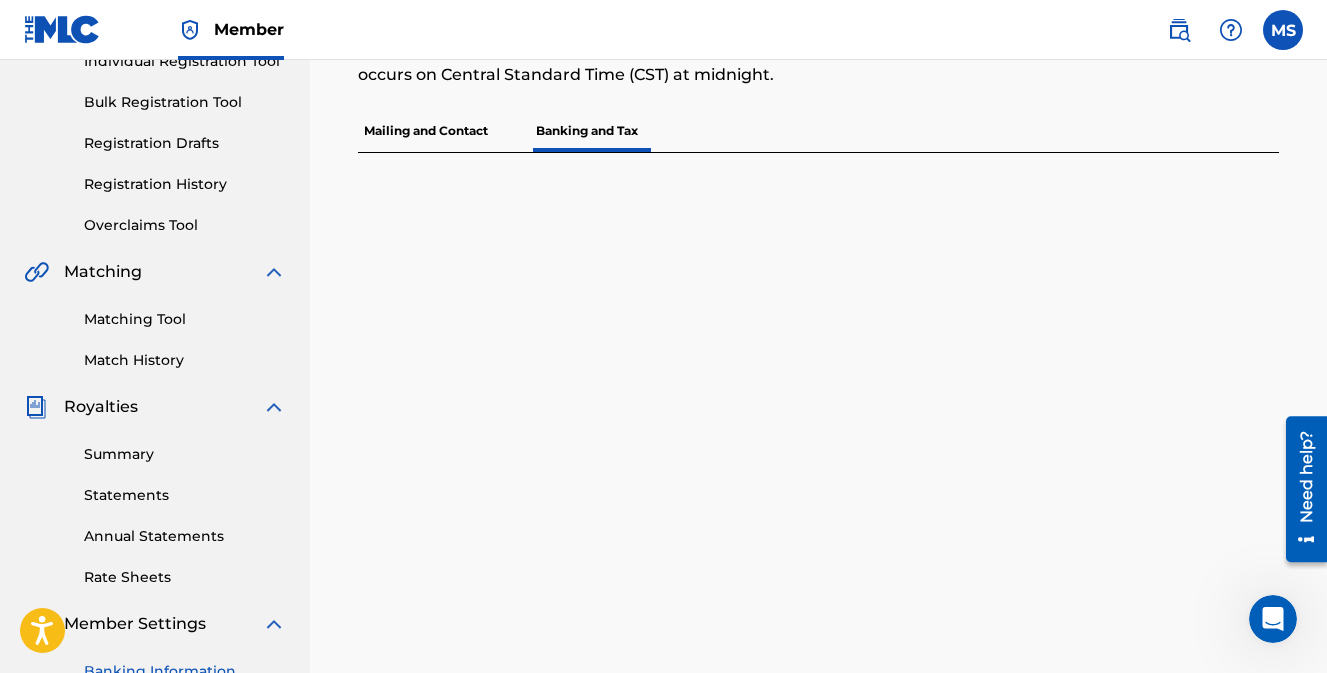 scroll, scrollTop: 0, scrollLeft: 0, axis: both 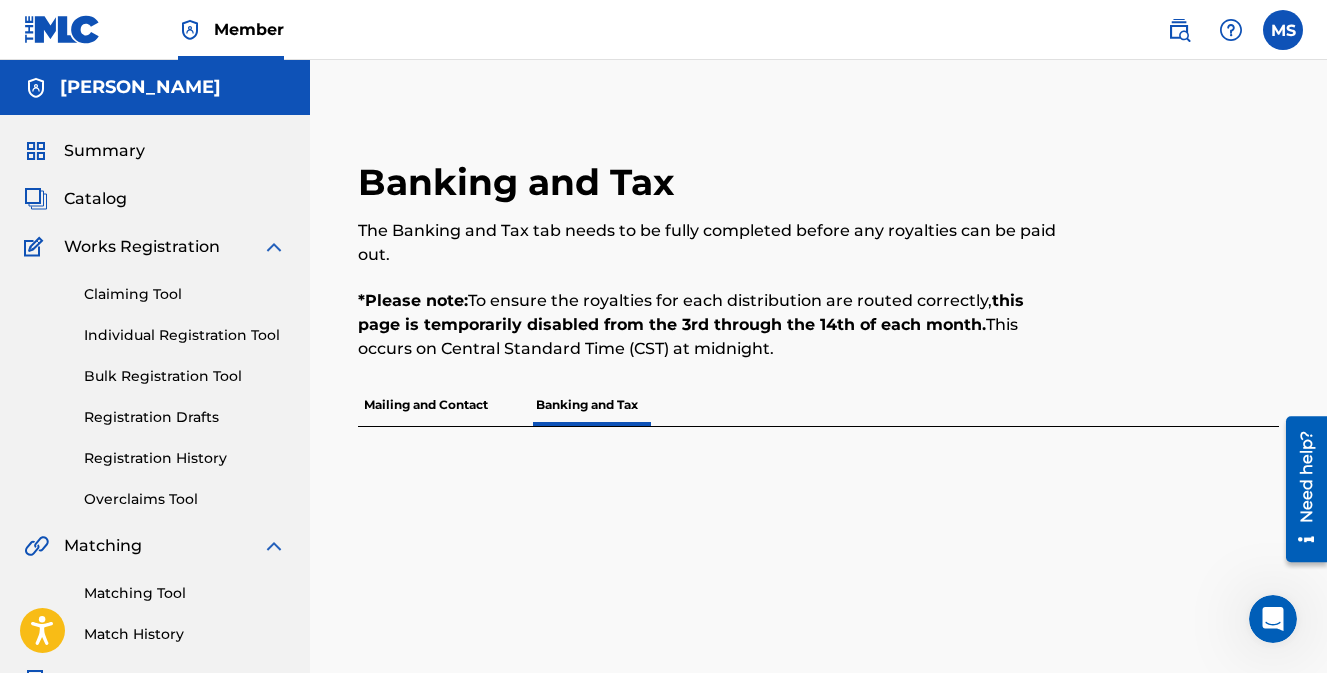 click on "Mailing and Contact" at bounding box center (426, 405) 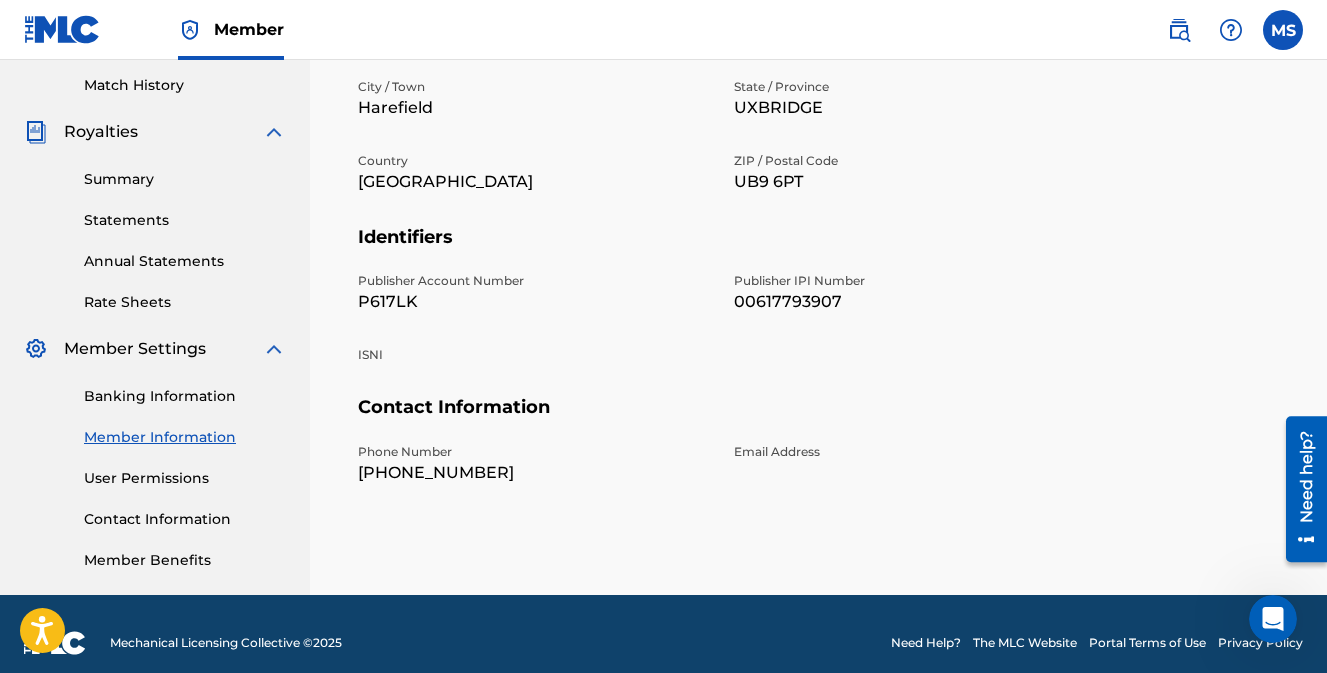 scroll, scrollTop: 567, scrollLeft: 0, axis: vertical 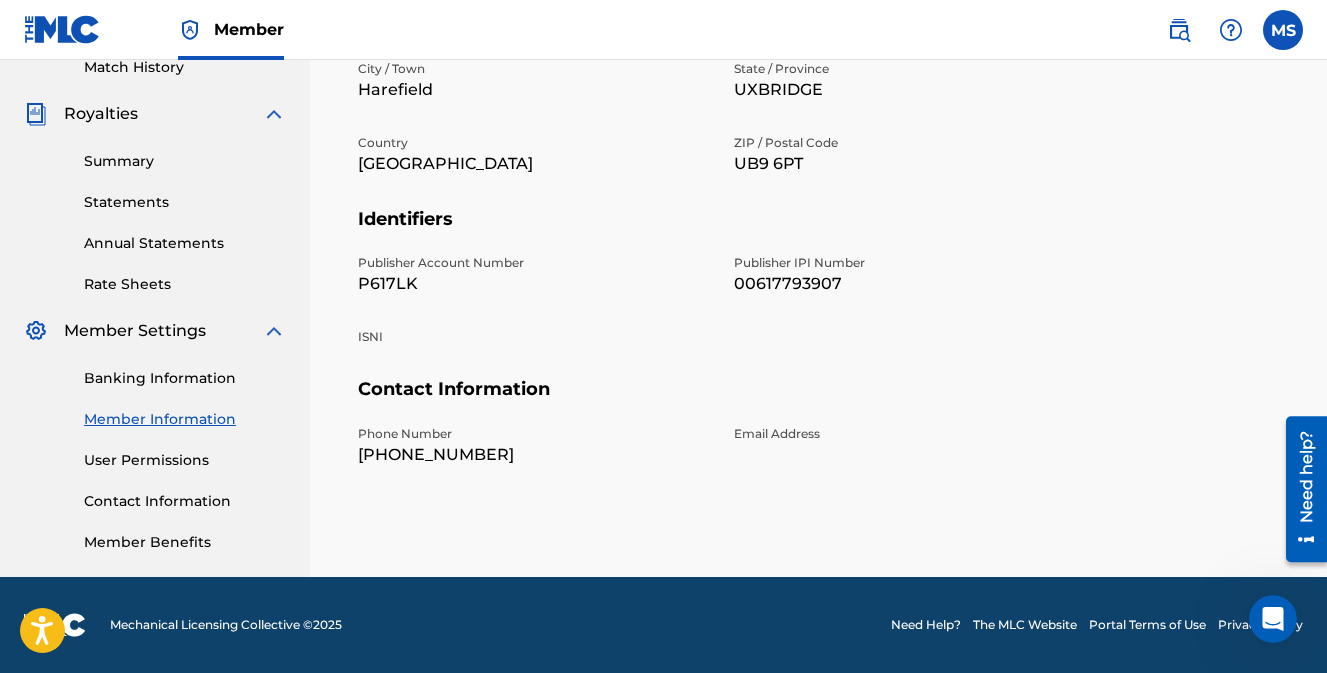click on "User Permissions" at bounding box center (185, 460) 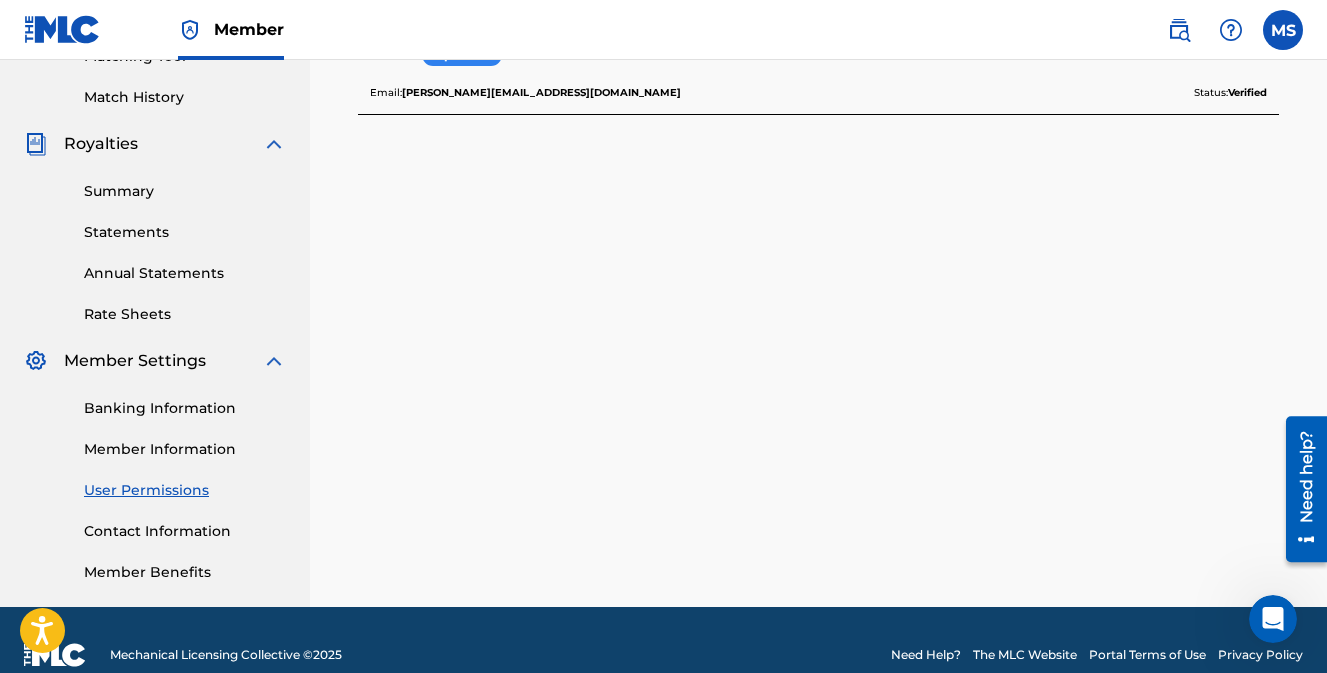 scroll, scrollTop: 567, scrollLeft: 0, axis: vertical 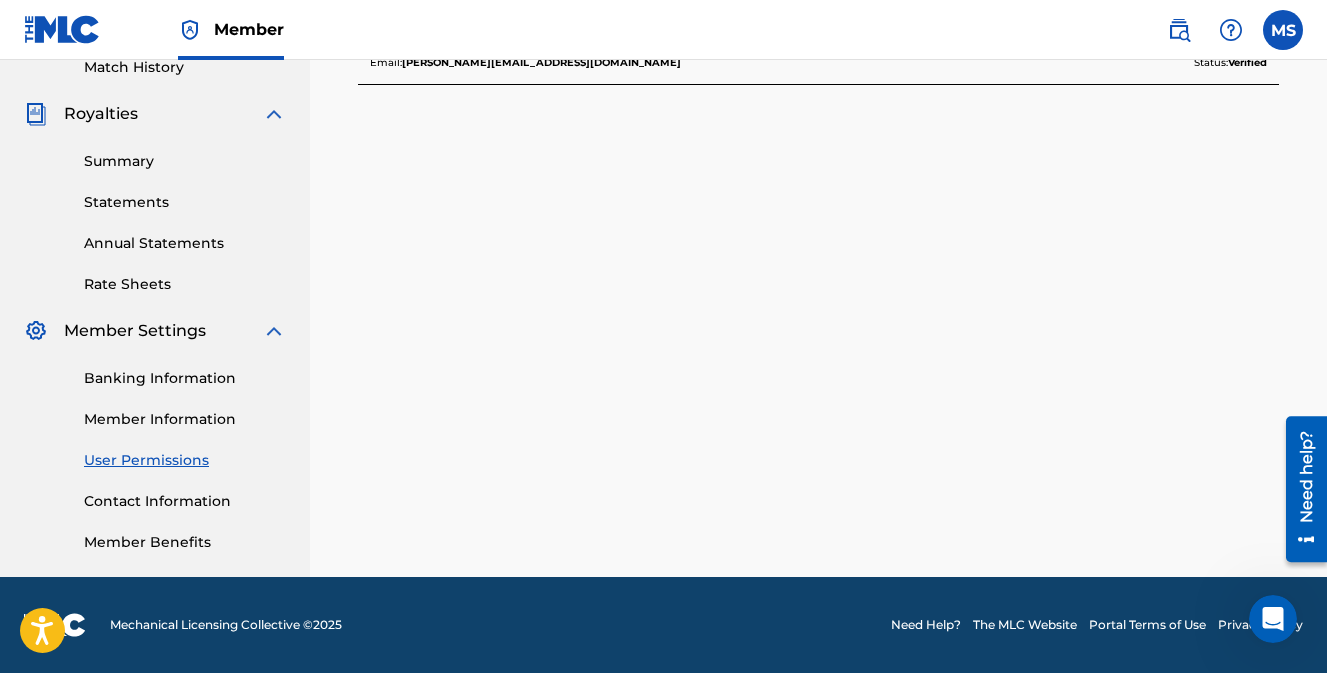 click on "Contact Information" at bounding box center (185, 501) 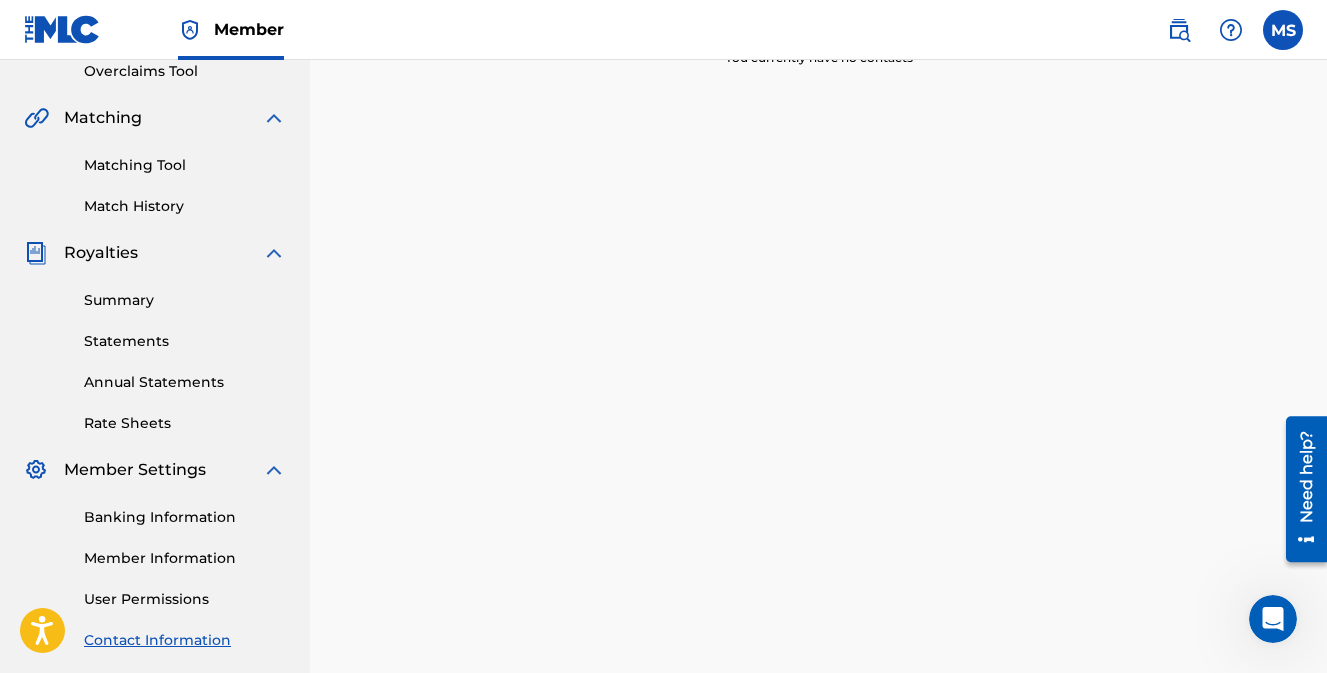 scroll, scrollTop: 567, scrollLeft: 0, axis: vertical 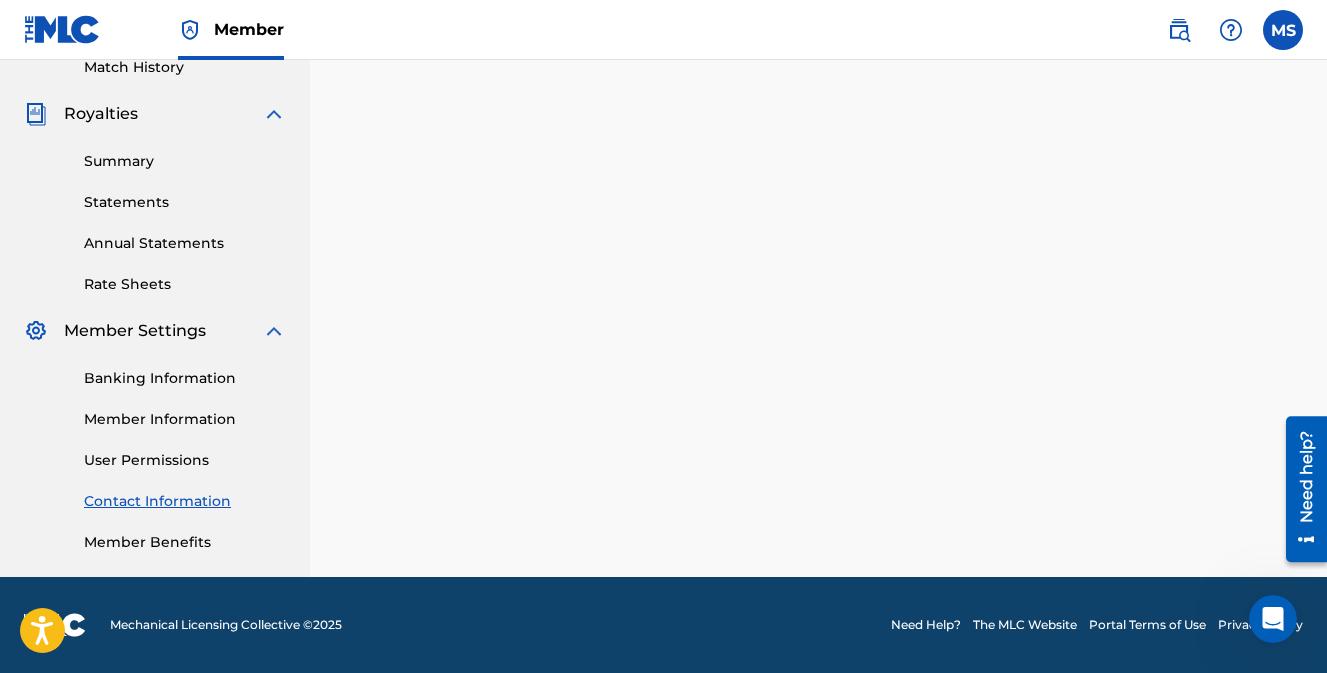 click on "Member Benefits" at bounding box center (185, 542) 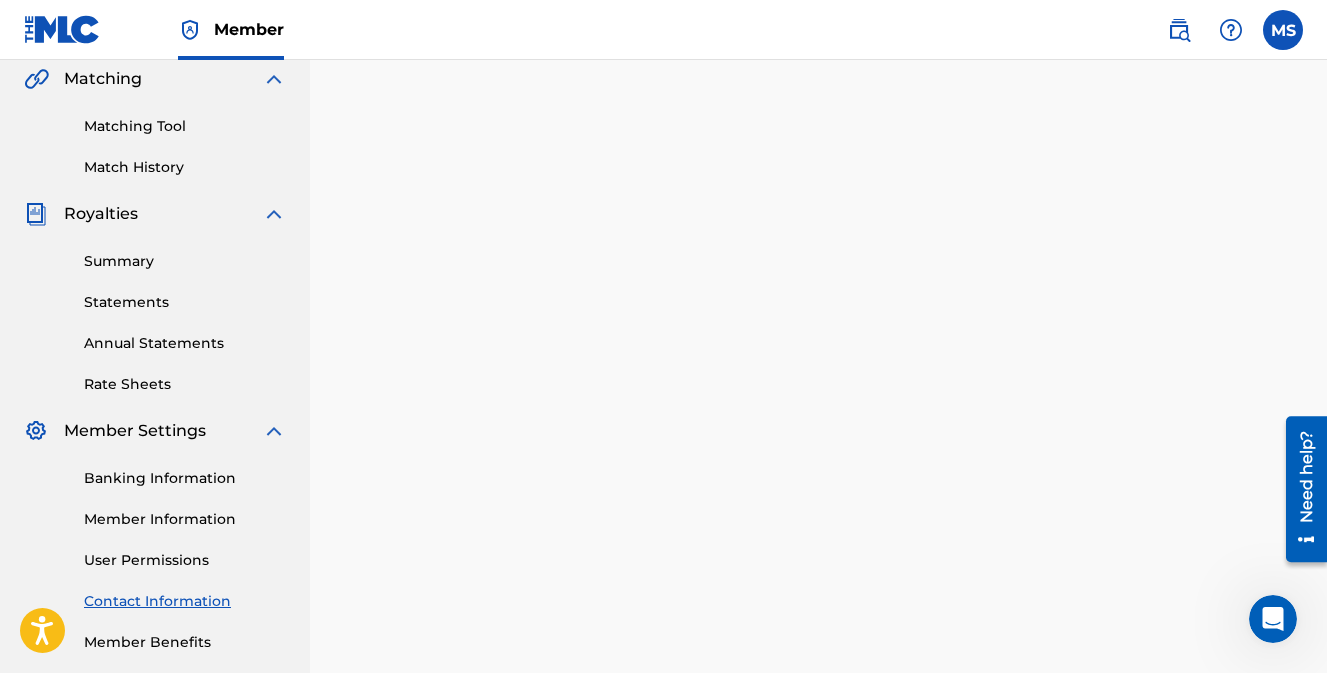 scroll, scrollTop: 367, scrollLeft: 0, axis: vertical 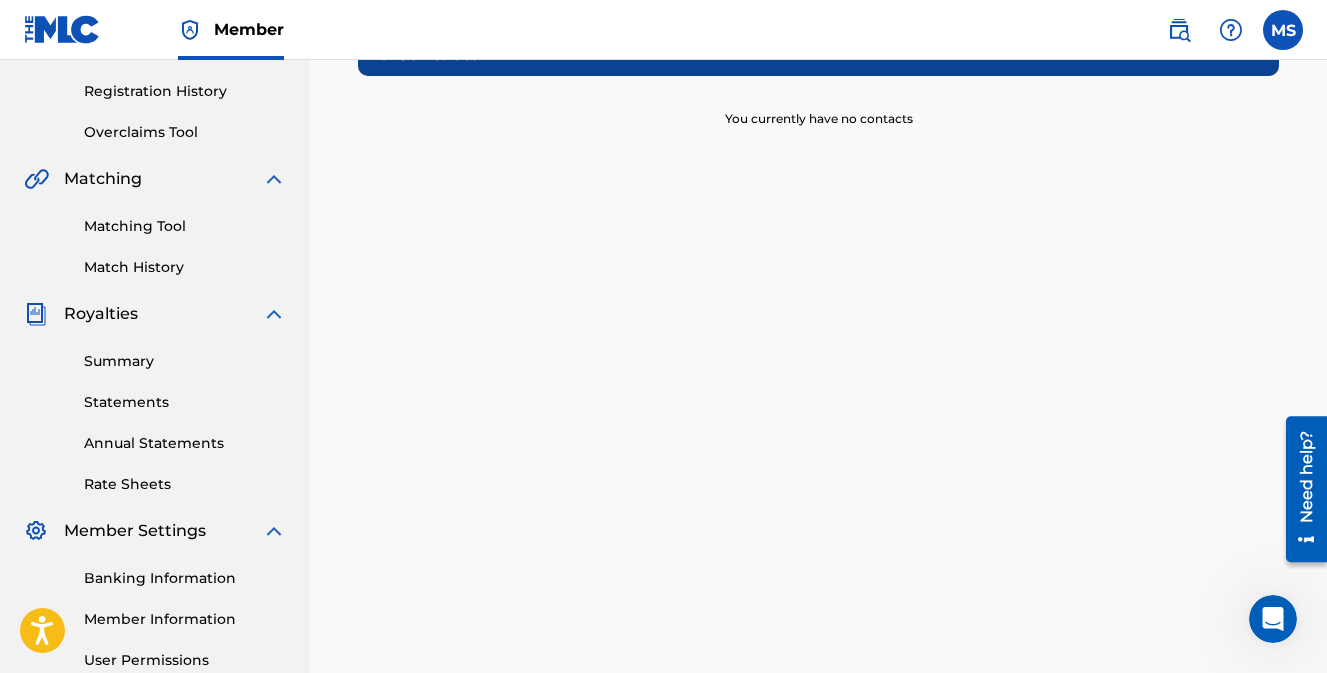 click on "Summary" at bounding box center [185, 361] 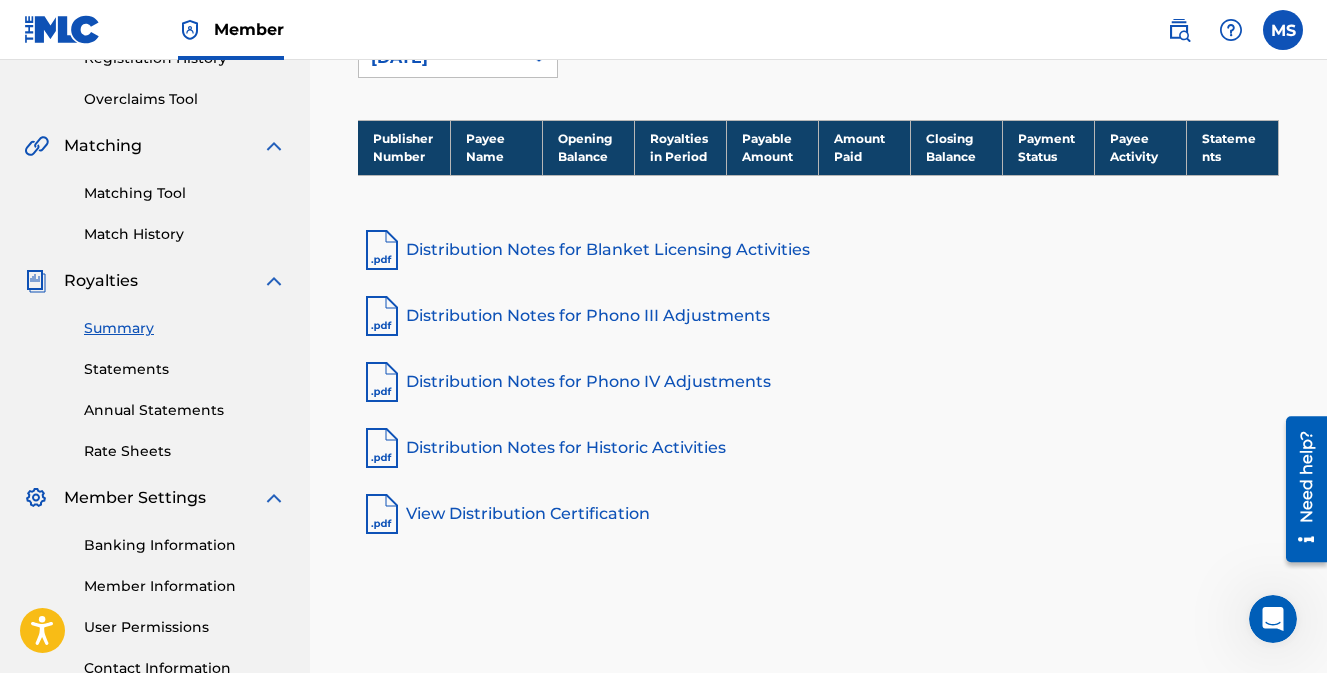 scroll, scrollTop: 300, scrollLeft: 0, axis: vertical 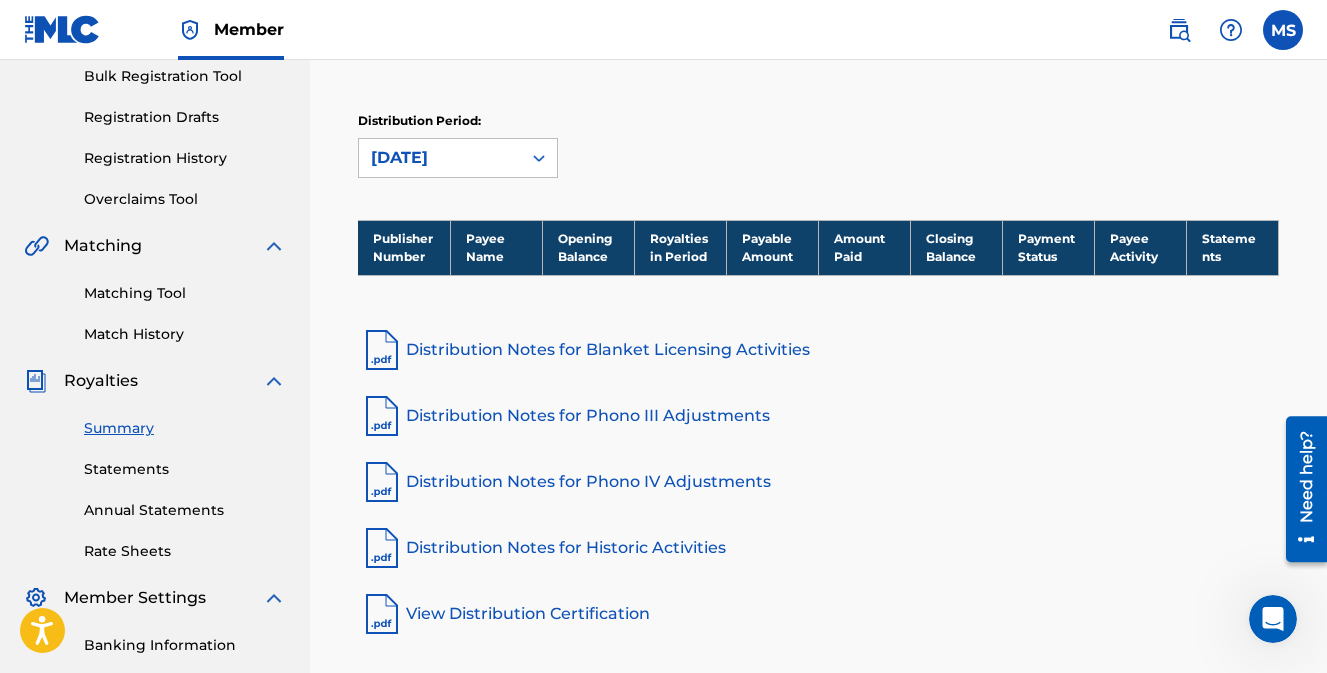 click on "Distribution Notes for Blanket Licensing Activities" at bounding box center [818, 350] 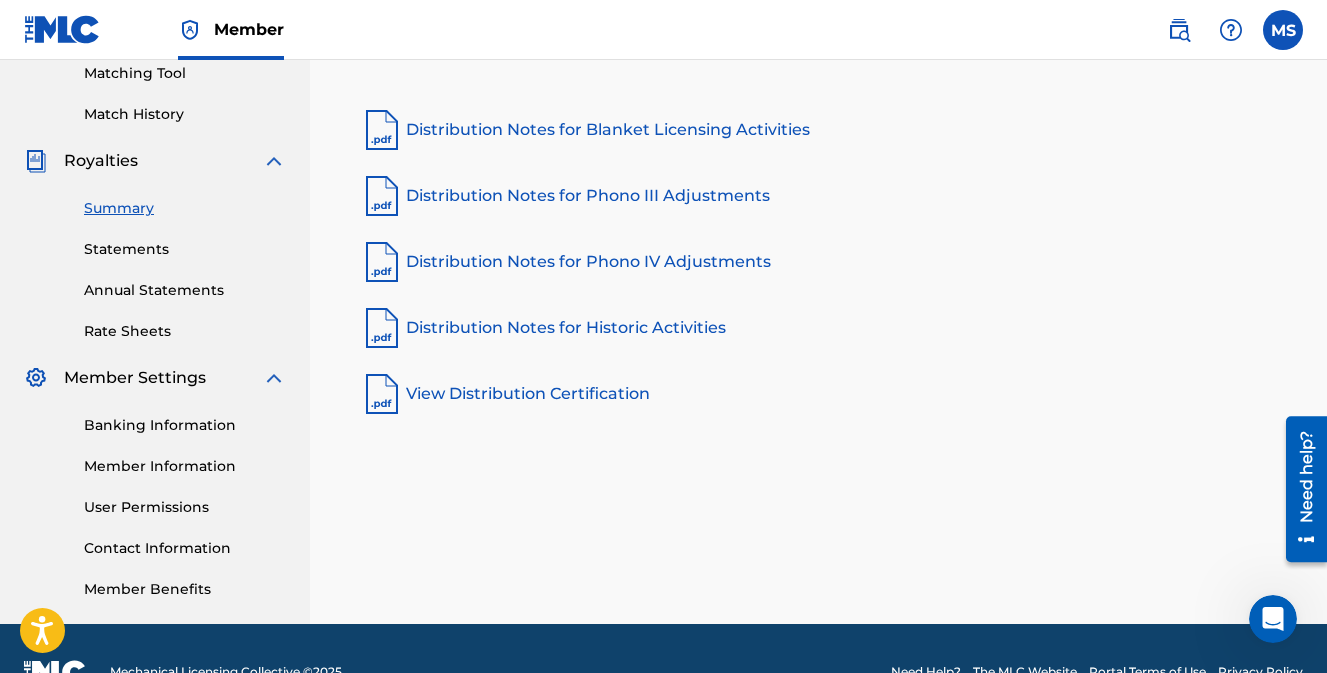scroll, scrollTop: 567, scrollLeft: 0, axis: vertical 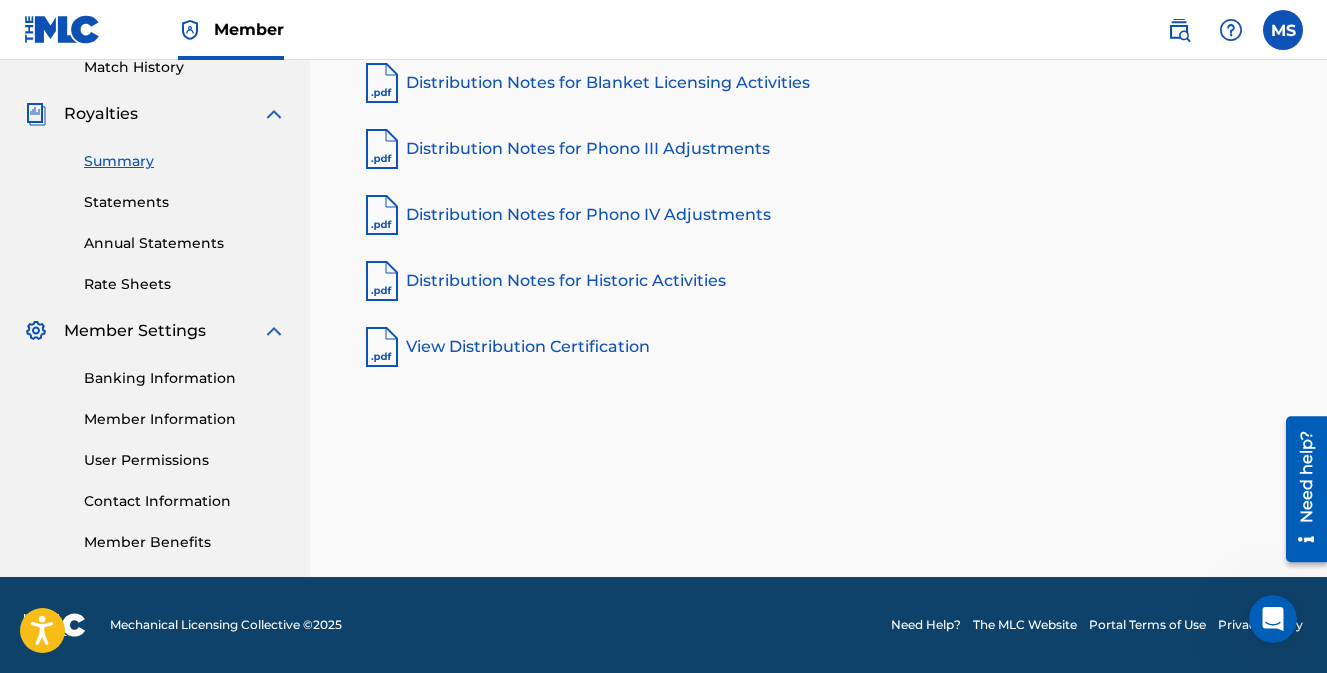 click on "View Distribution Certification" at bounding box center (818, 347) 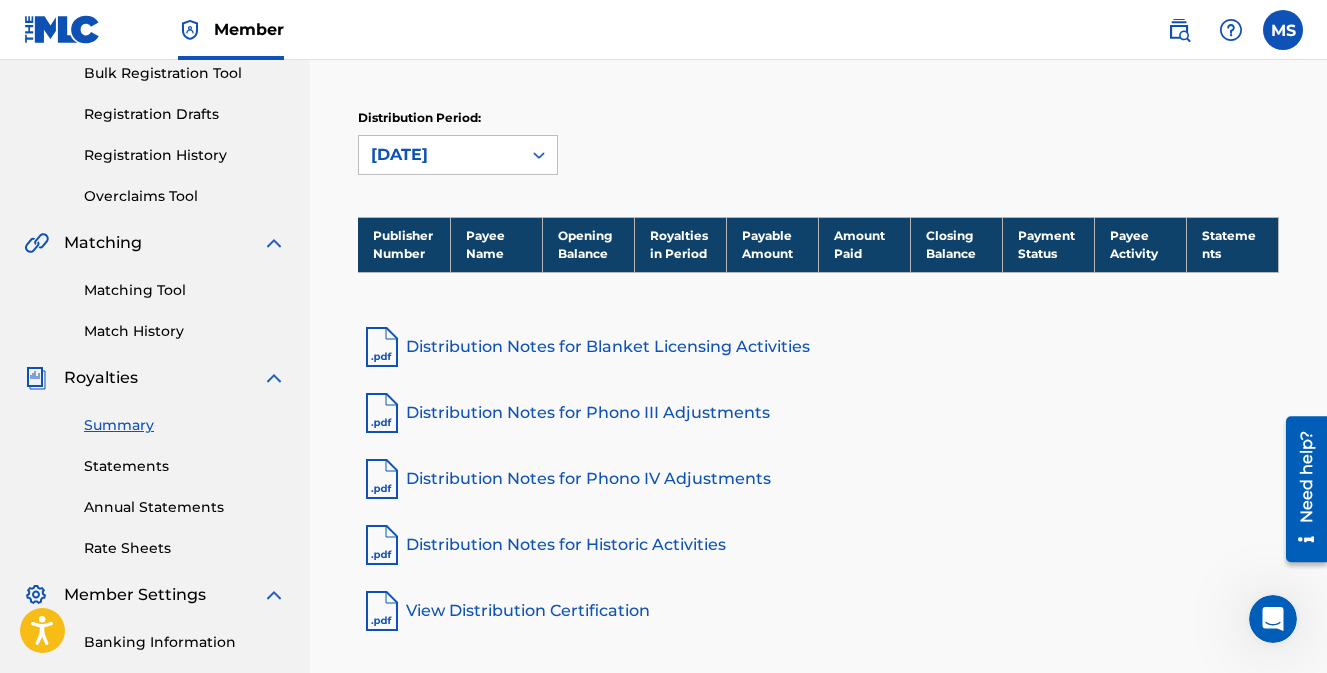 scroll, scrollTop: 267, scrollLeft: 0, axis: vertical 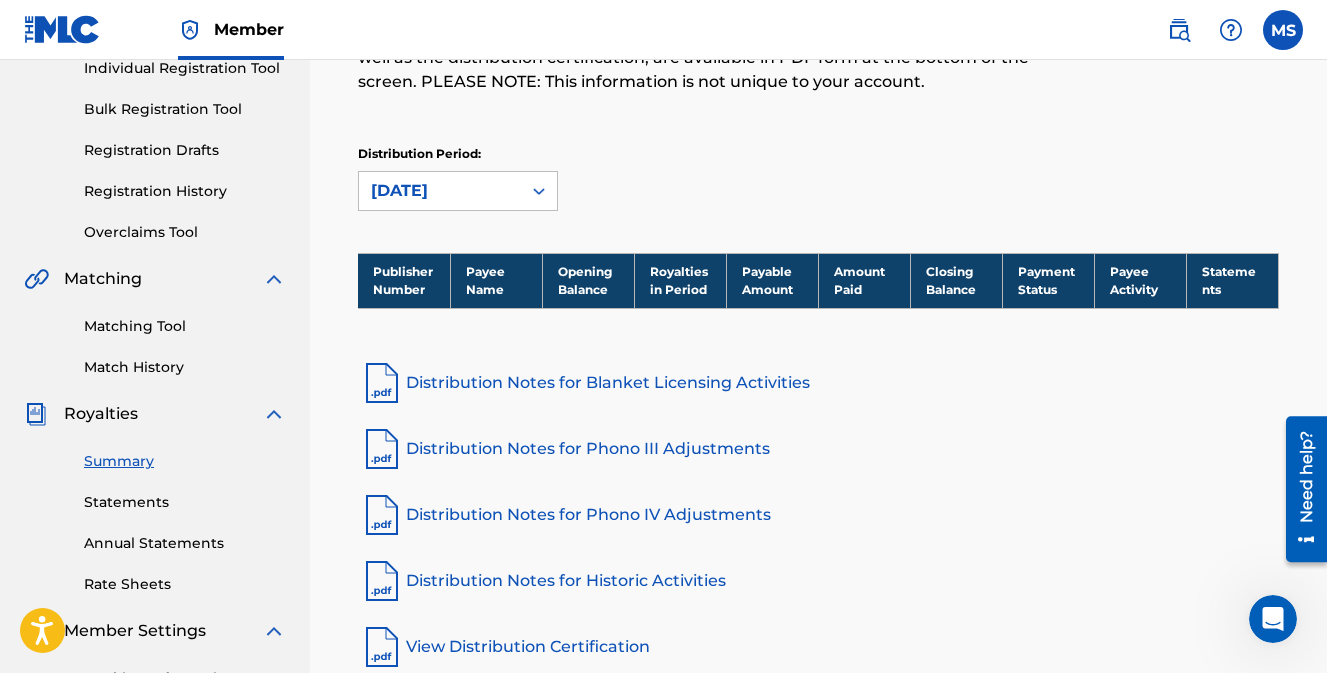 click on "Matching Tool" at bounding box center [185, 326] 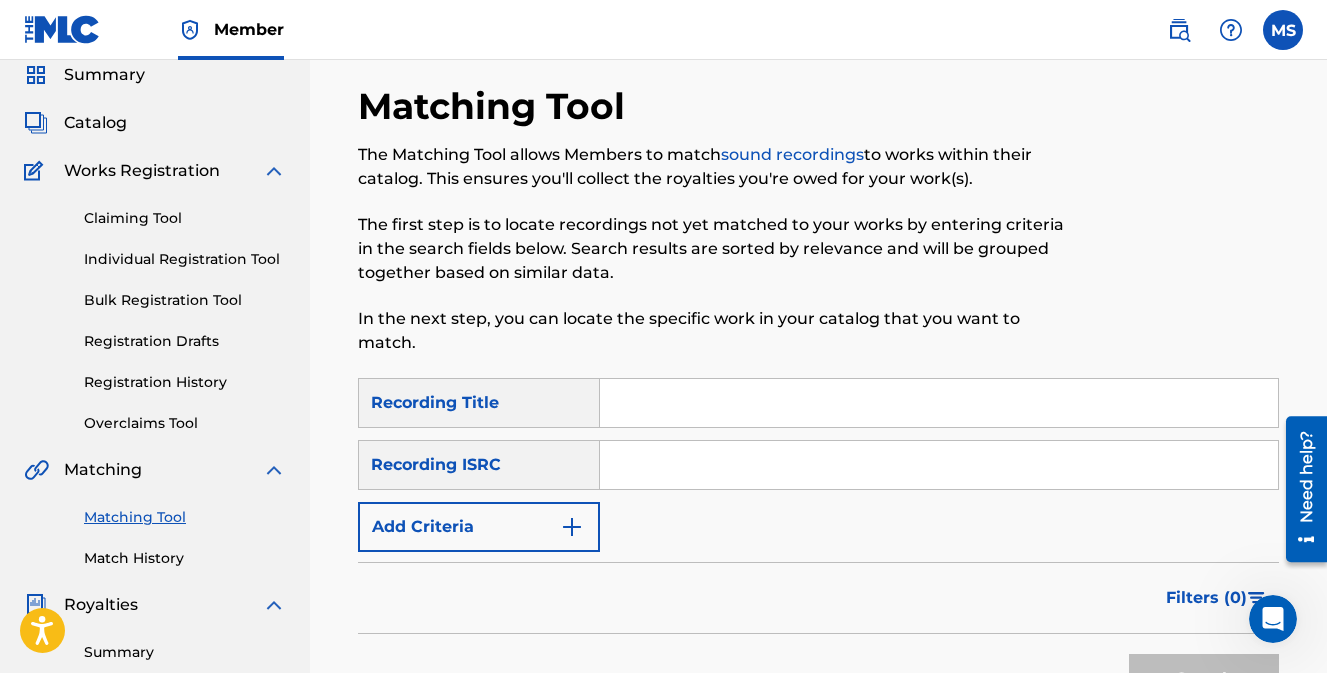 scroll, scrollTop: 200, scrollLeft: 0, axis: vertical 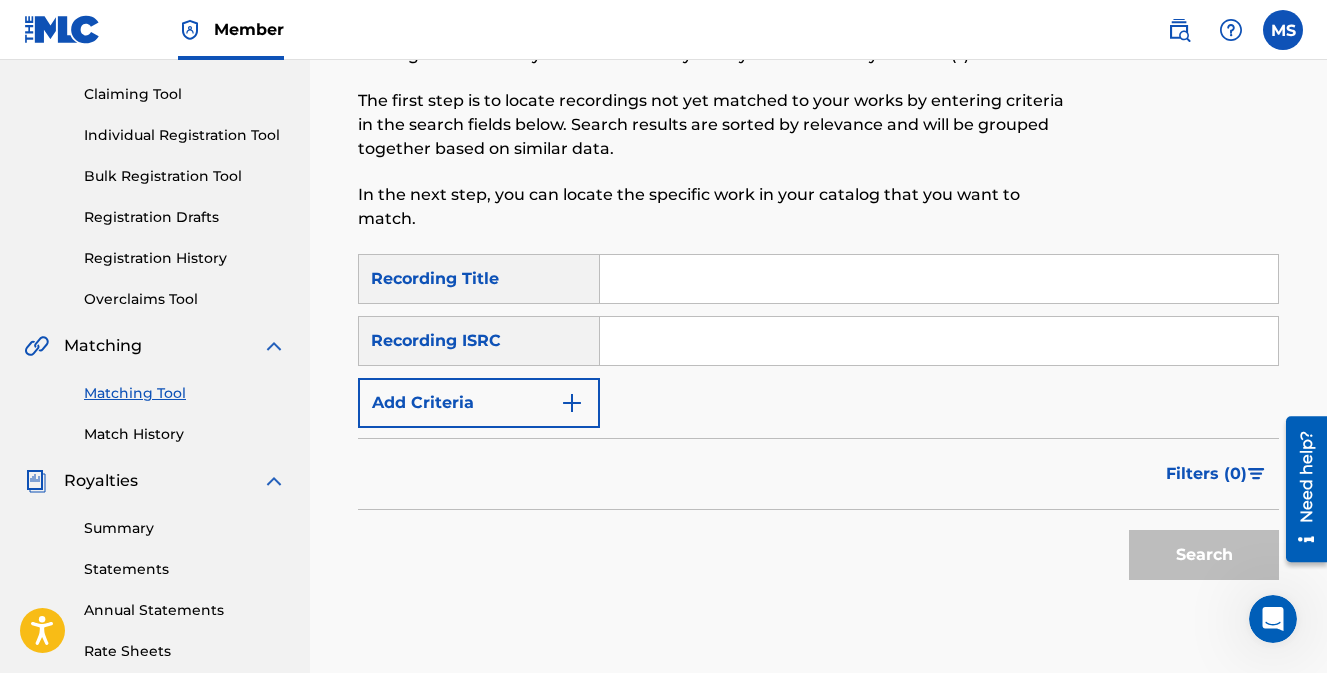click at bounding box center [572, 403] 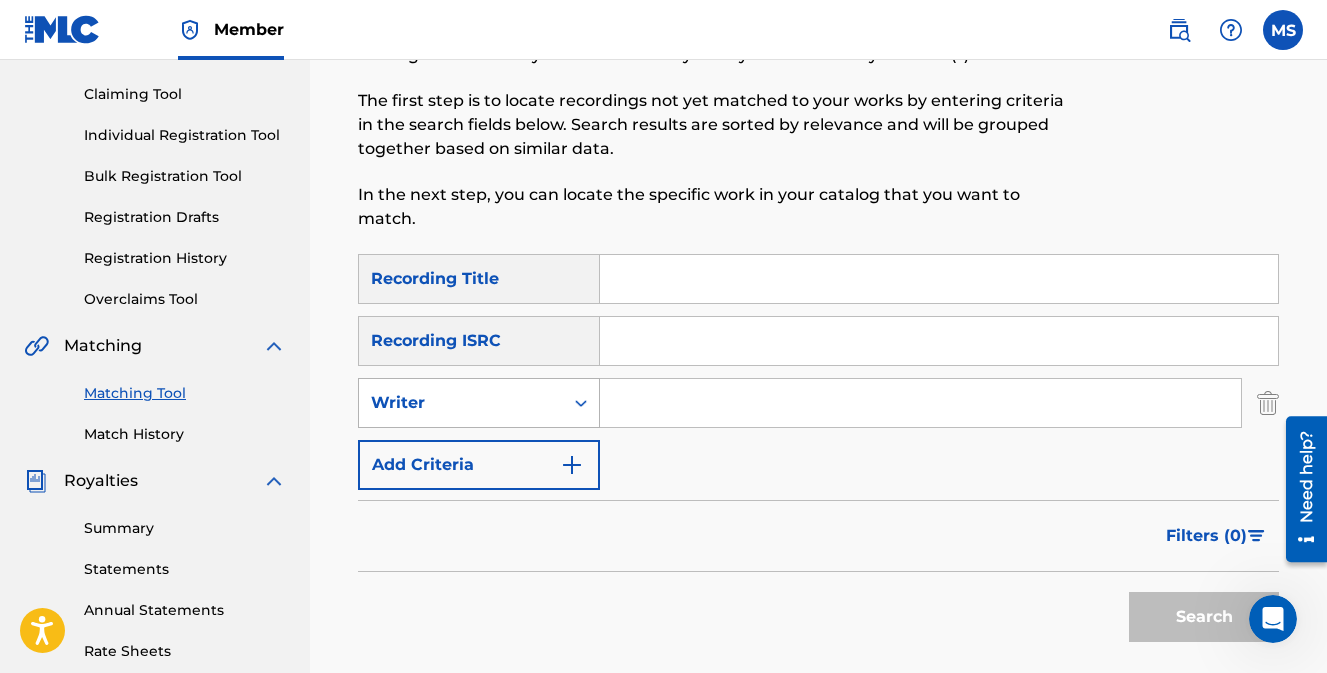 click 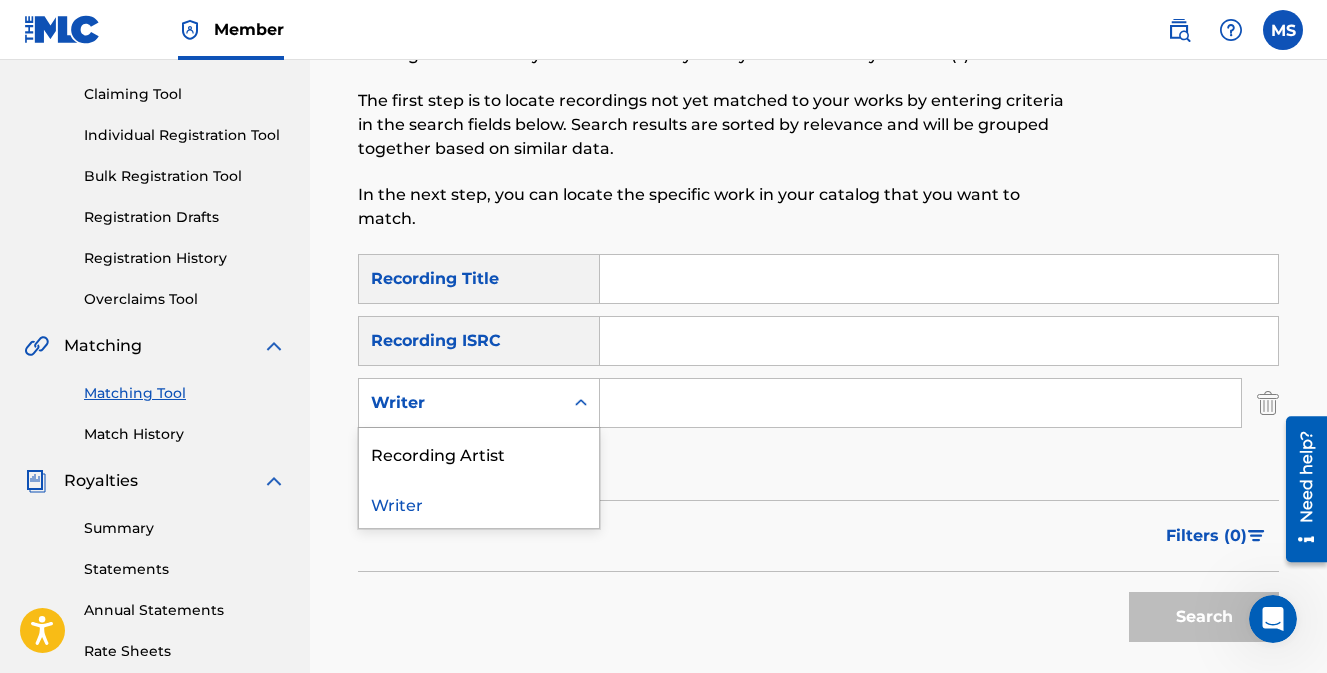 click on "Writer" at bounding box center (479, 503) 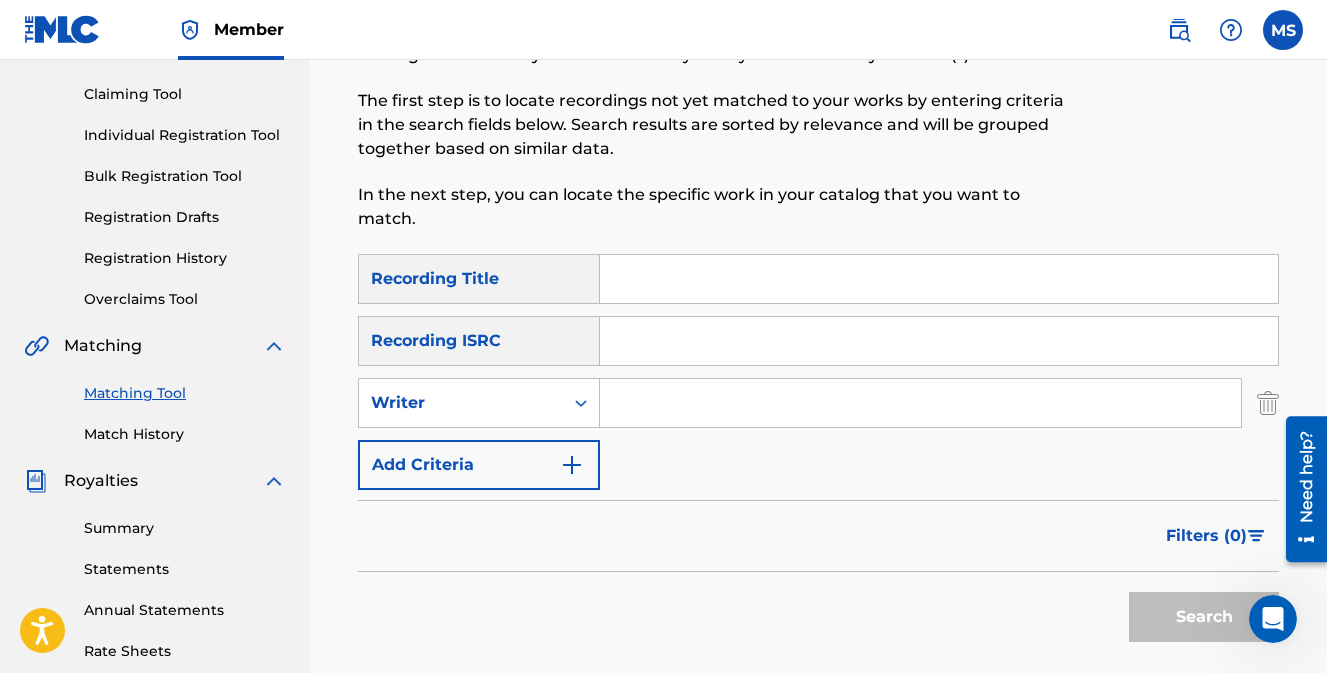 click at bounding box center (920, 403) 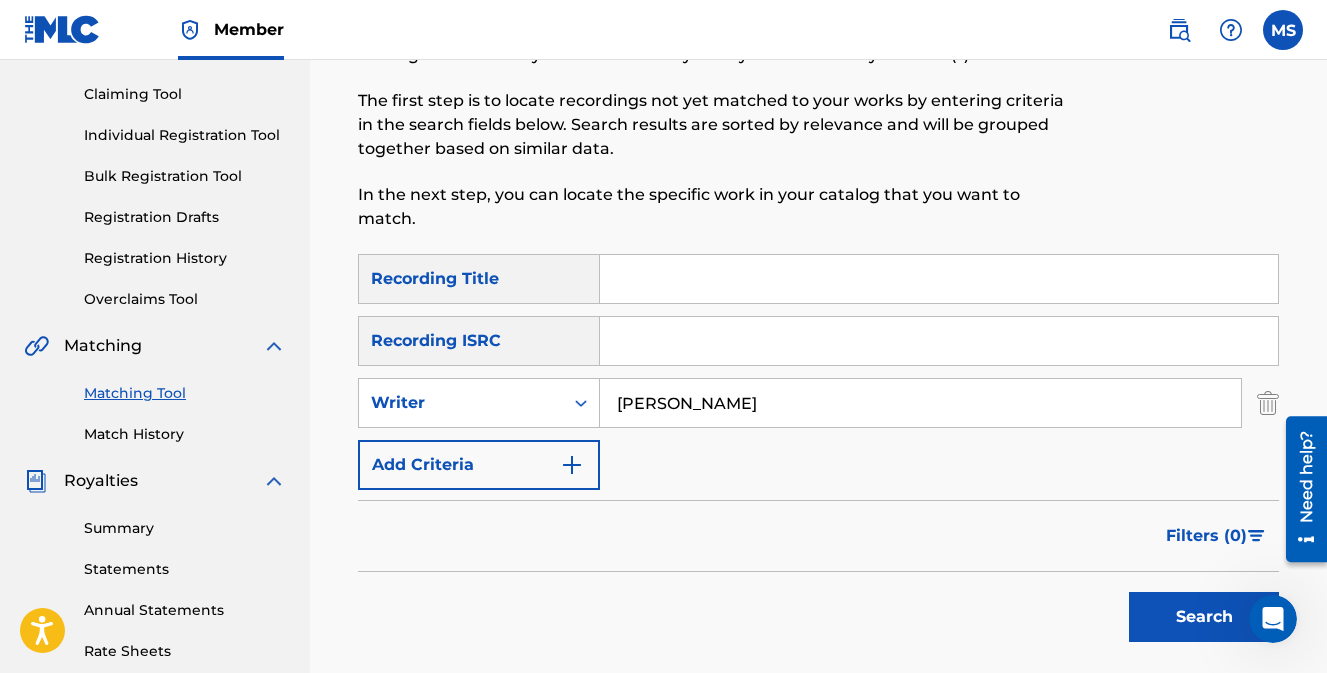 type on "[PERSON_NAME]" 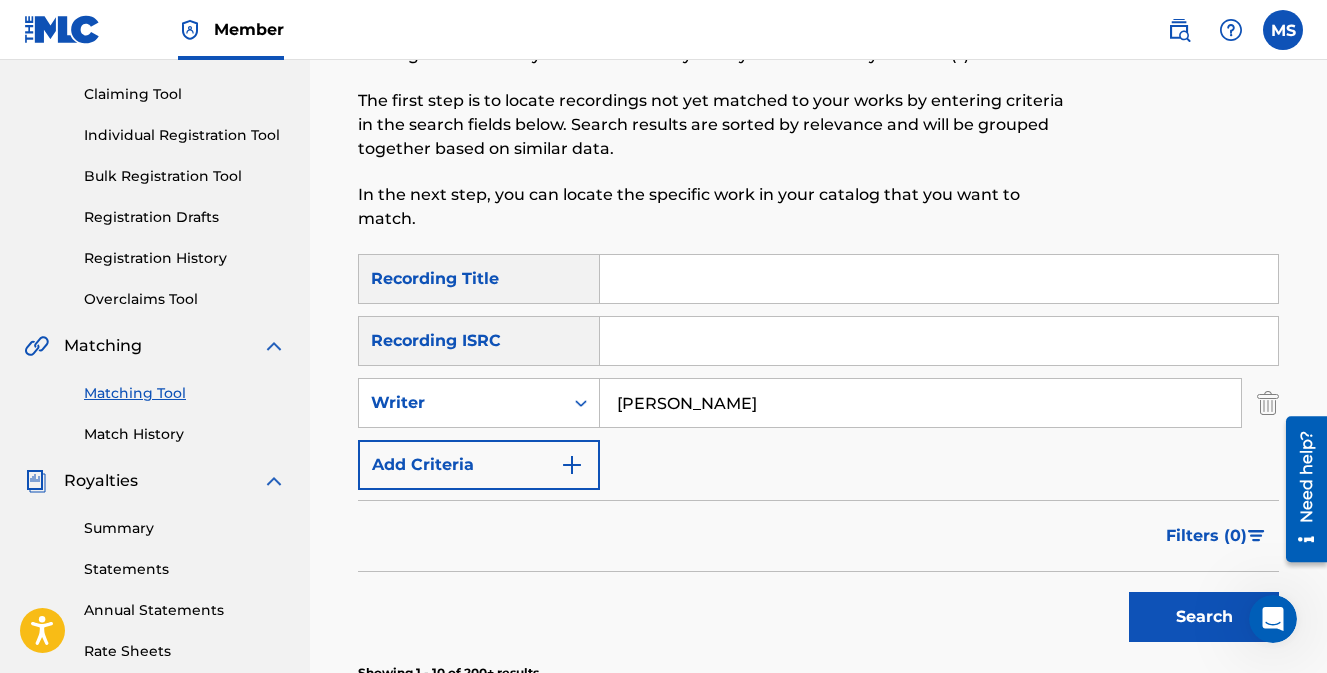 click on "Search" at bounding box center (1204, 617) 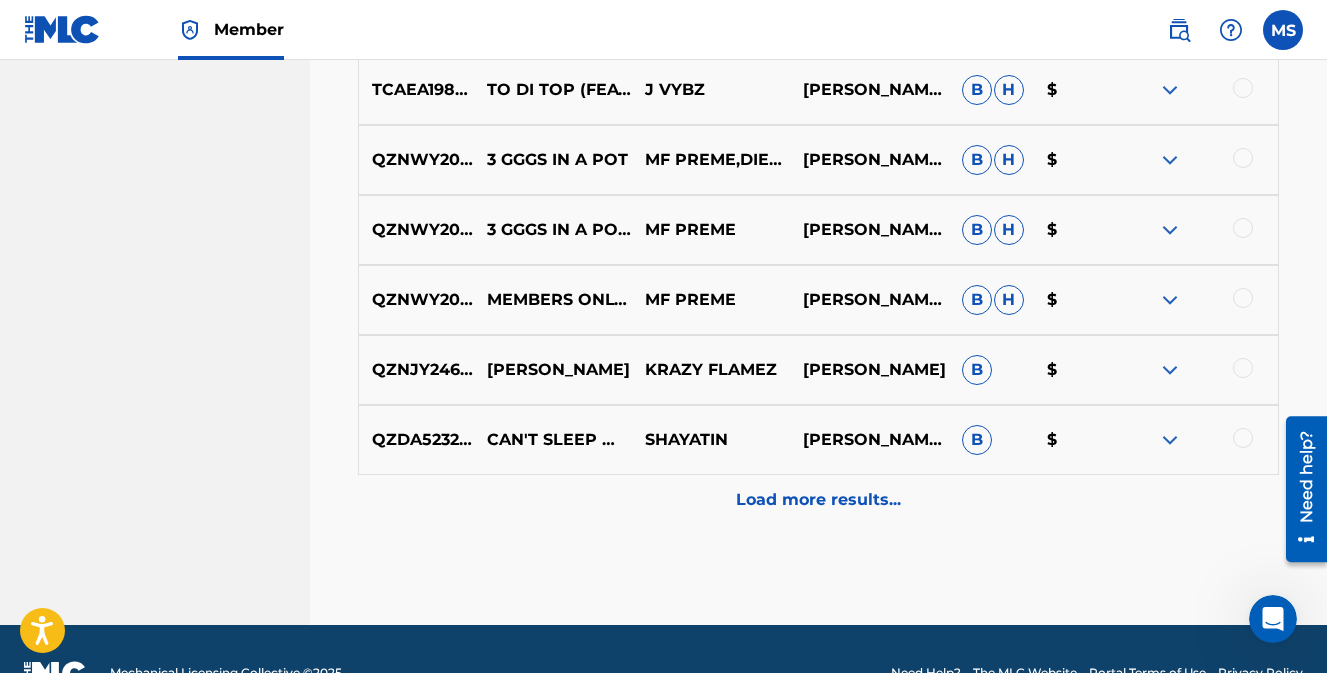 scroll, scrollTop: 1200, scrollLeft: 0, axis: vertical 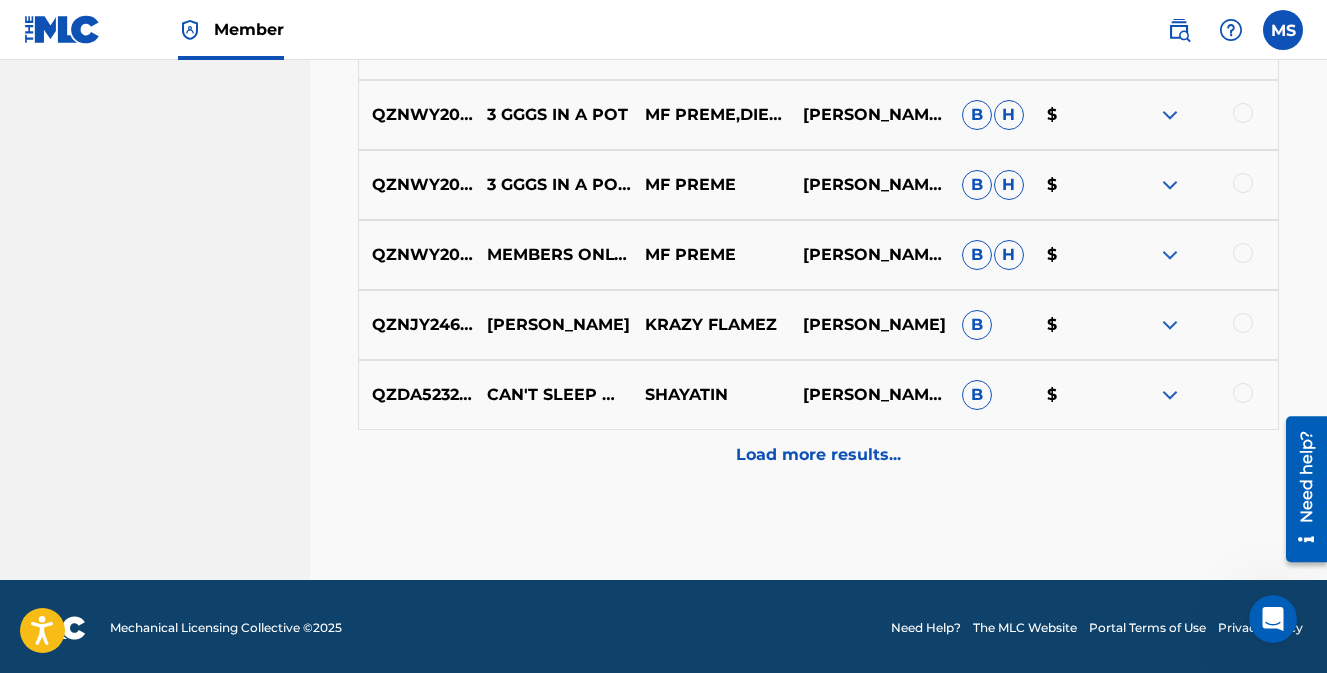 click on "Load more results..." at bounding box center (818, 455) 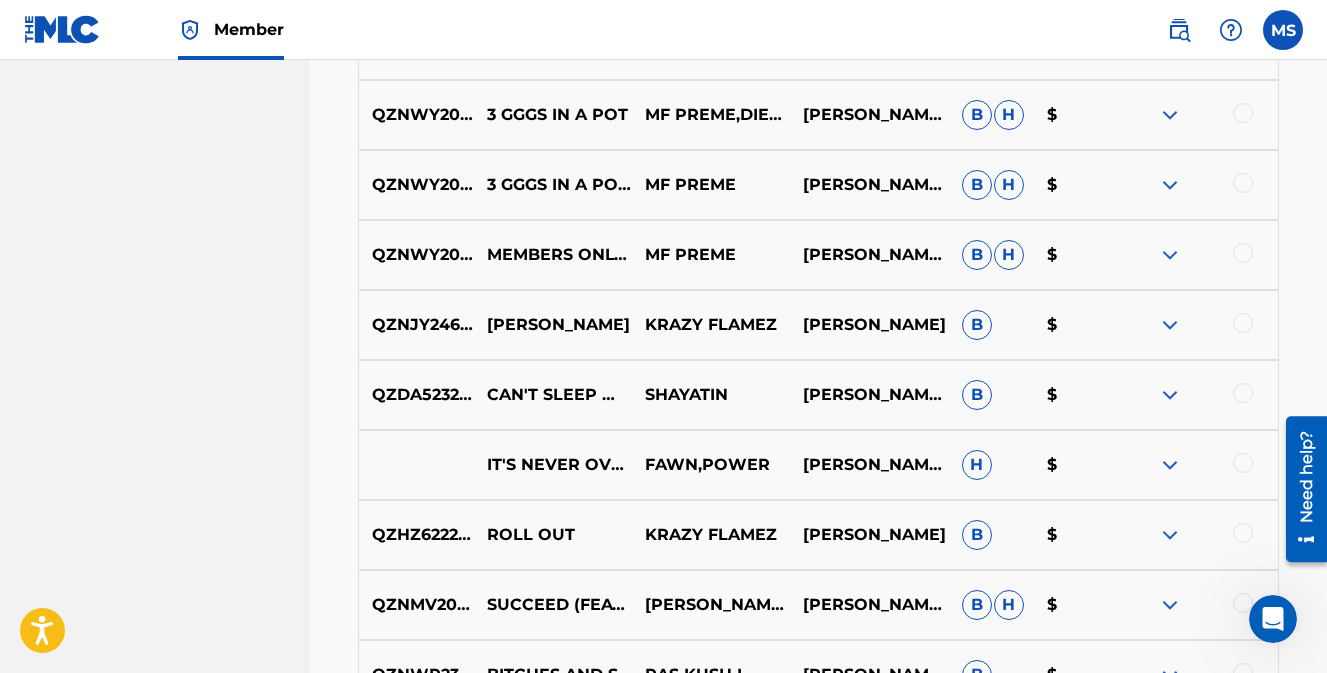 scroll, scrollTop: 1400, scrollLeft: 0, axis: vertical 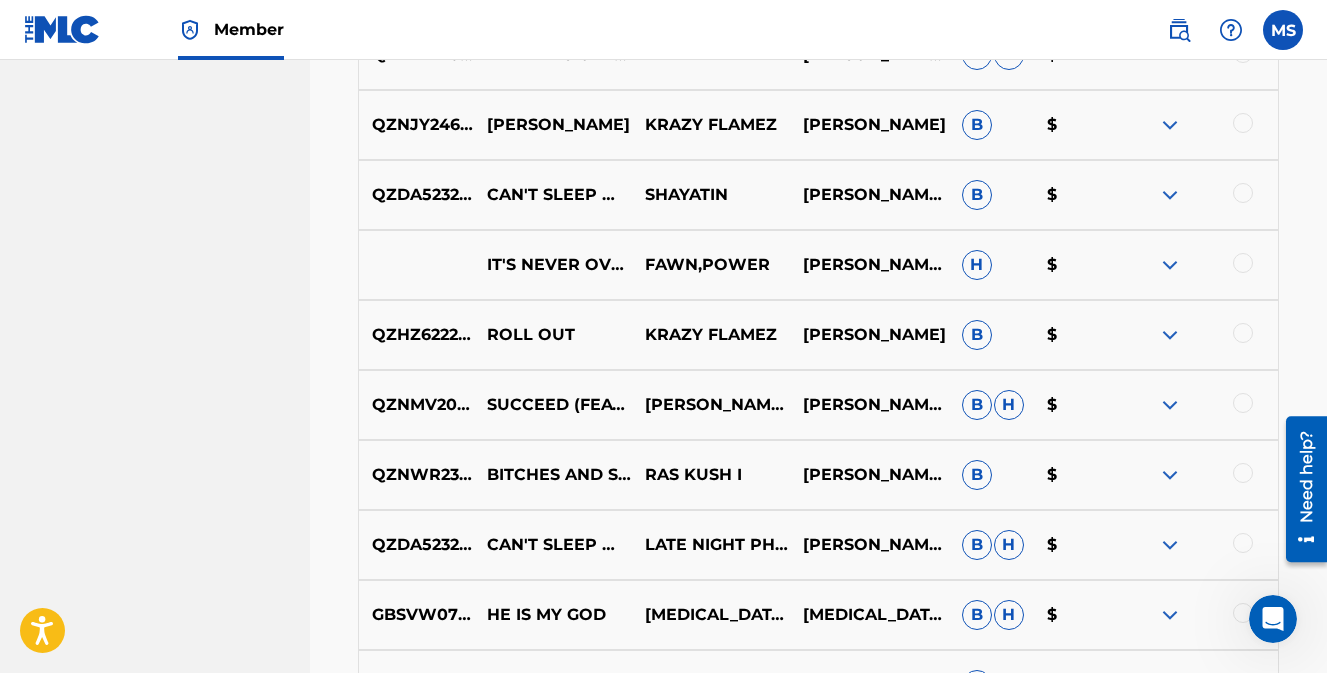 click at bounding box center [1170, 475] 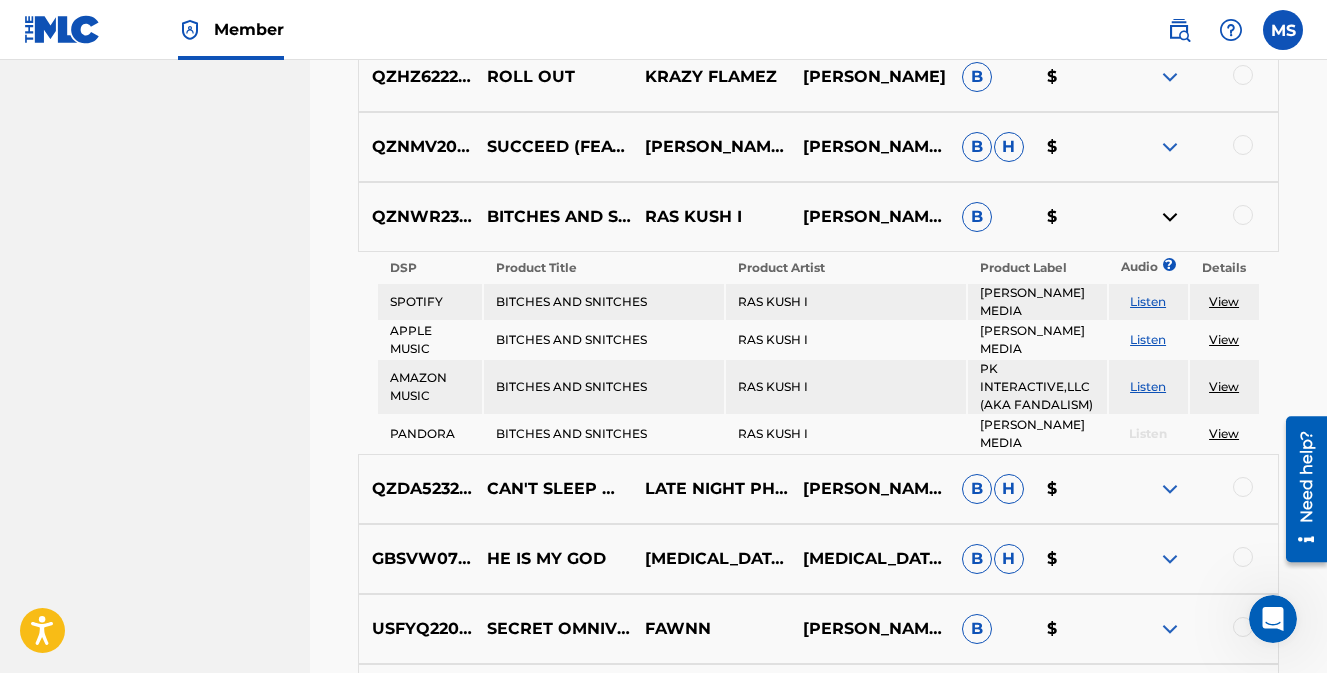 scroll, scrollTop: 1700, scrollLeft: 0, axis: vertical 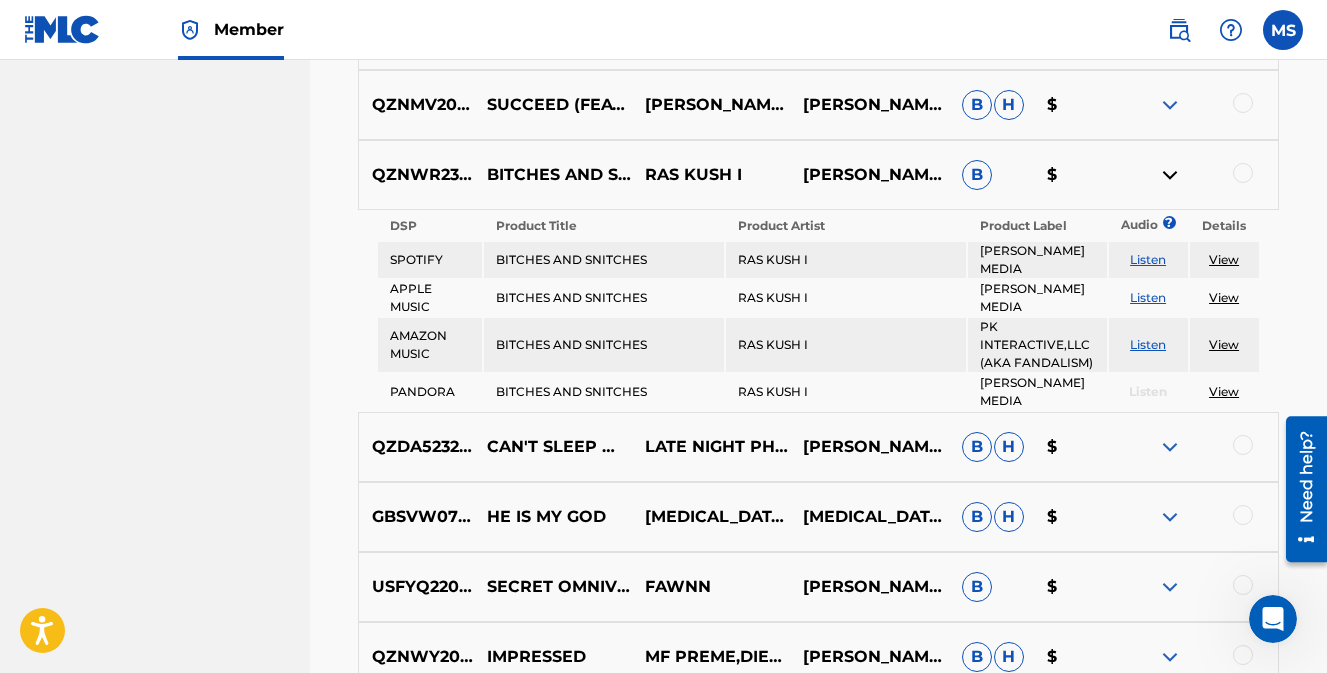 click on "View" at bounding box center [1224, 259] 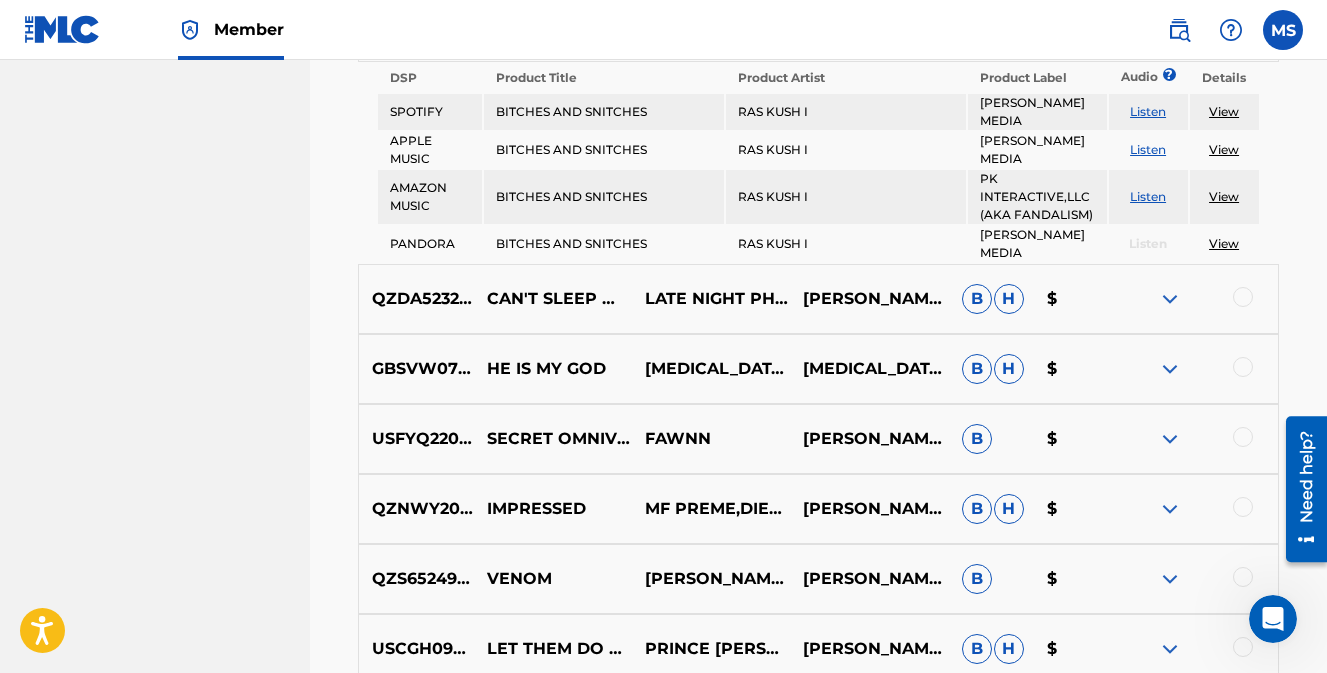 scroll, scrollTop: 1800, scrollLeft: 0, axis: vertical 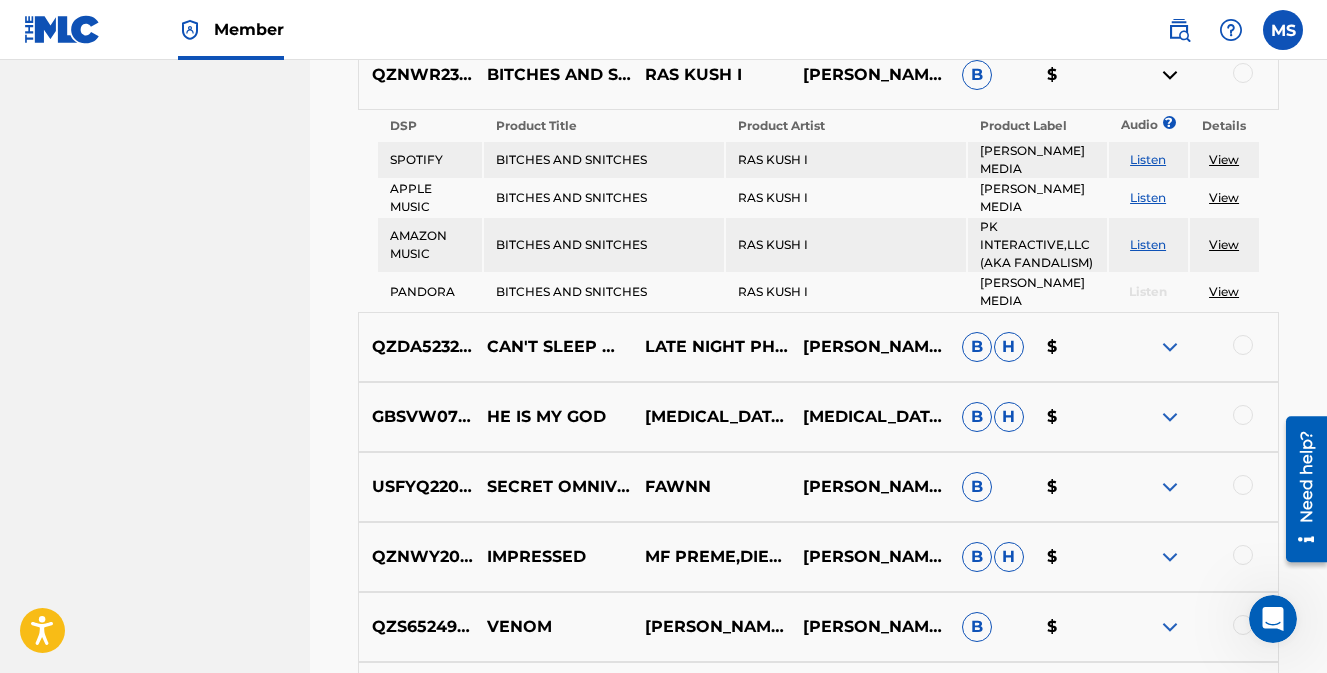 click at bounding box center [1170, 417] 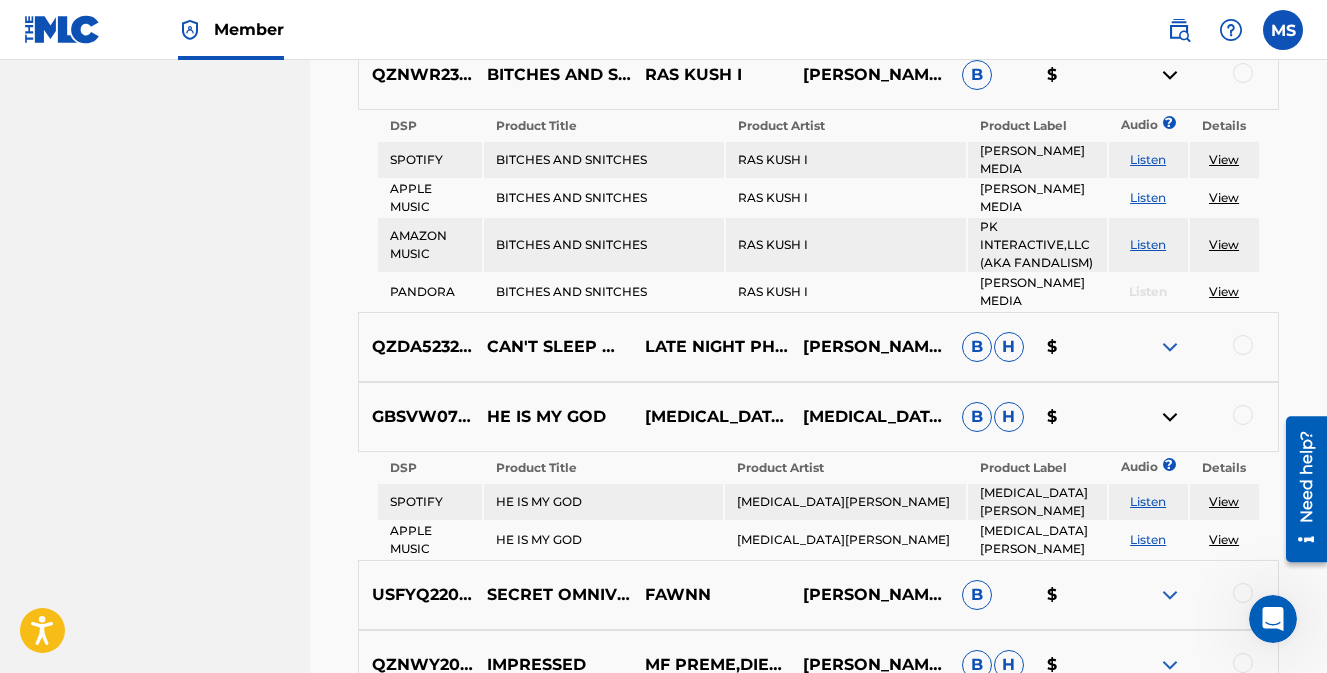 click on "Listen" at bounding box center [1148, 501] 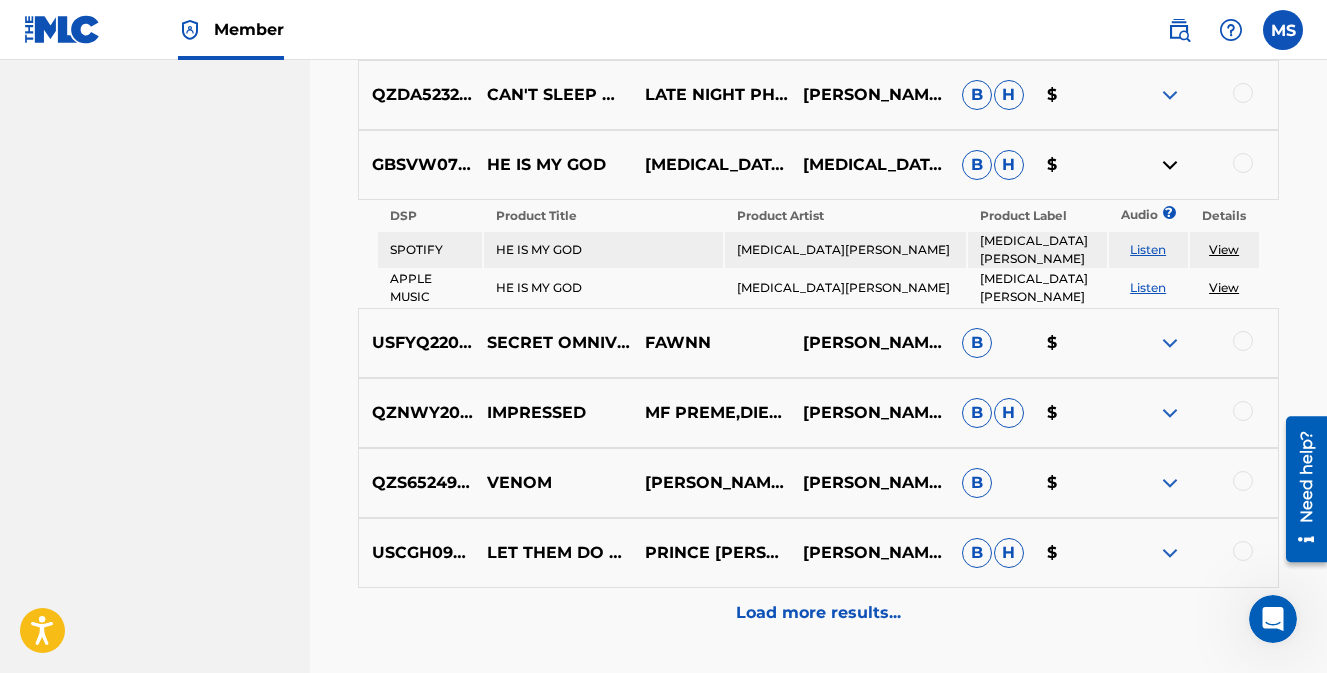 scroll, scrollTop: 2100, scrollLeft: 0, axis: vertical 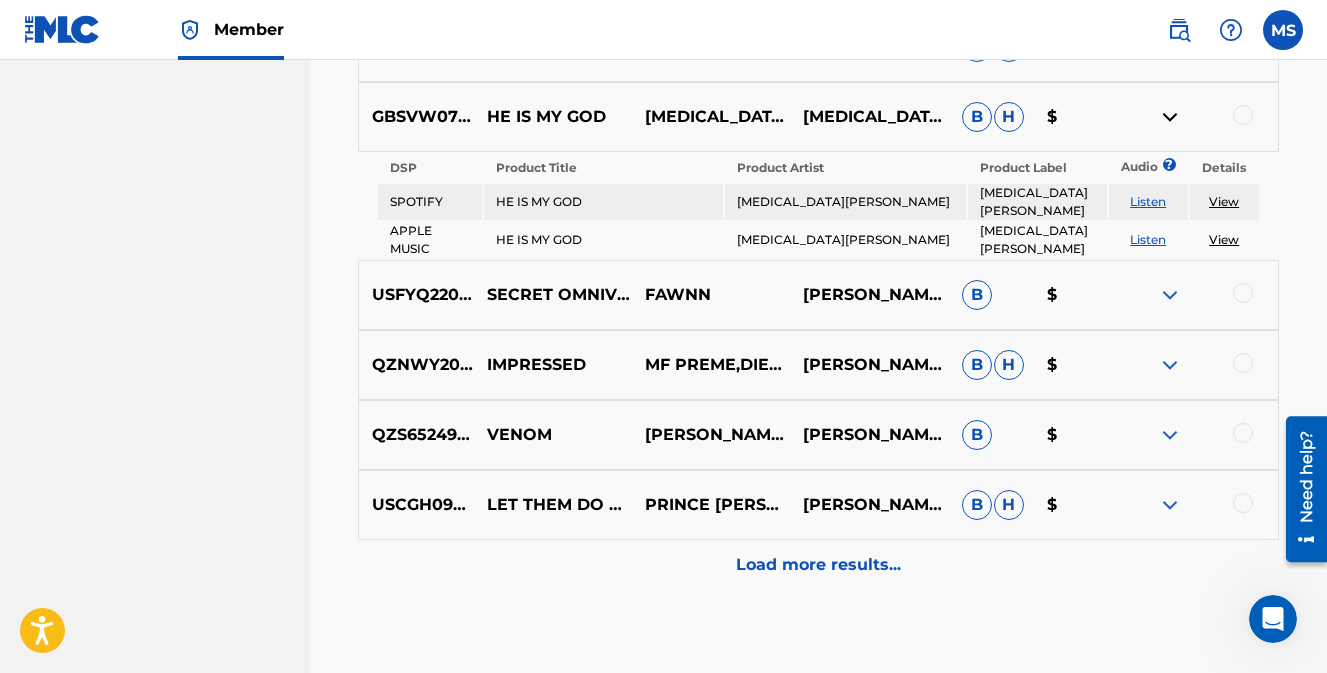 click at bounding box center (1170, 365) 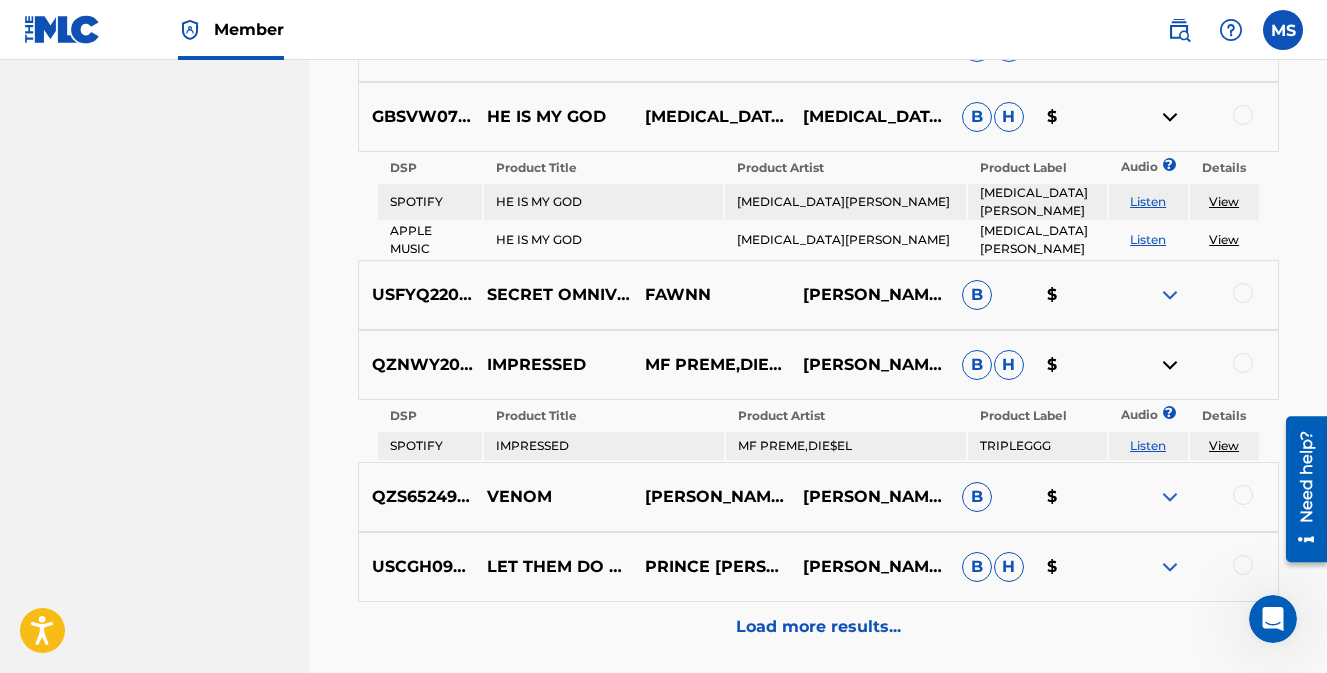 click on "Listen" at bounding box center [1148, 445] 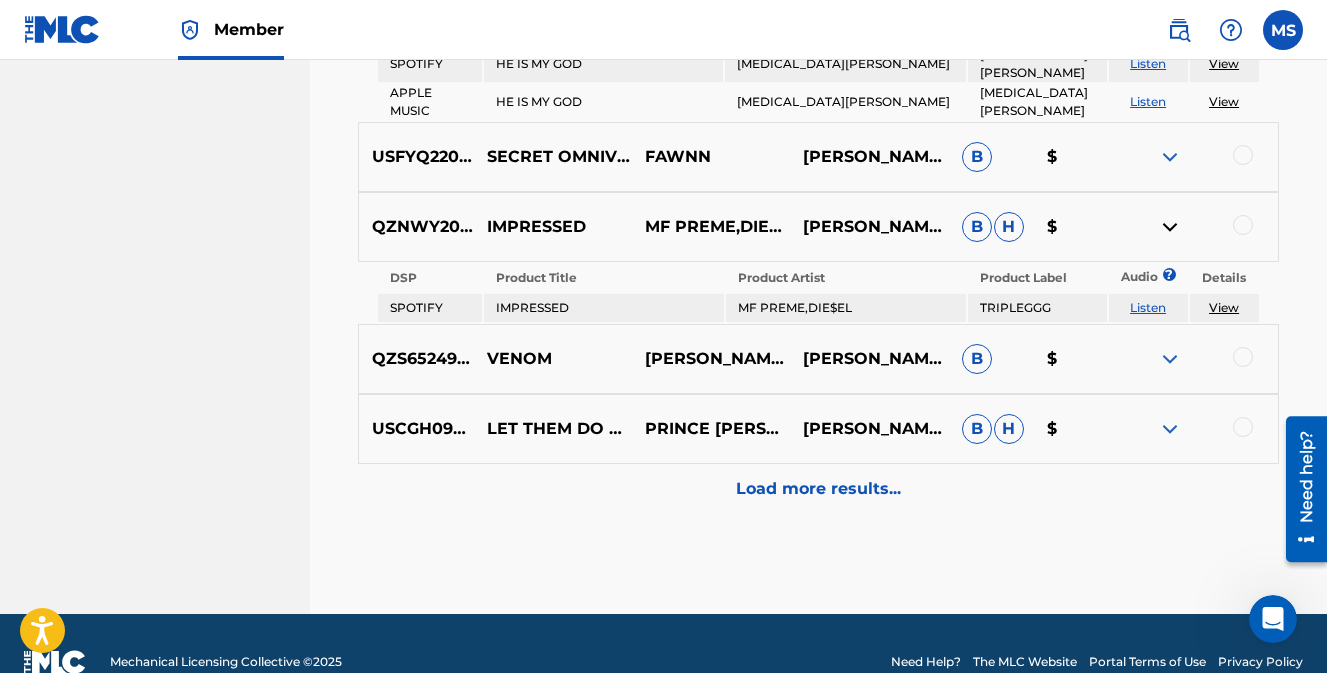 scroll, scrollTop: 2251, scrollLeft: 0, axis: vertical 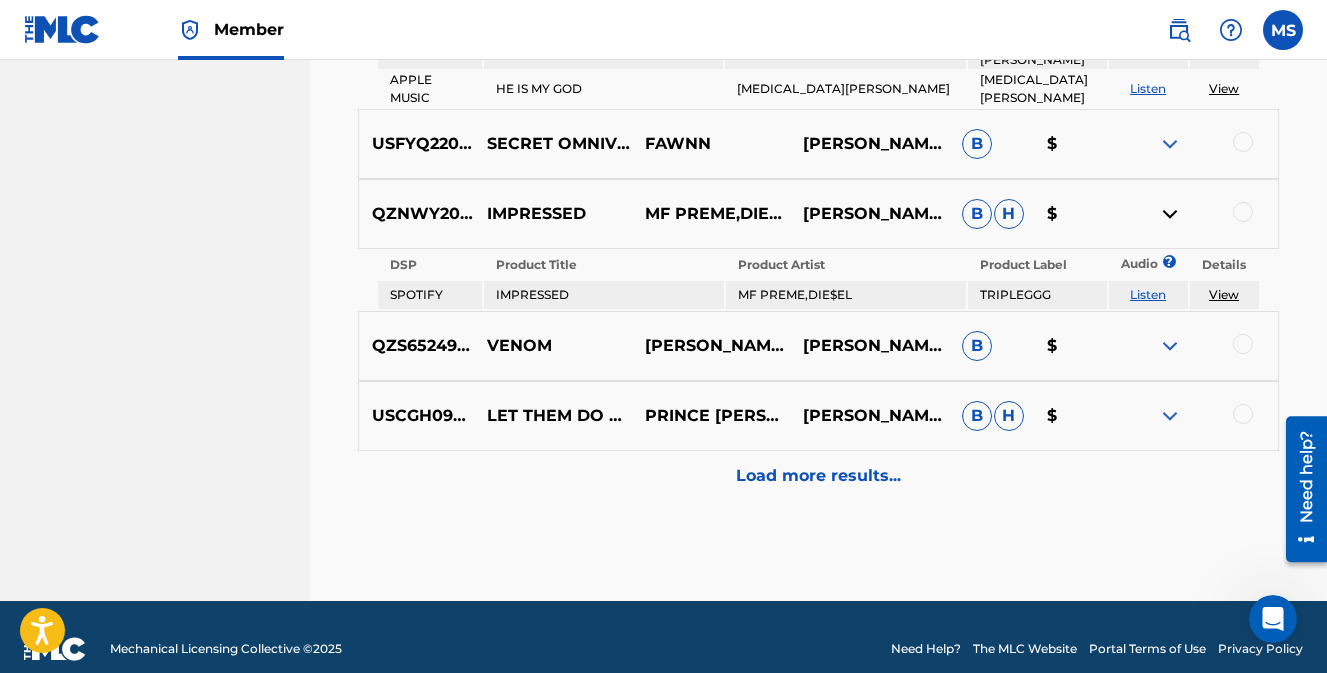 click at bounding box center [1170, 416] 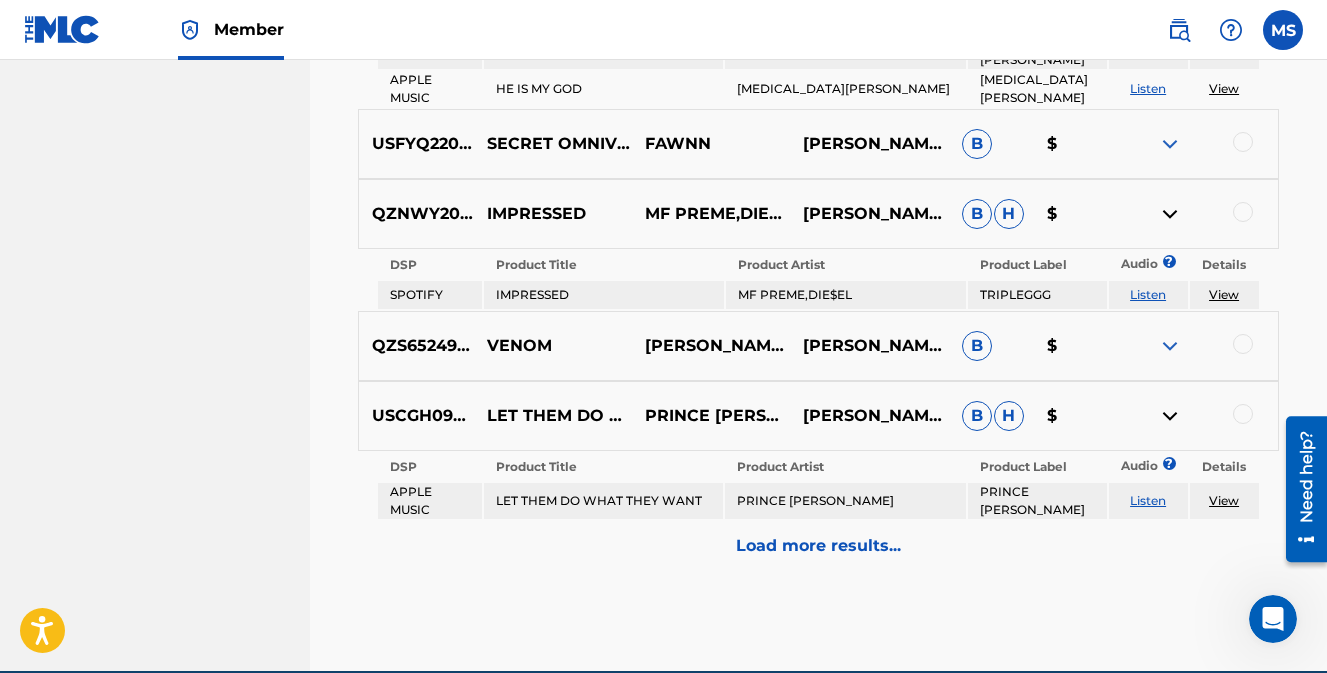 click on "Listen" at bounding box center [1148, 500] 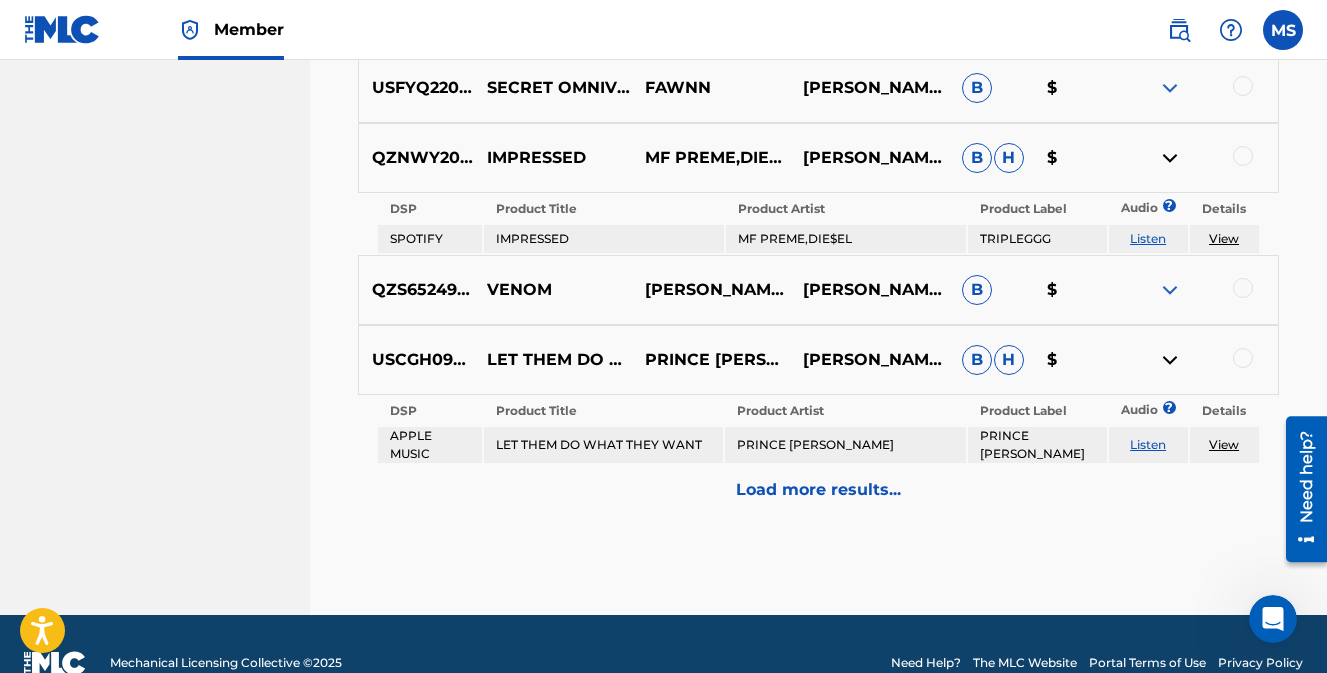 scroll, scrollTop: 2321, scrollLeft: 0, axis: vertical 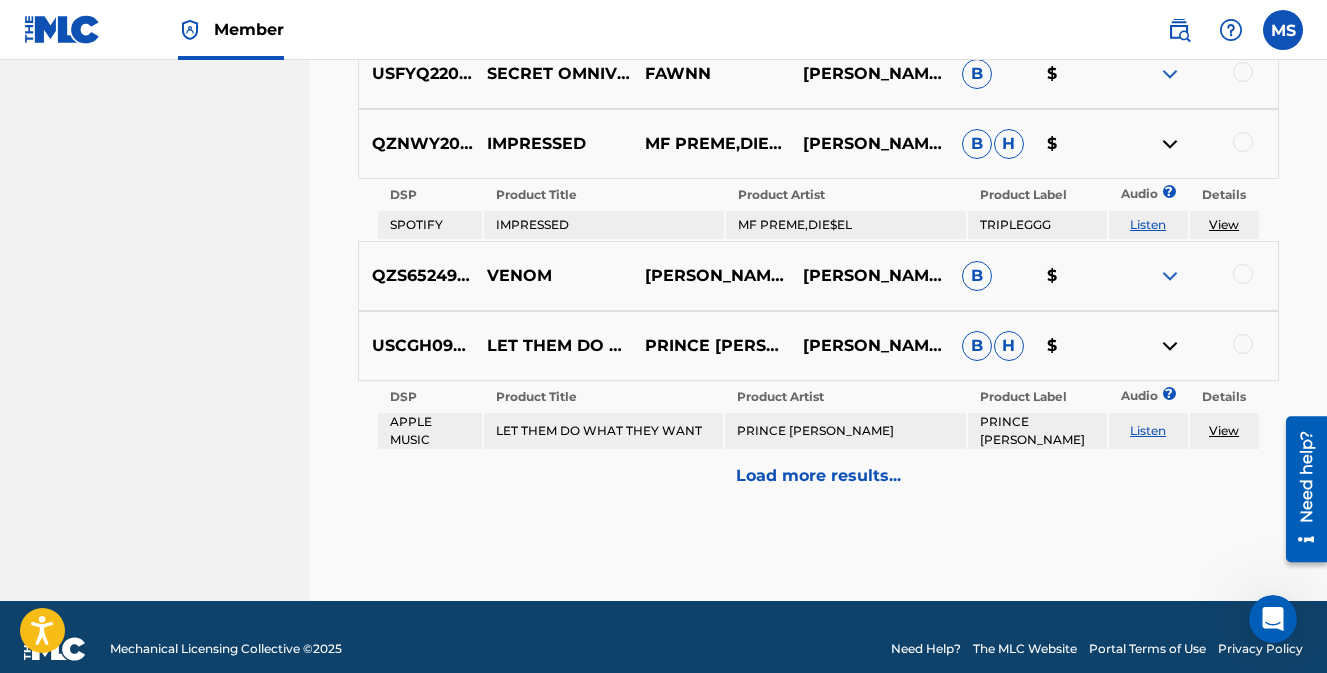 click on "Load more results..." at bounding box center (818, 476) 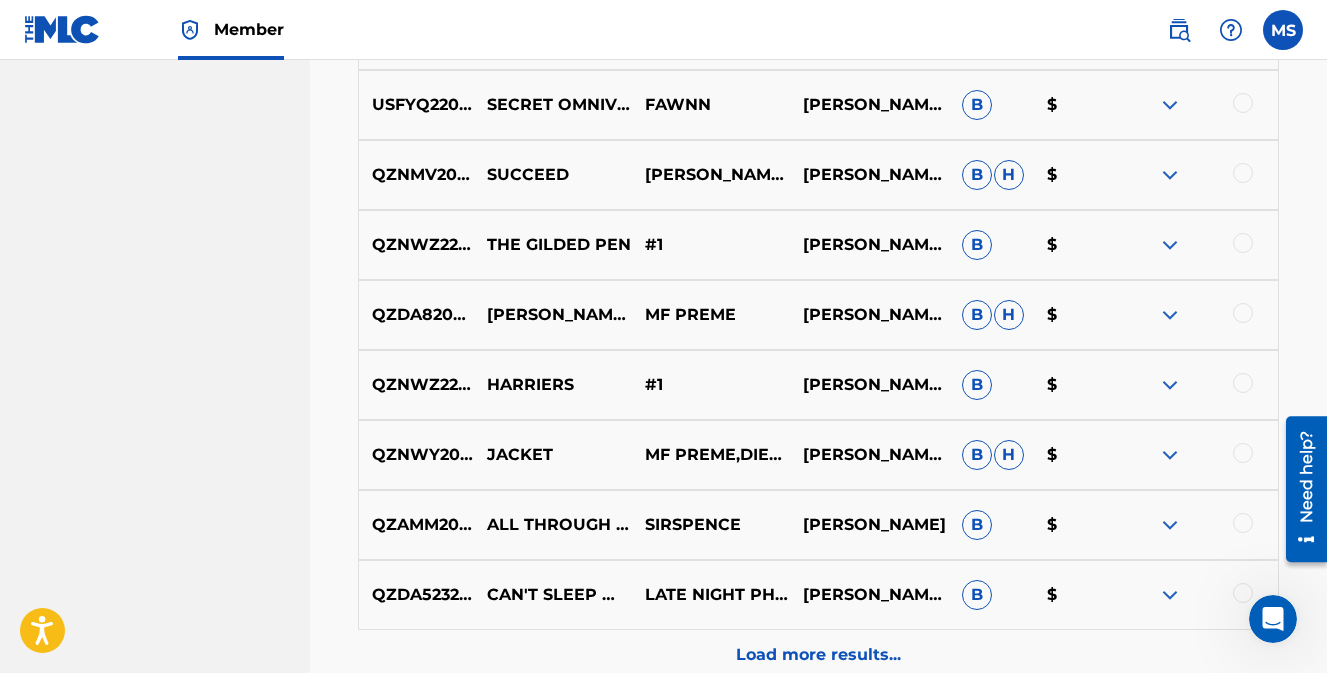 scroll, scrollTop: 2603, scrollLeft: 0, axis: vertical 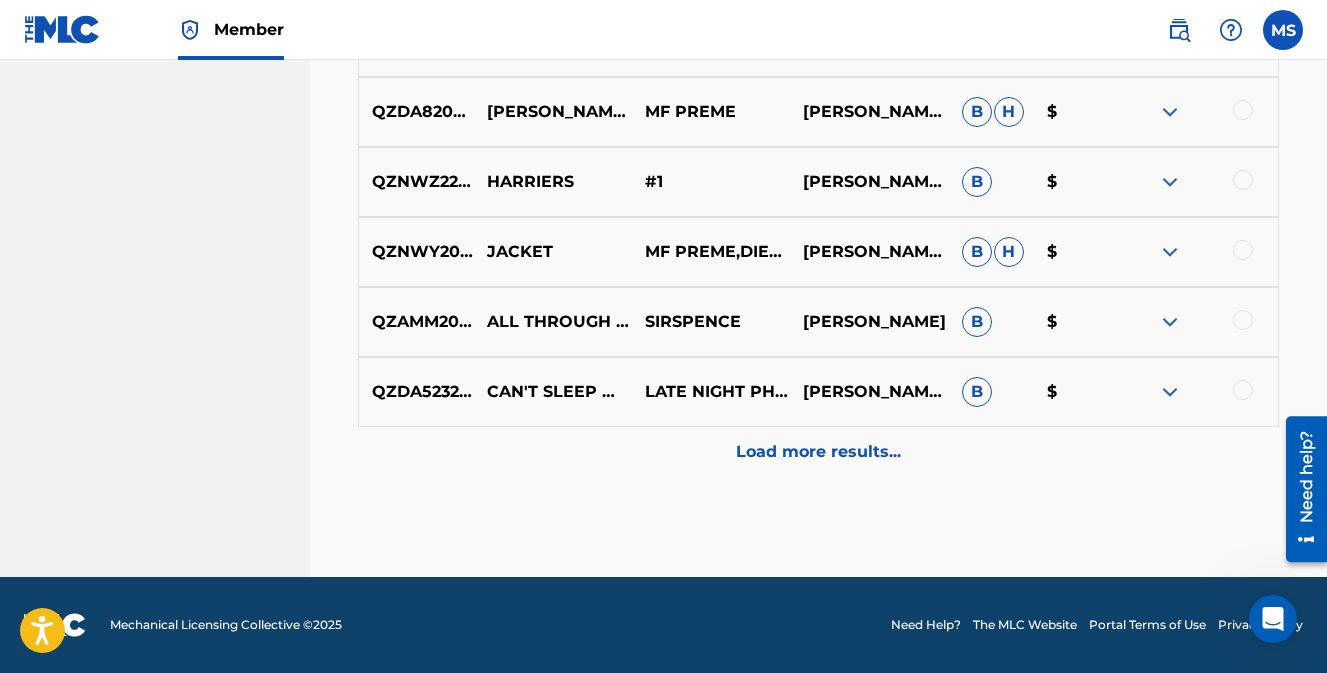 click at bounding box center [1170, 392] 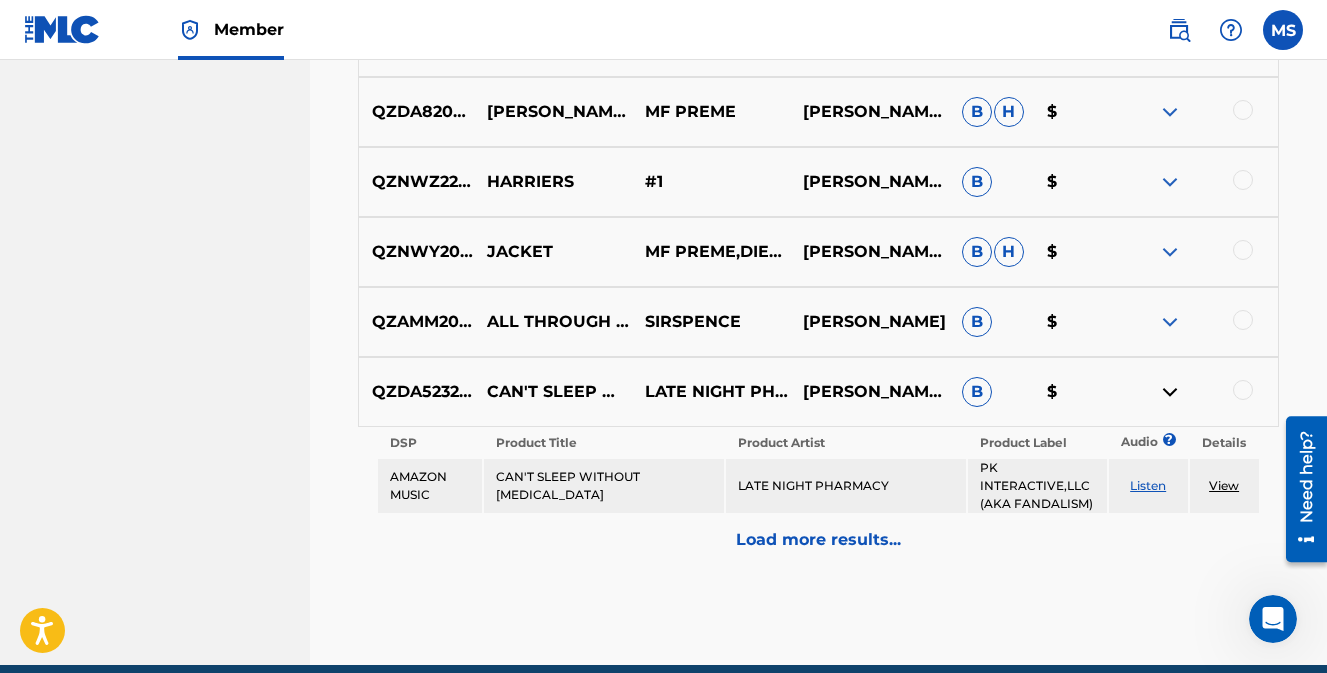 click on "Listen" at bounding box center (1148, 485) 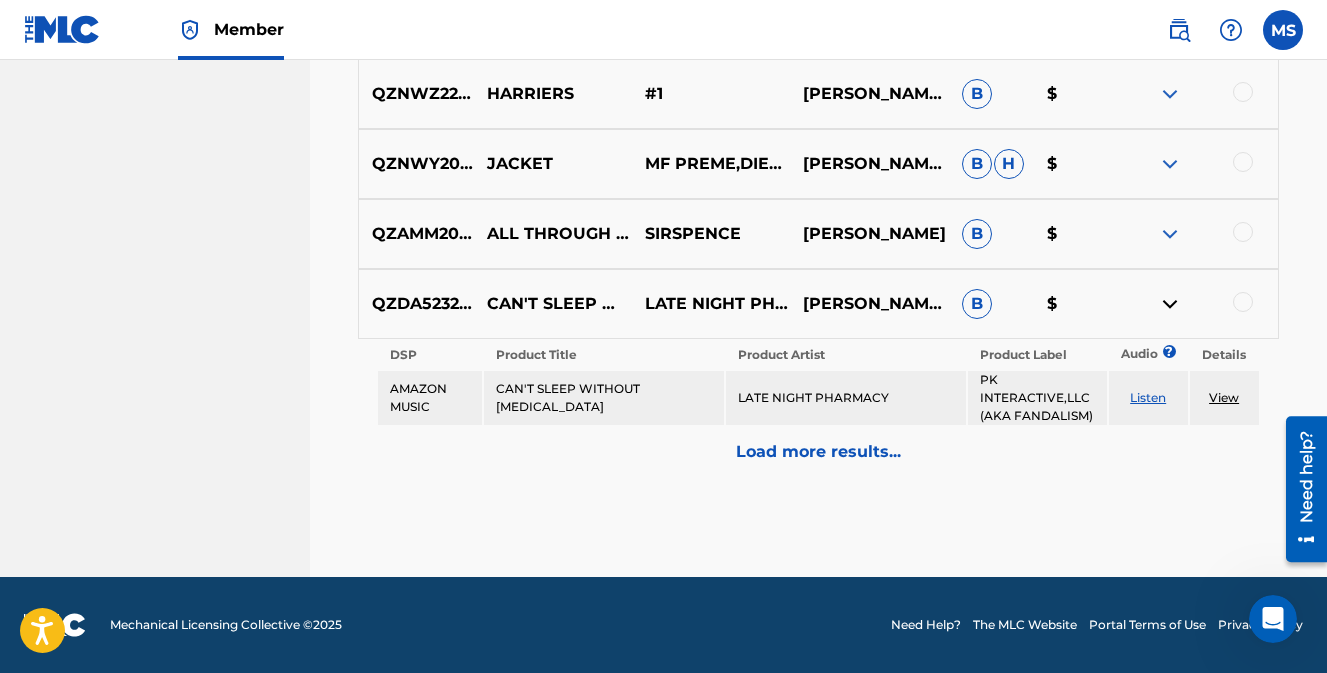 click on "Load more results..." at bounding box center [818, 452] 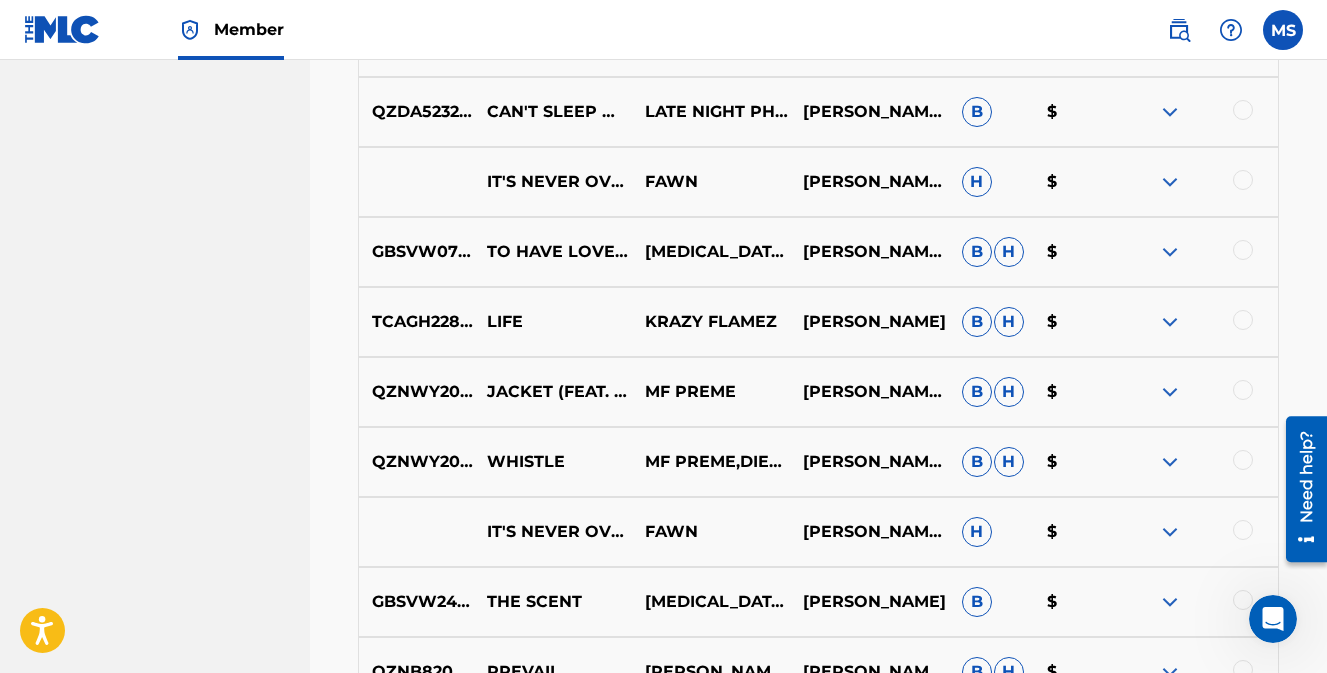 scroll, scrollTop: 2891, scrollLeft: 0, axis: vertical 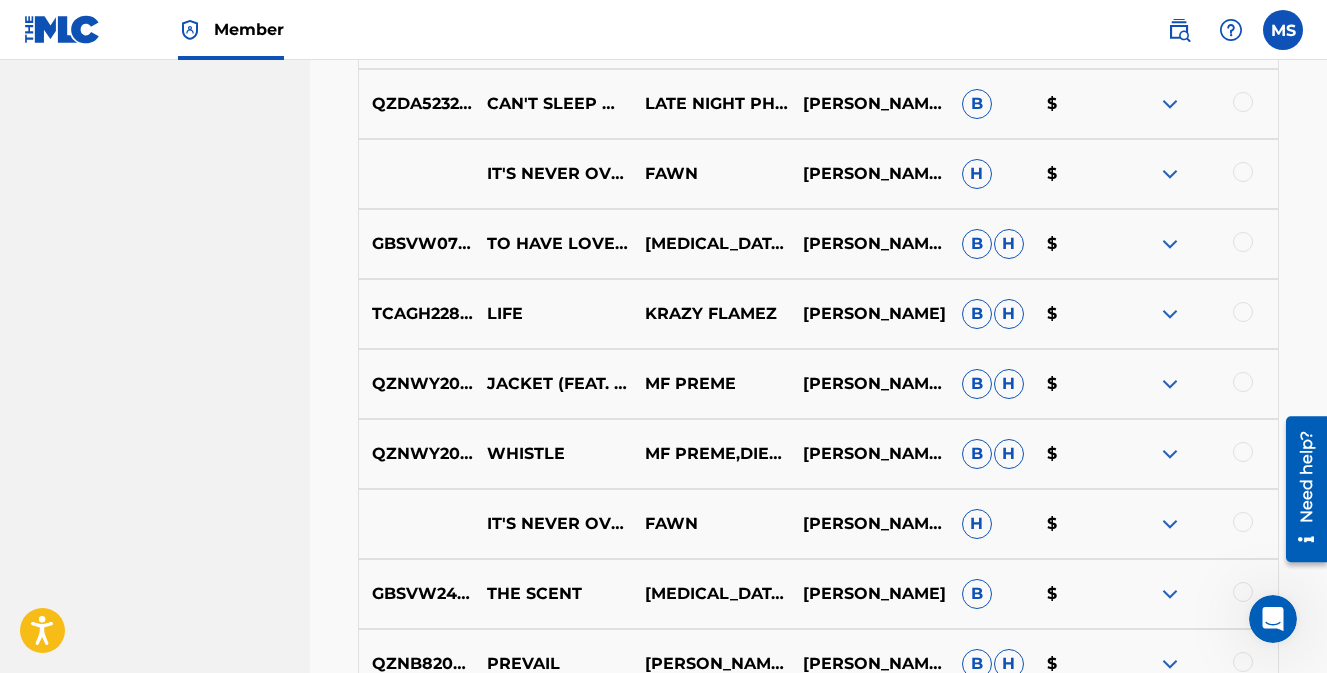click at bounding box center [1170, 244] 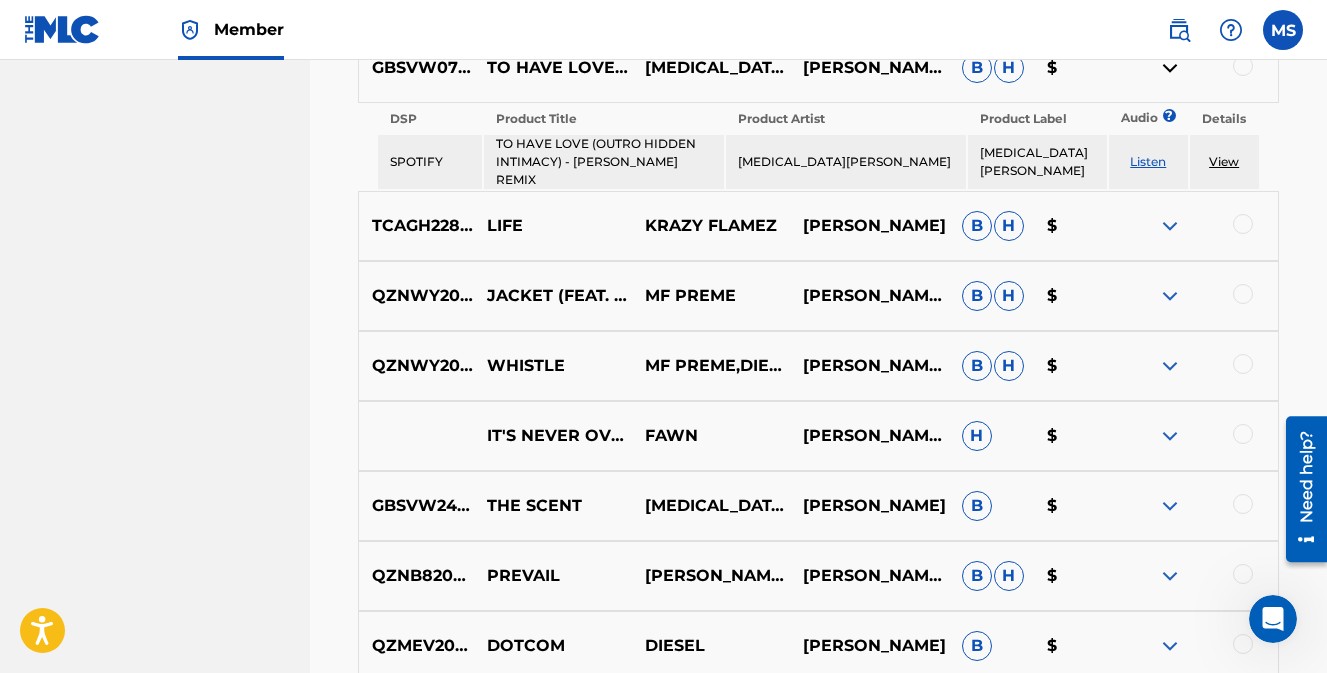 scroll, scrollTop: 3091, scrollLeft: 0, axis: vertical 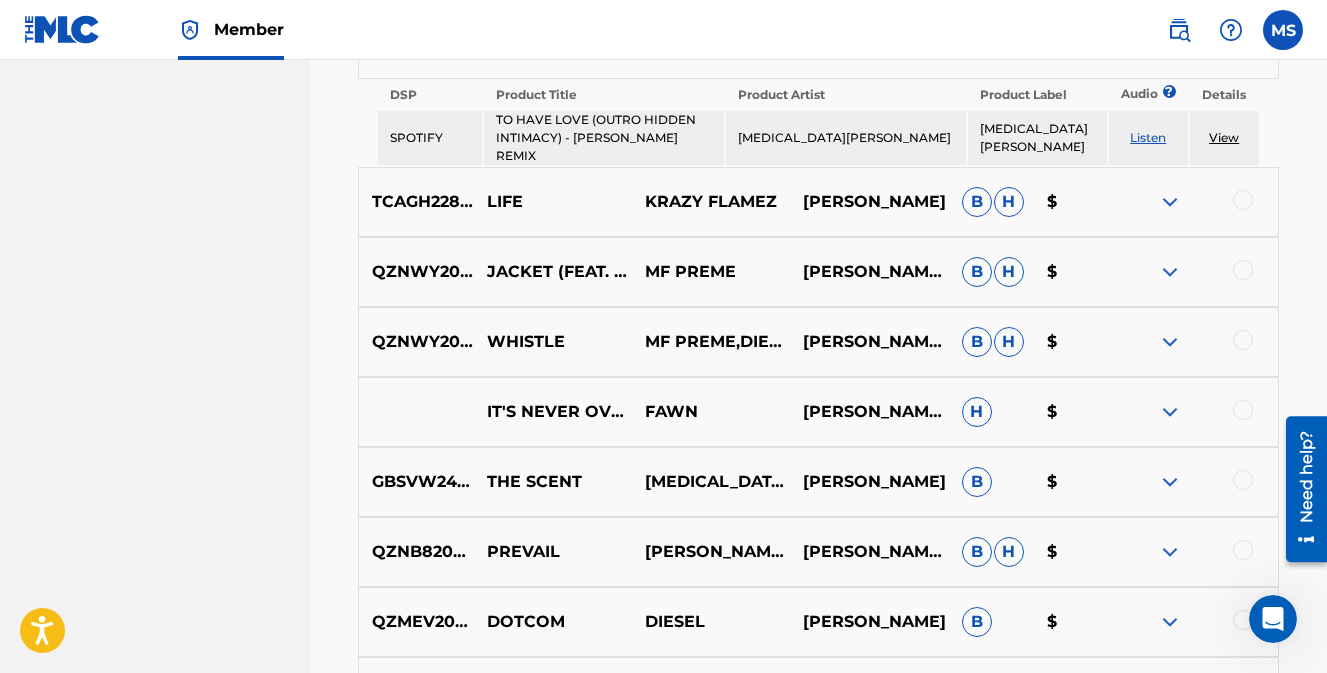 click on "Listen" at bounding box center (1148, 137) 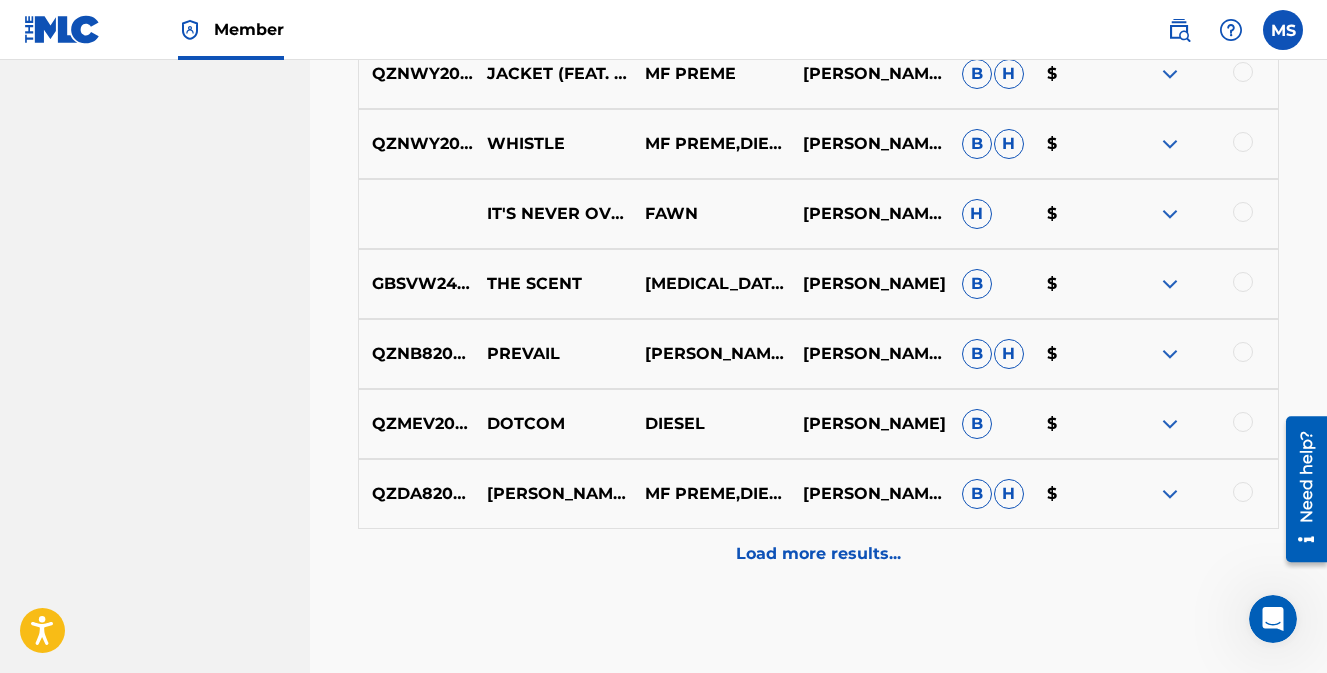 scroll, scrollTop: 3291, scrollLeft: 0, axis: vertical 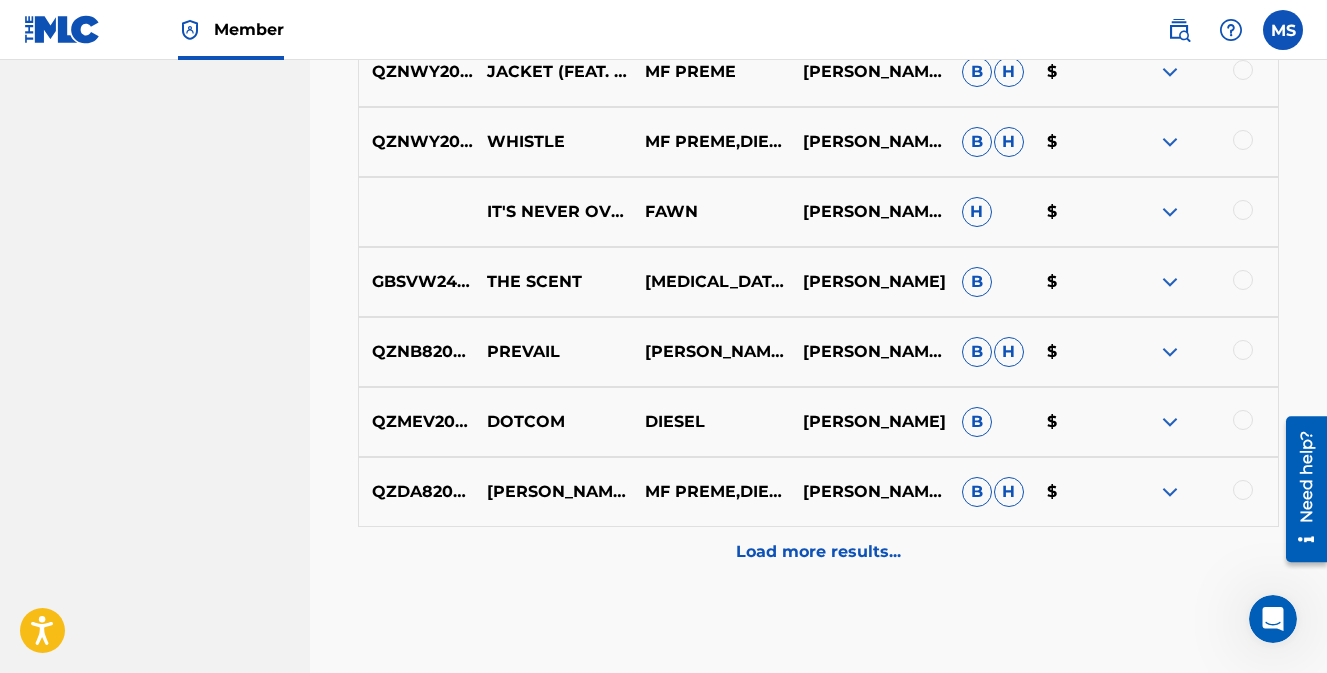 click at bounding box center [1170, 422] 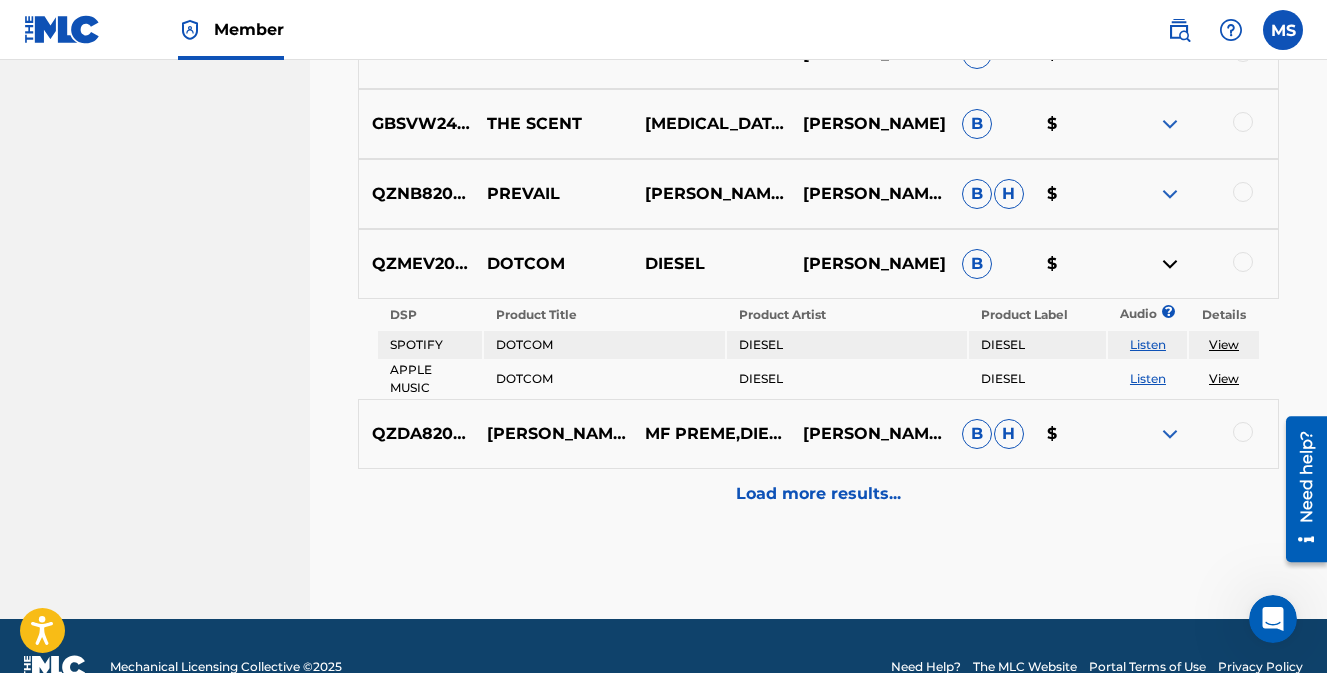 scroll, scrollTop: 3473, scrollLeft: 0, axis: vertical 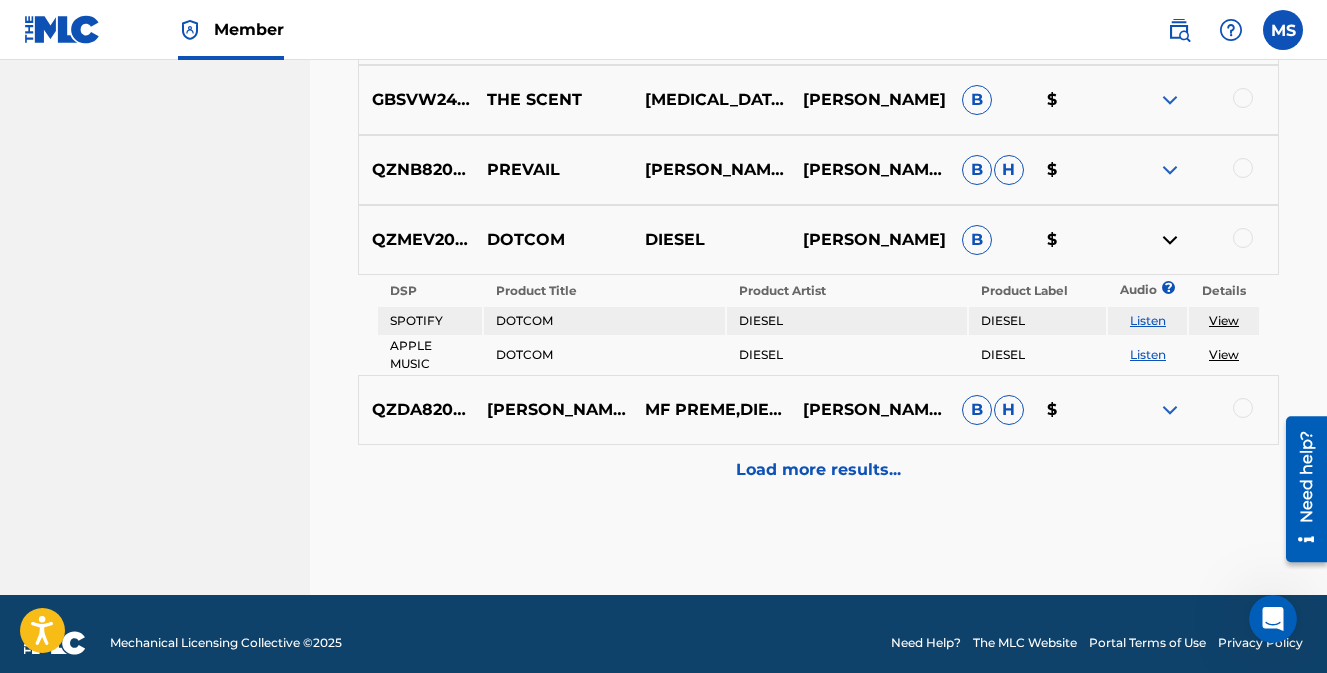 click on "Listen" at bounding box center [1148, 320] 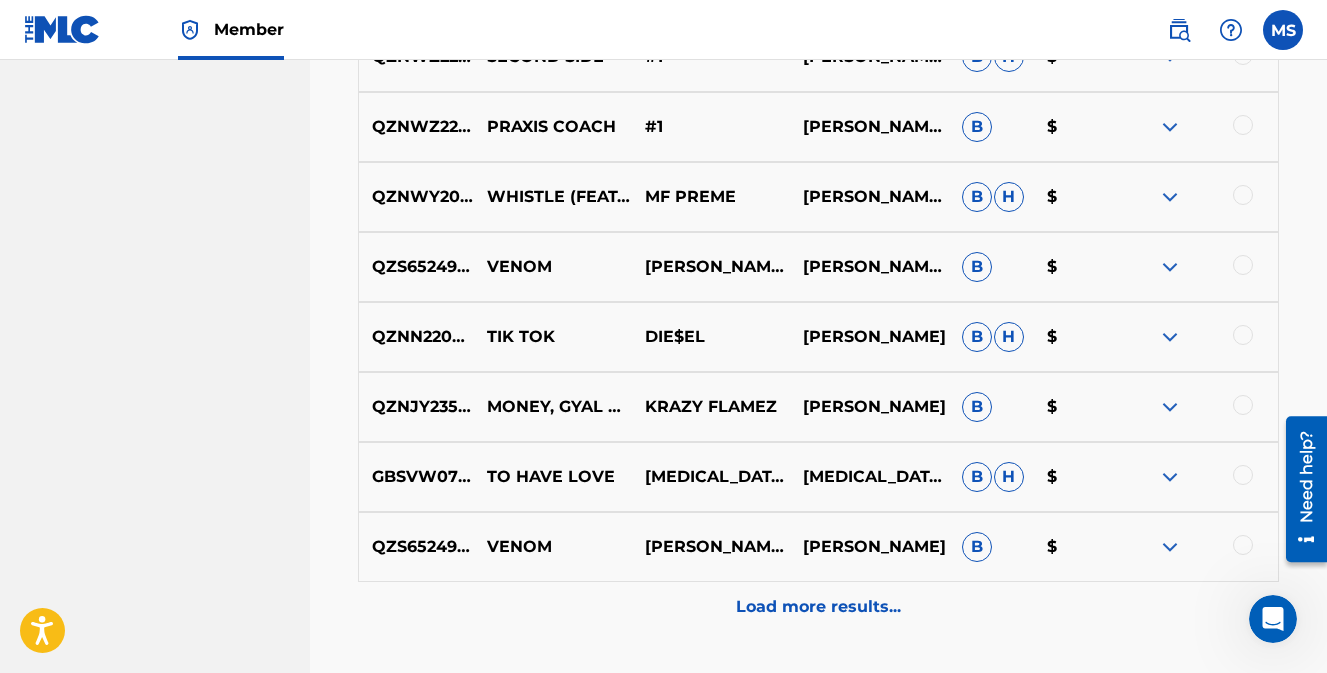 scroll, scrollTop: 3973, scrollLeft: 0, axis: vertical 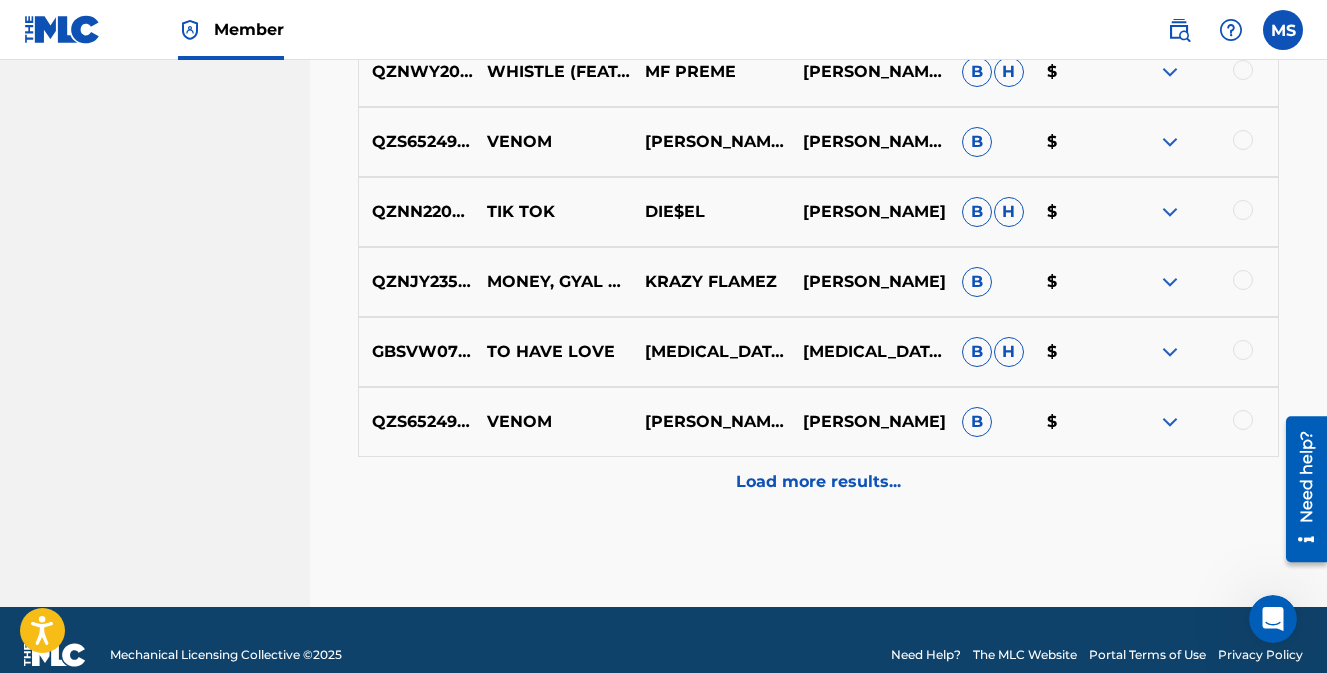 click on "Load more results..." at bounding box center [818, 482] 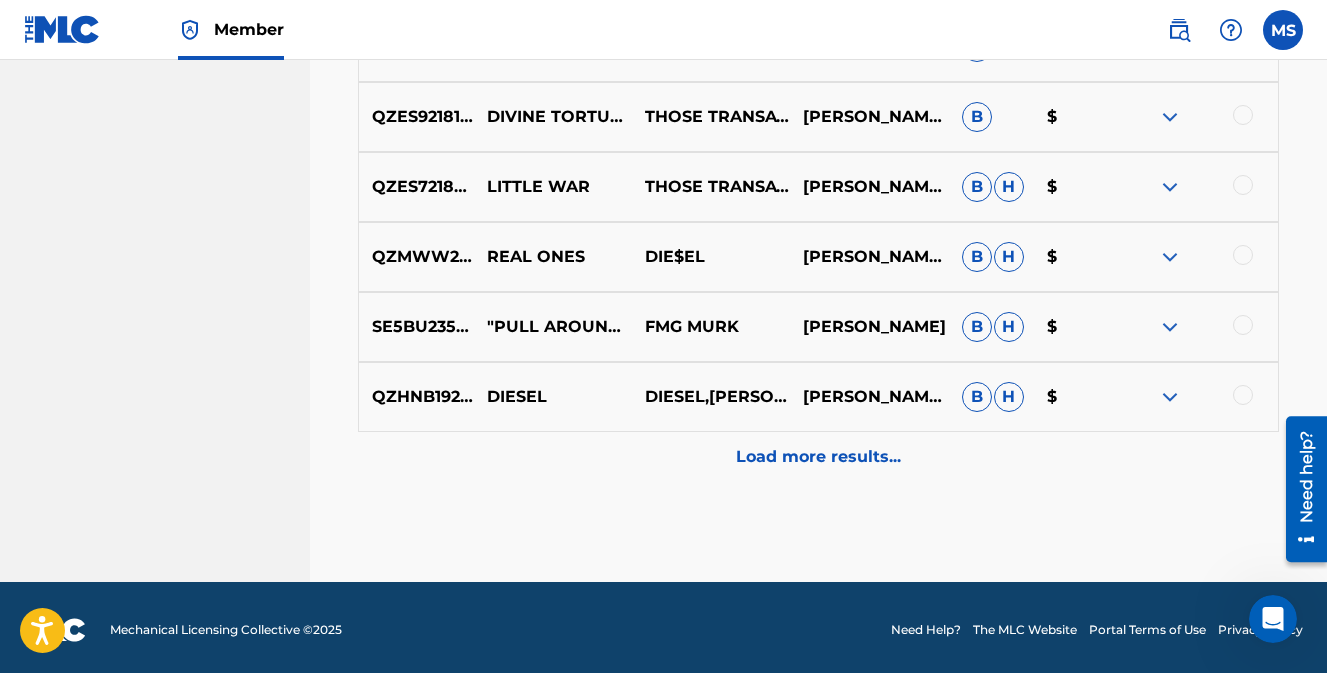 scroll, scrollTop: 4703, scrollLeft: 0, axis: vertical 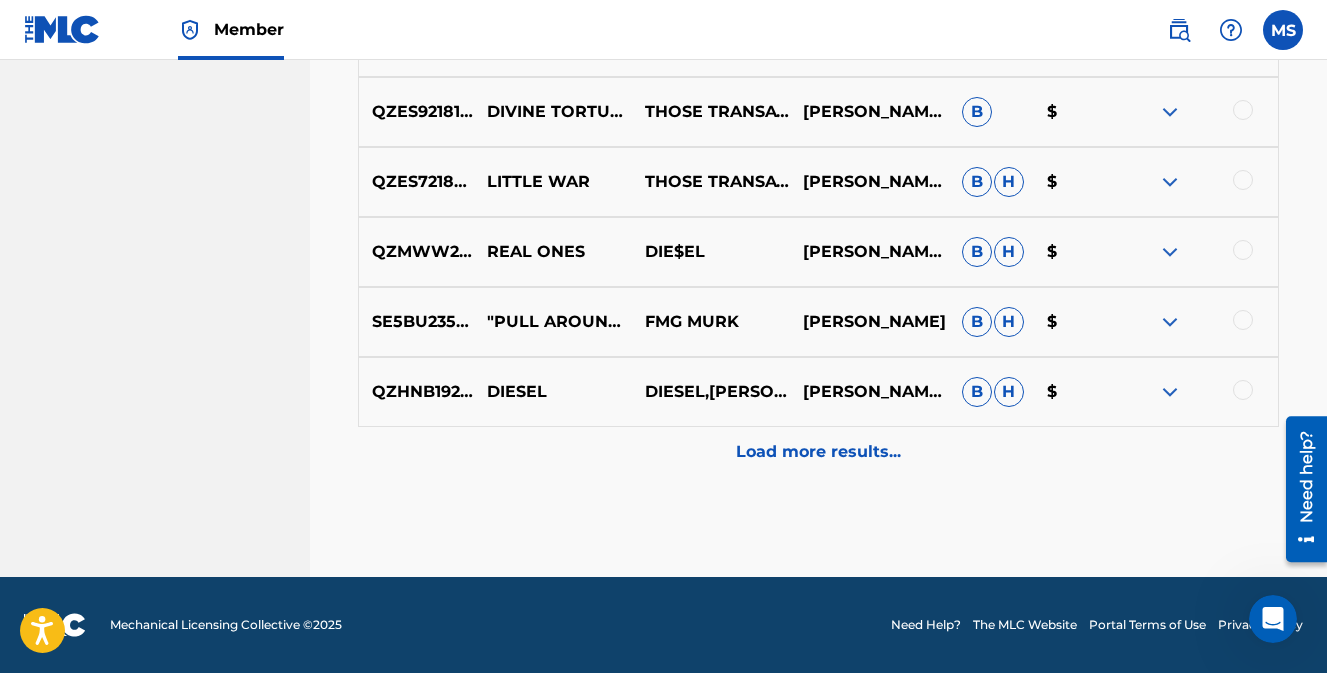 click on "Load more results..." at bounding box center [818, 452] 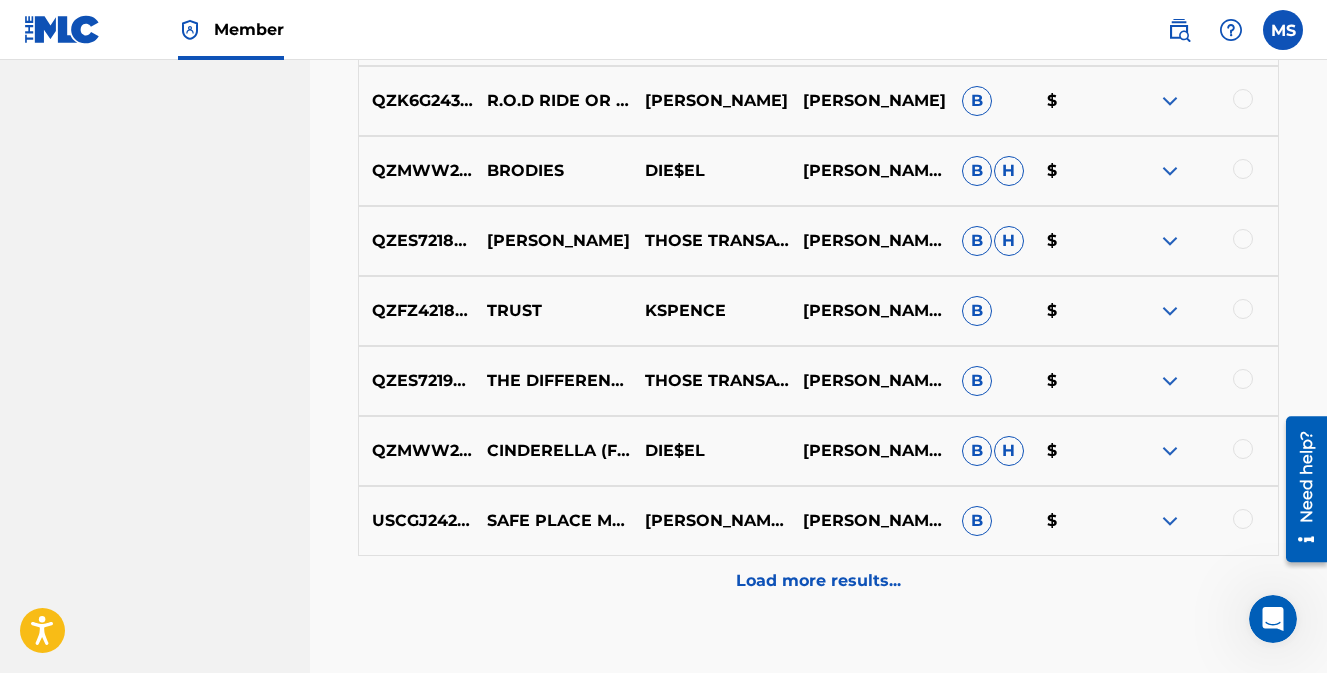 scroll, scrollTop: 5303, scrollLeft: 0, axis: vertical 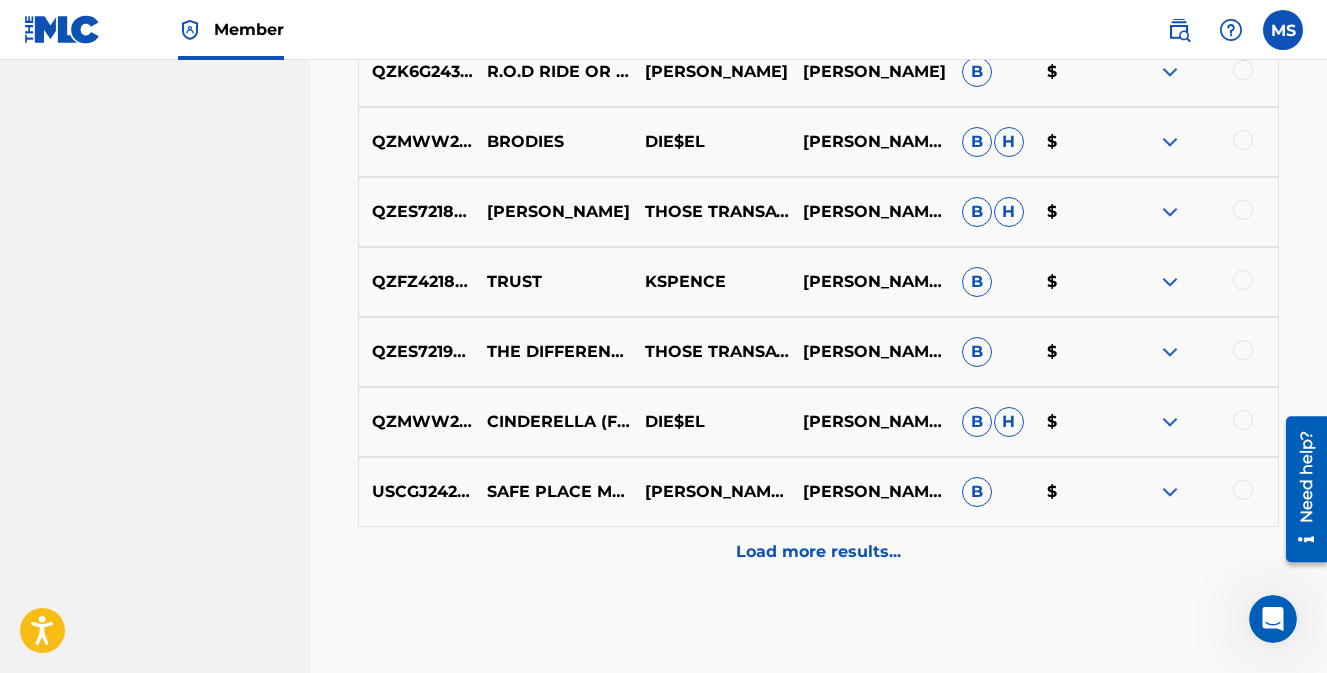click on "Load more results..." at bounding box center [818, 552] 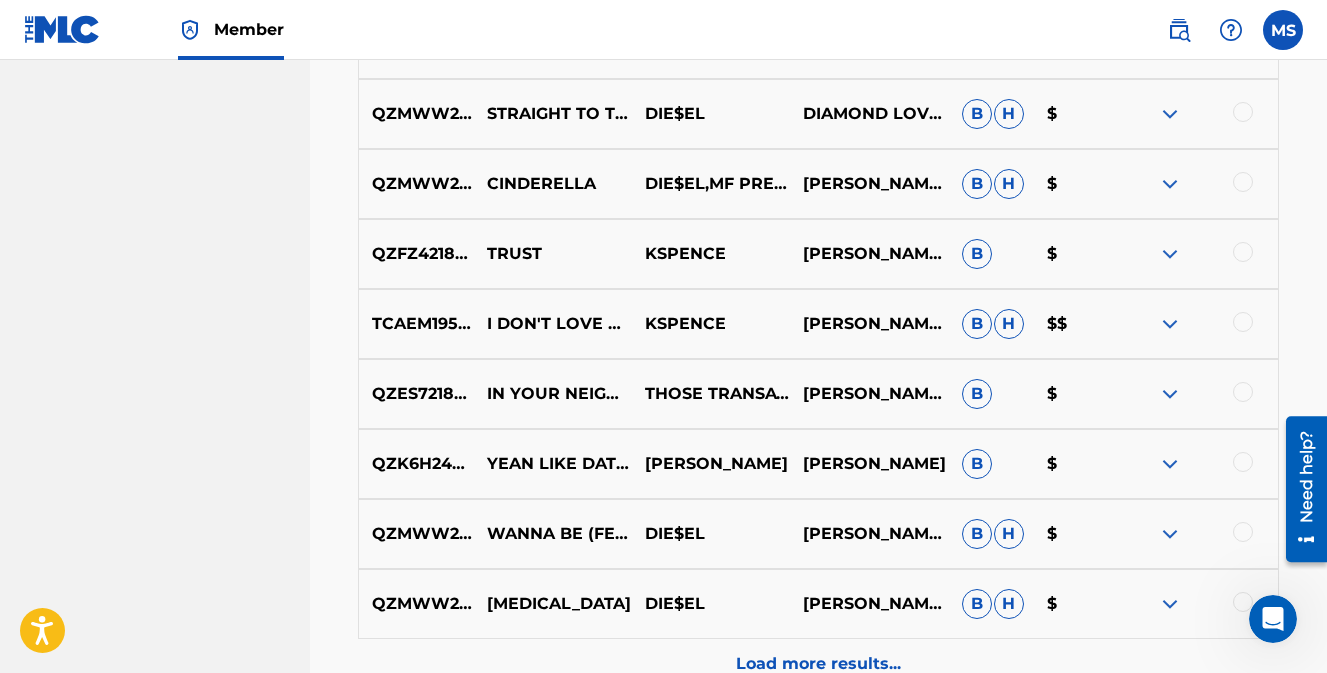 scroll, scrollTop: 5903, scrollLeft: 0, axis: vertical 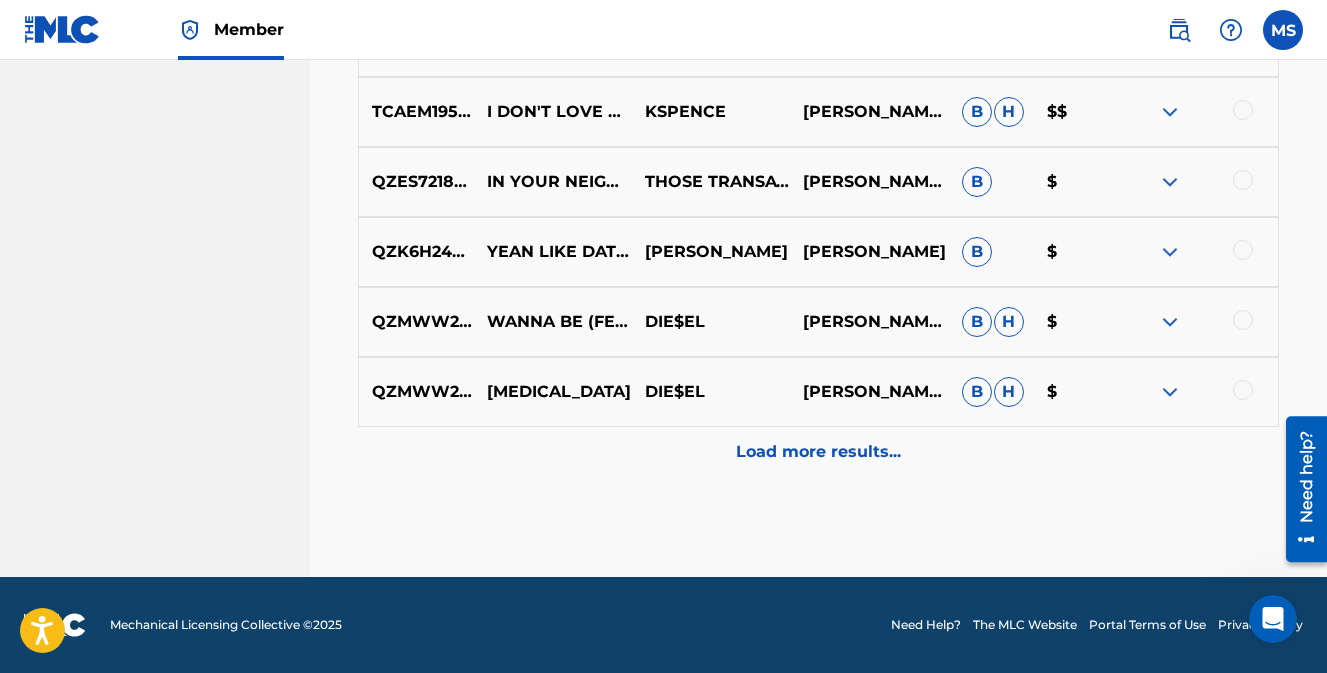 click on "Load more results..." at bounding box center [818, 452] 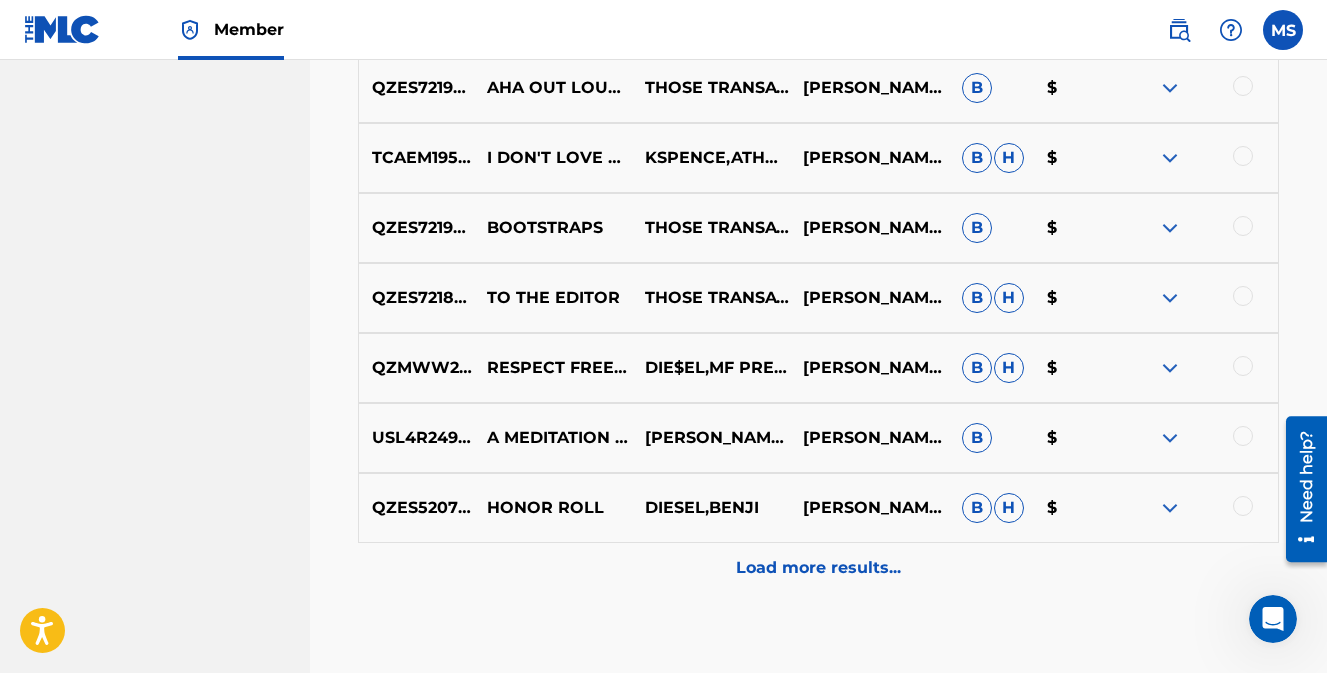 scroll, scrollTop: 6703, scrollLeft: 0, axis: vertical 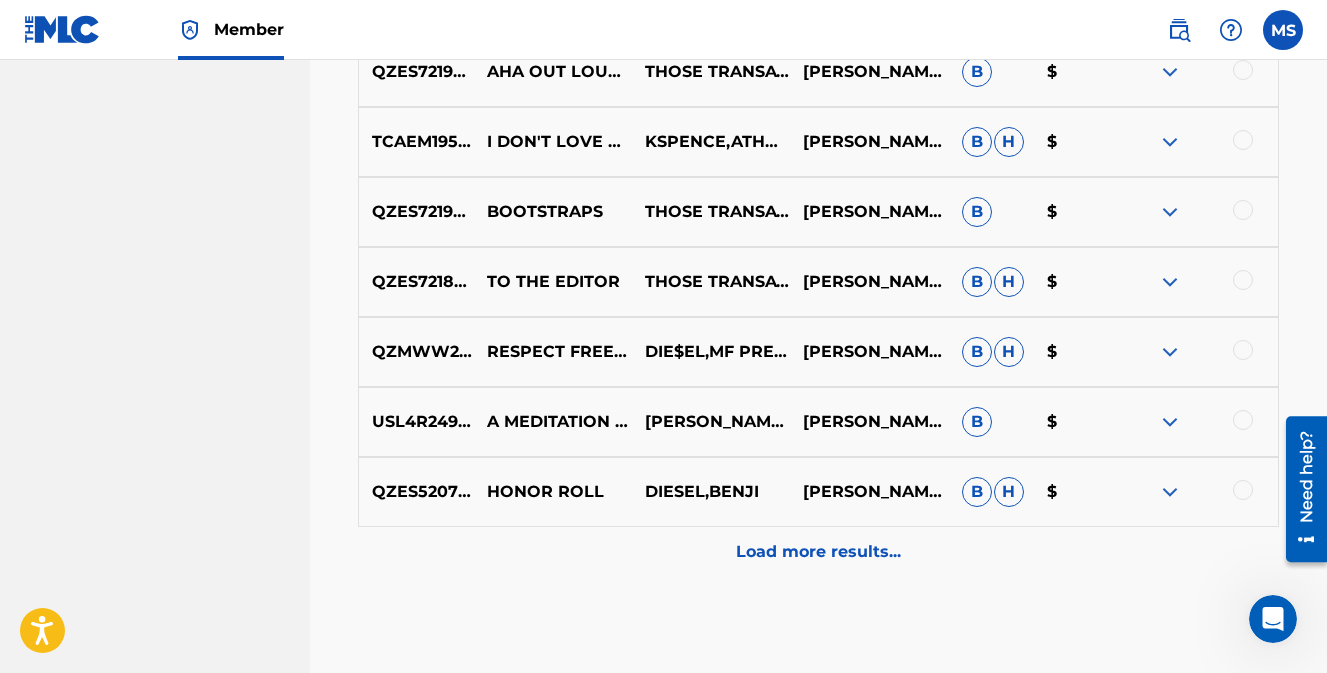 click on "Load more results..." at bounding box center (818, 552) 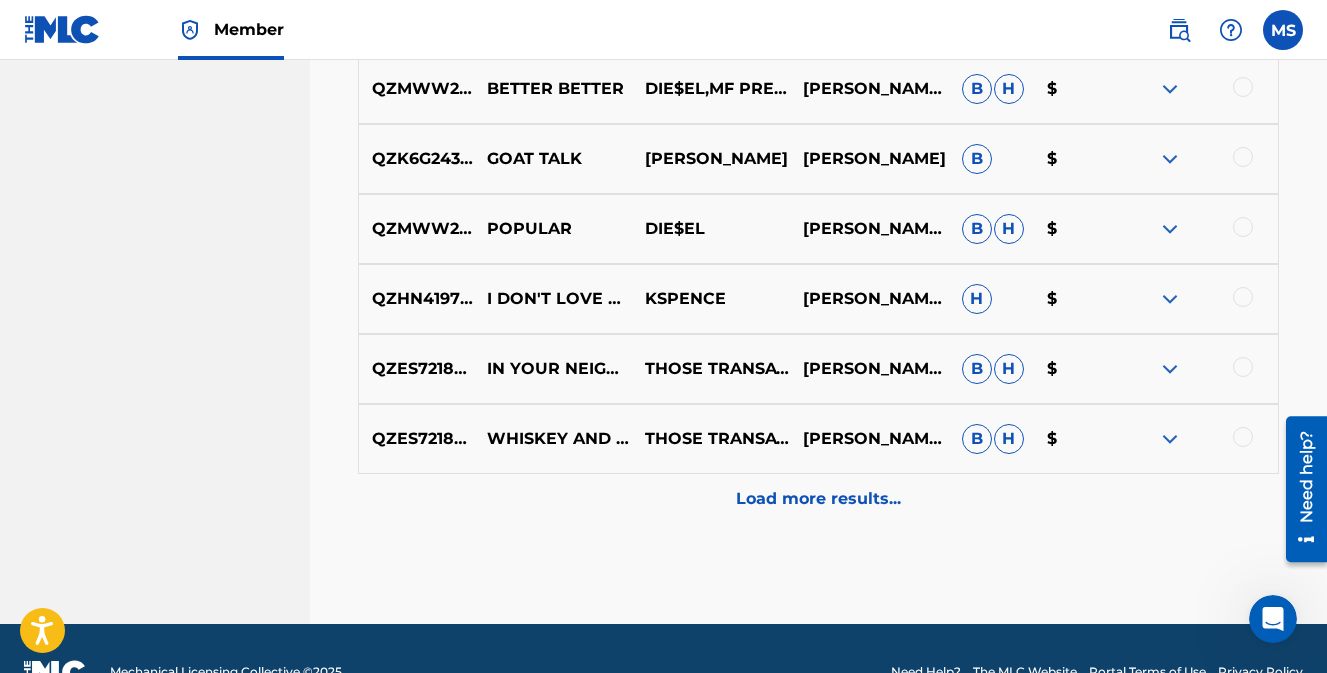 scroll, scrollTop: 7503, scrollLeft: 0, axis: vertical 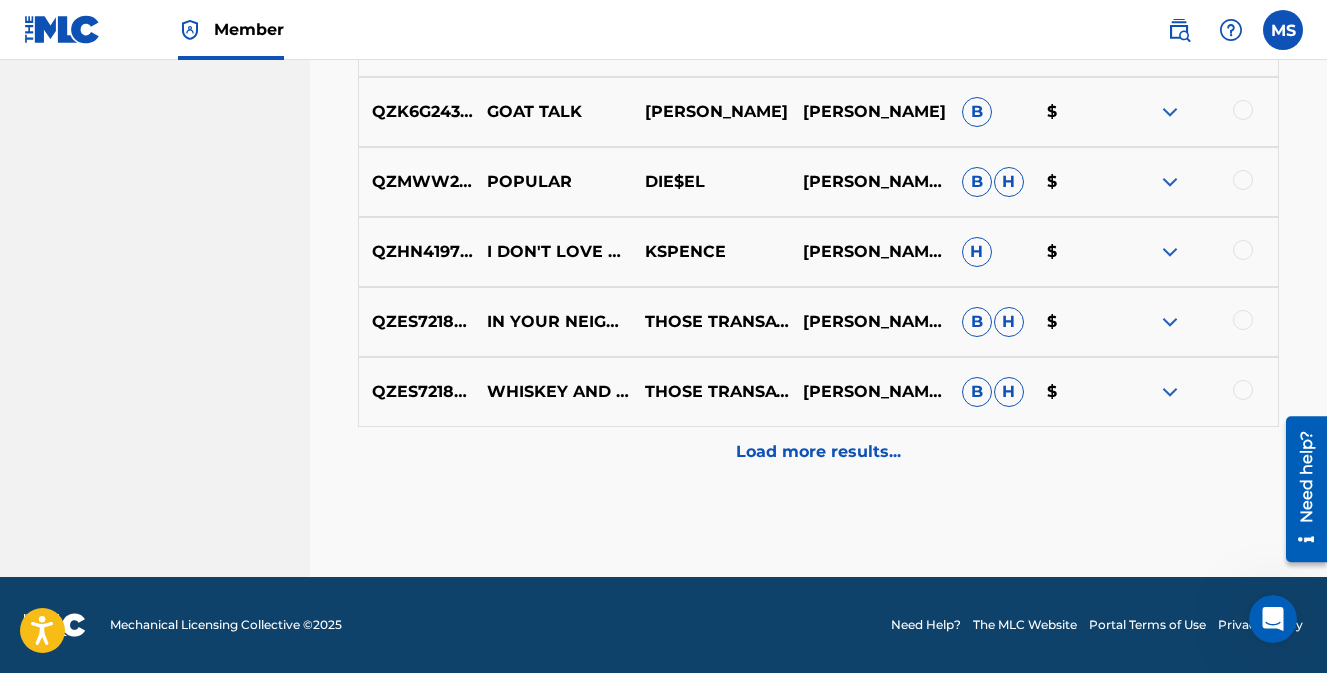 click on "Load more results..." at bounding box center [818, 452] 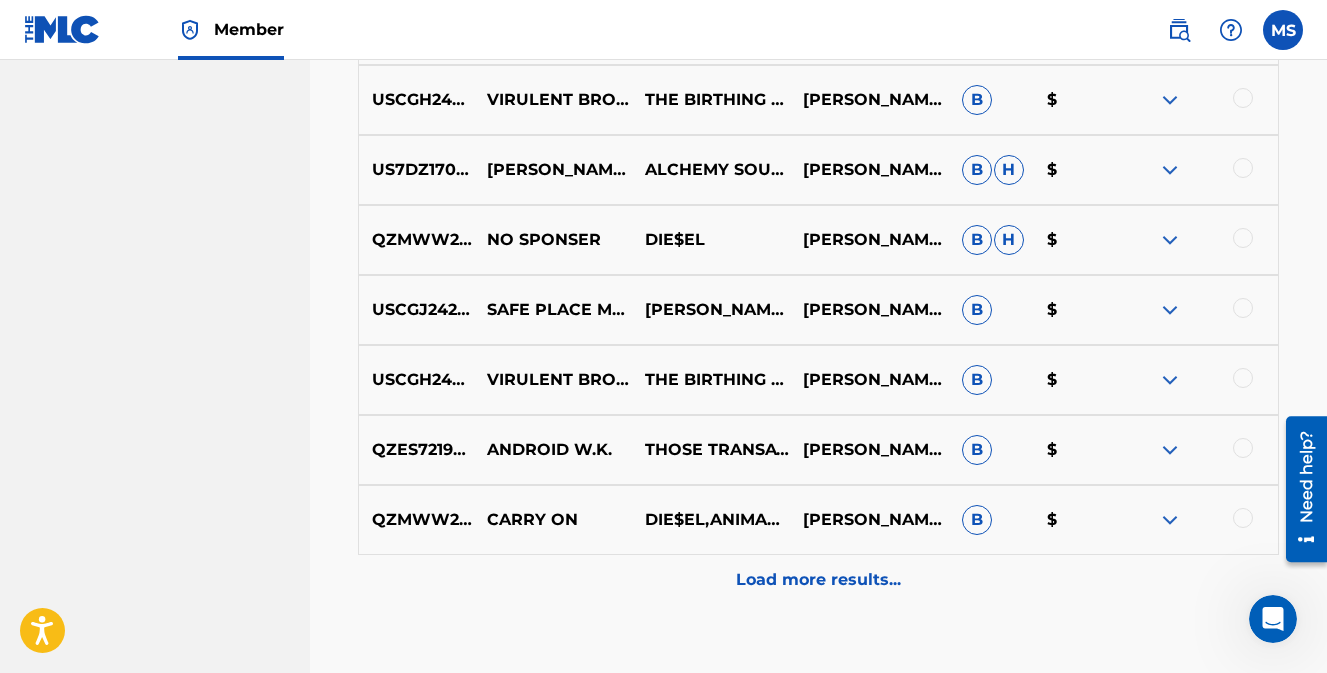scroll, scrollTop: 8103, scrollLeft: 0, axis: vertical 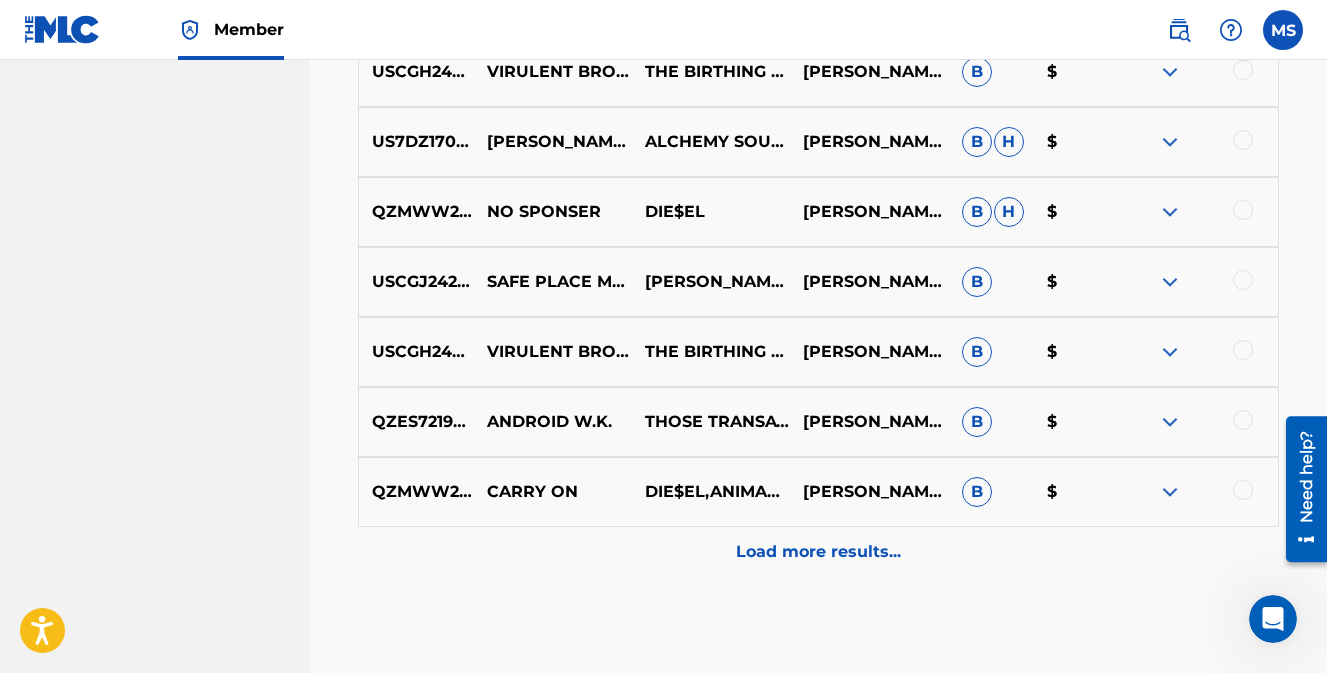 click on "Load more results..." at bounding box center (818, 552) 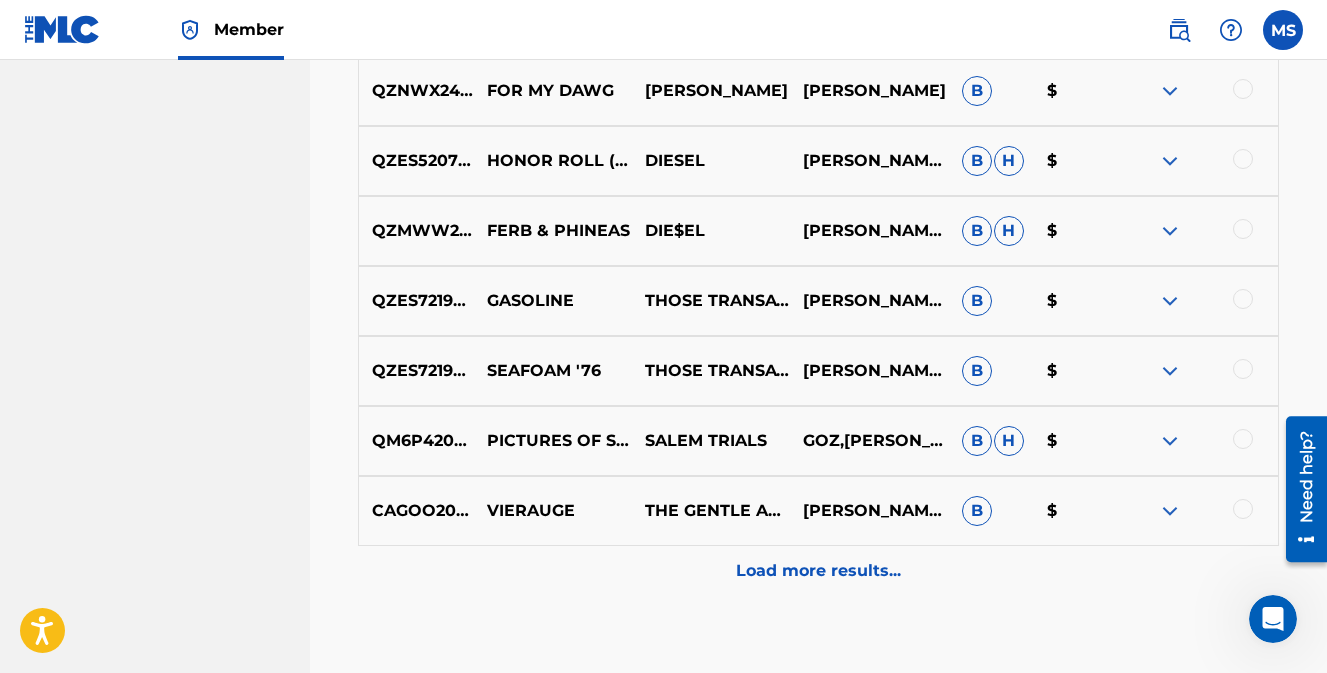 scroll, scrollTop: 8903, scrollLeft: 0, axis: vertical 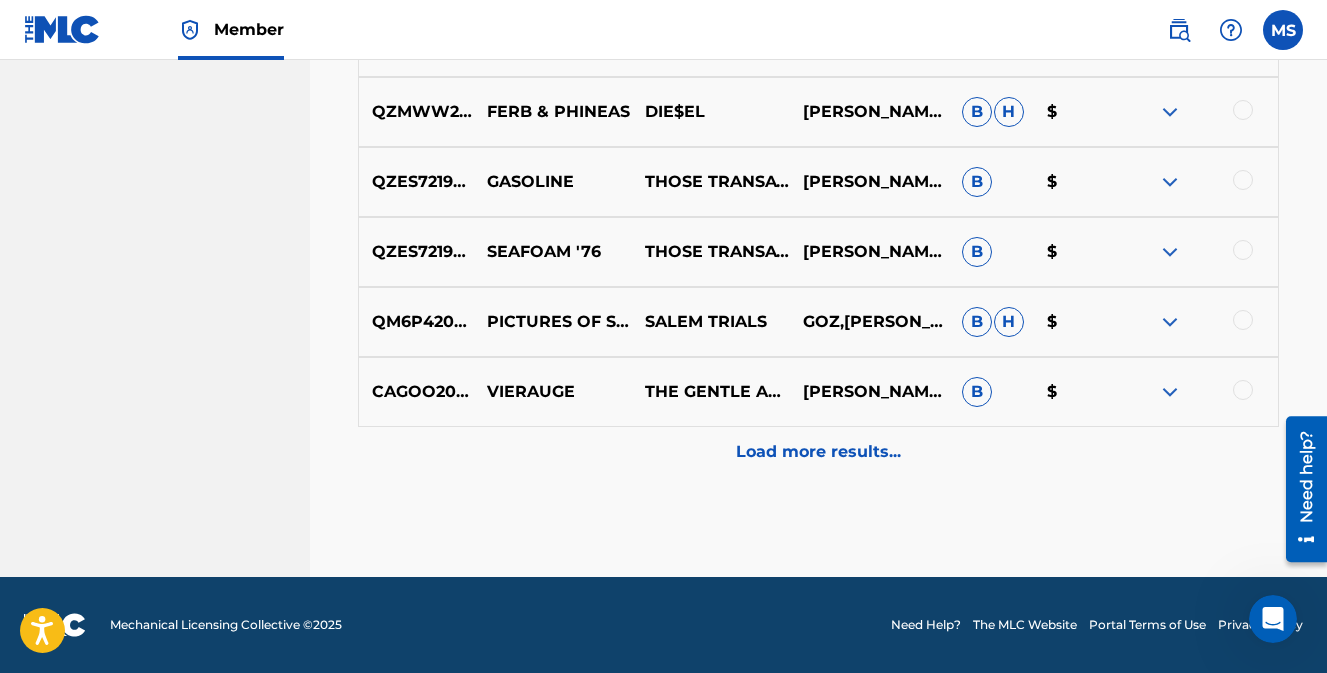 click on "Load more results..." at bounding box center (818, 452) 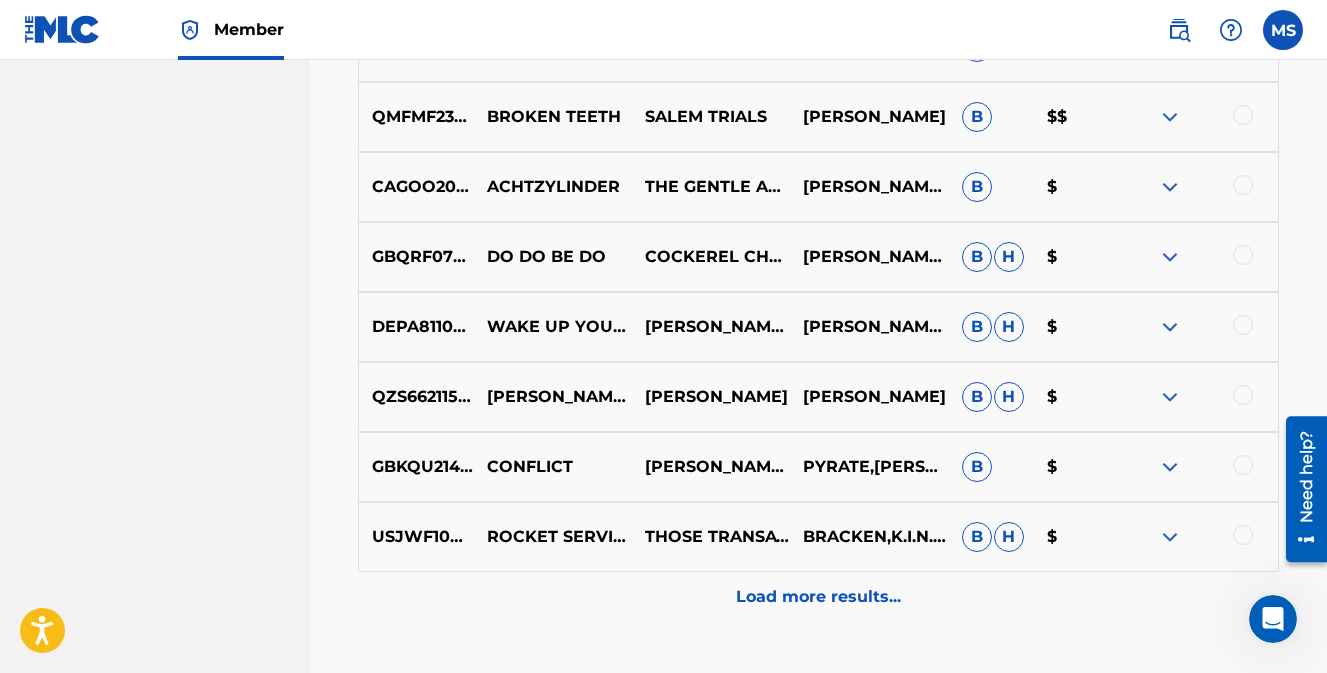 scroll, scrollTop: 9503, scrollLeft: 0, axis: vertical 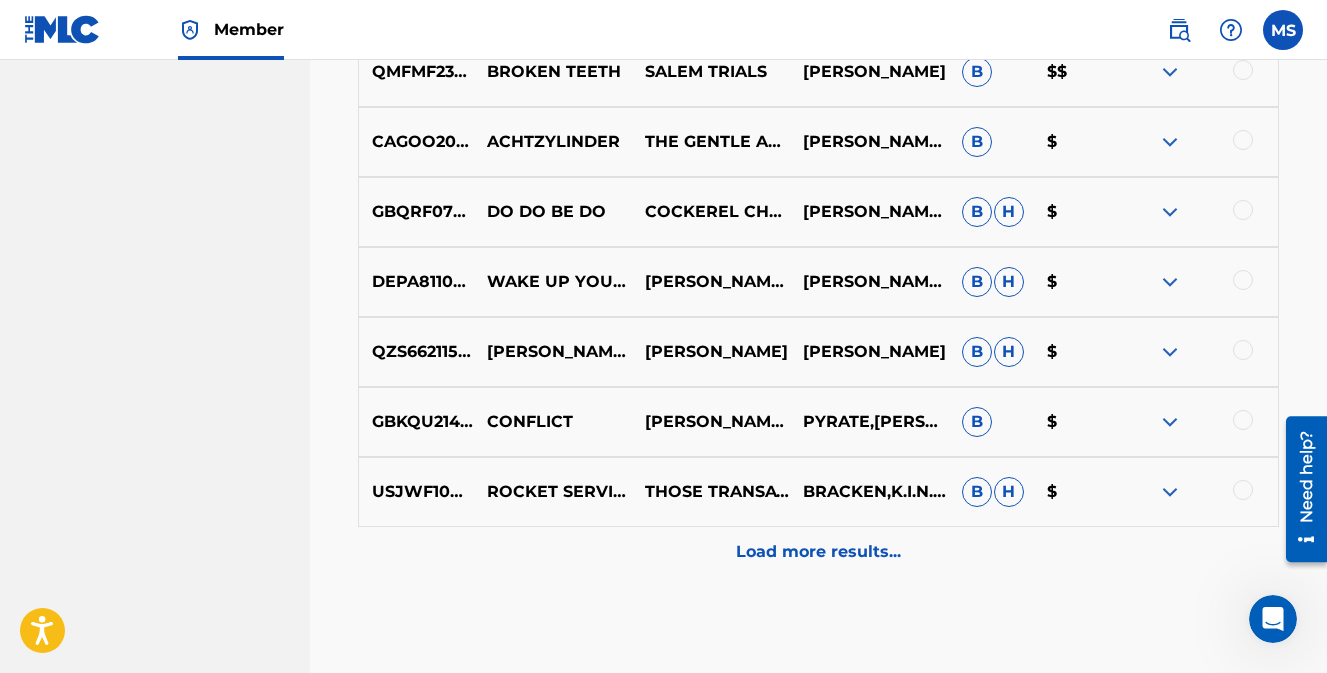 click on "Load more results..." at bounding box center (818, 552) 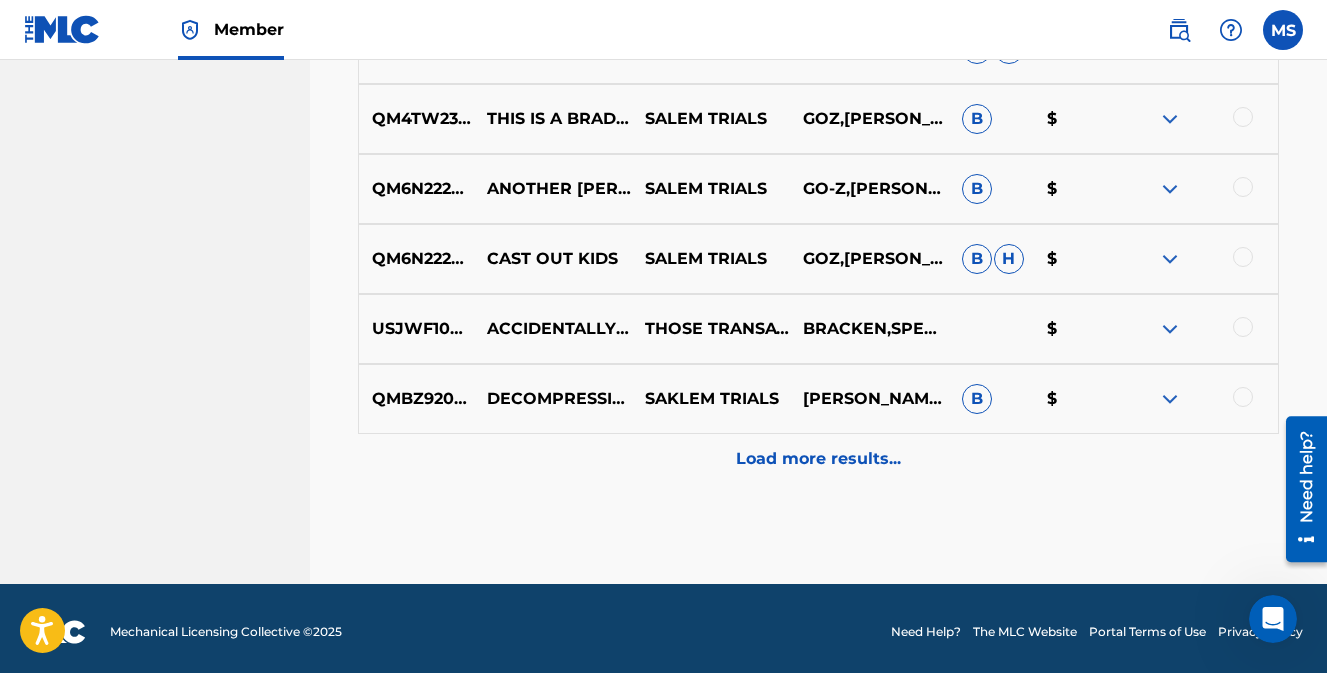 scroll, scrollTop: 10303, scrollLeft: 0, axis: vertical 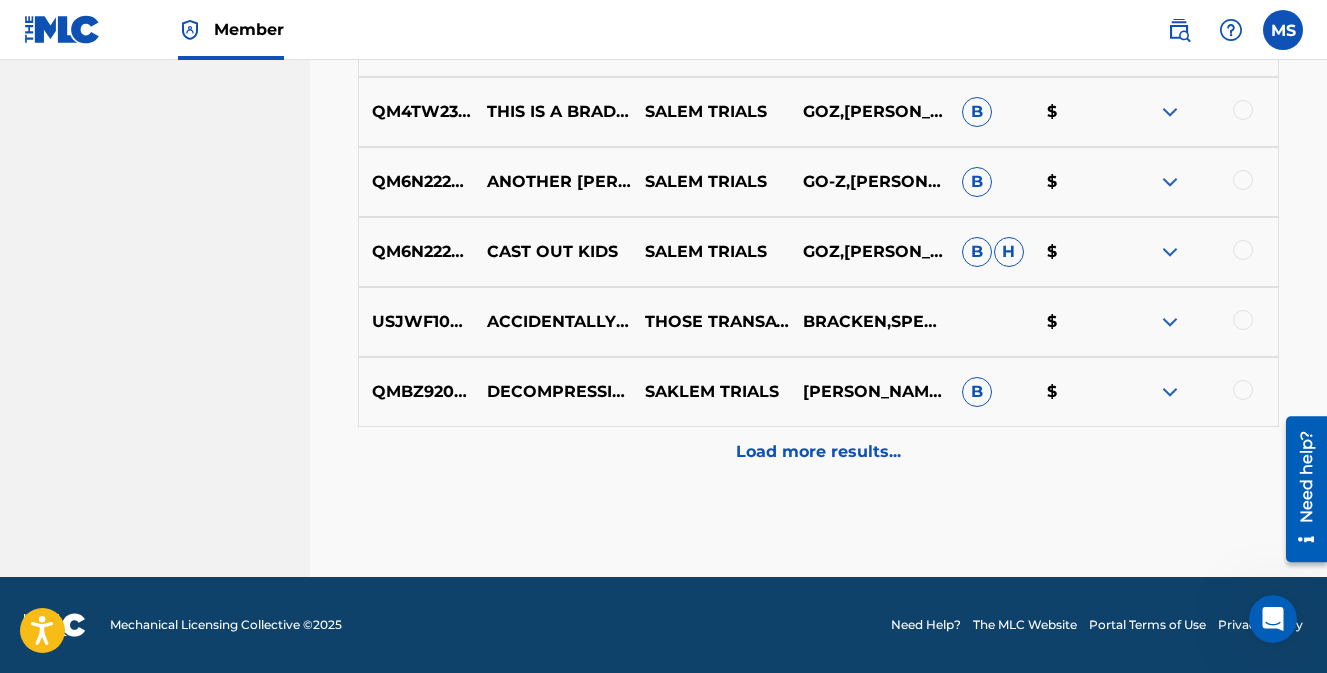 click on "Load more results..." at bounding box center (818, 452) 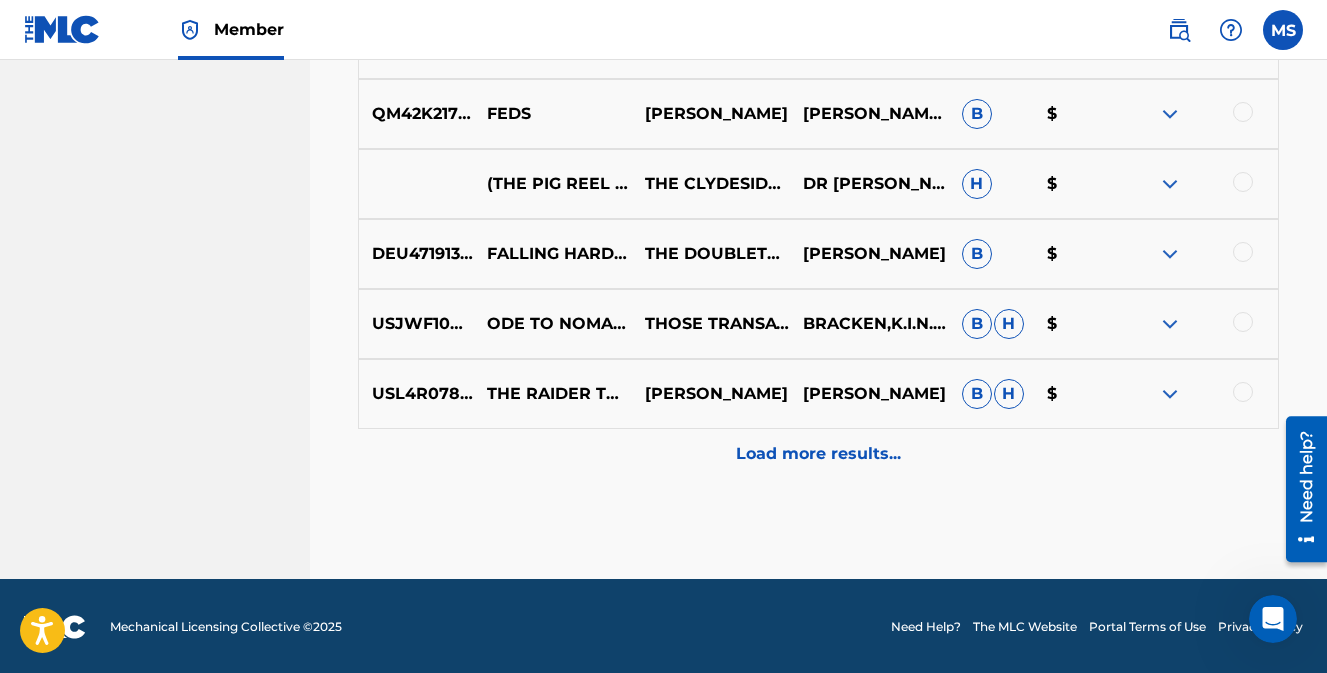 scroll, scrollTop: 11003, scrollLeft: 0, axis: vertical 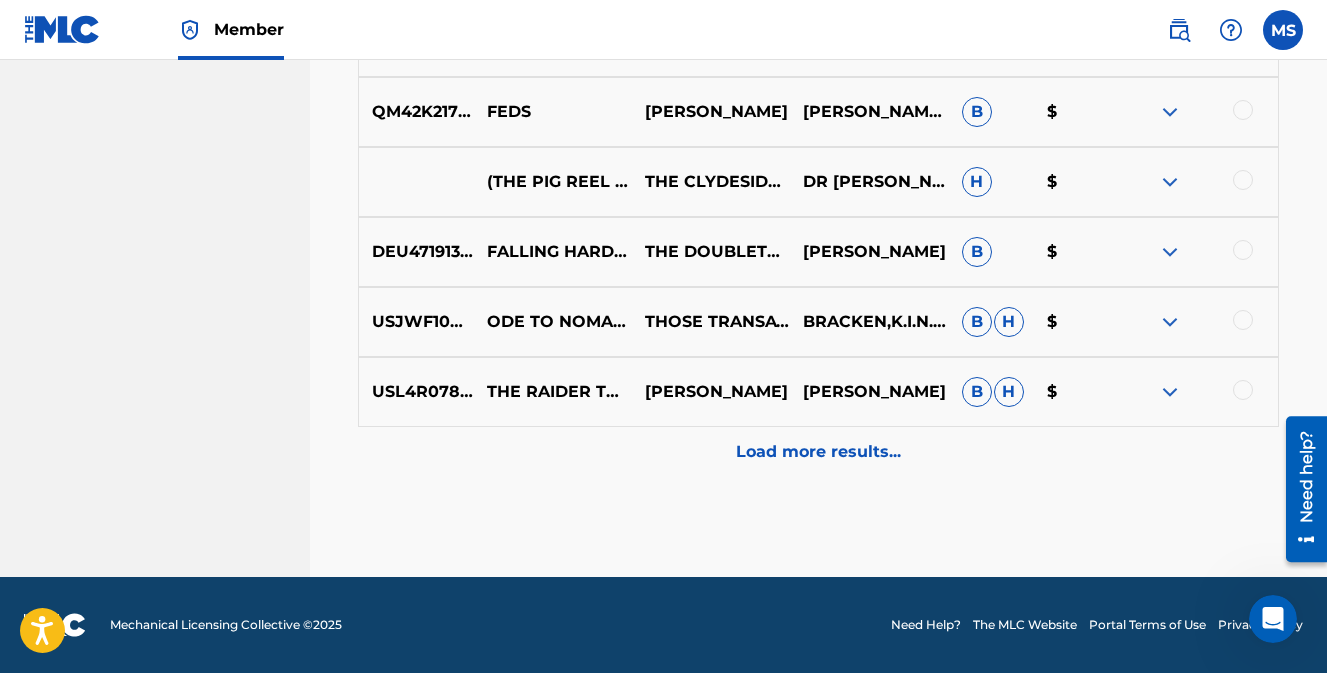 click on "Load more results..." at bounding box center (818, 452) 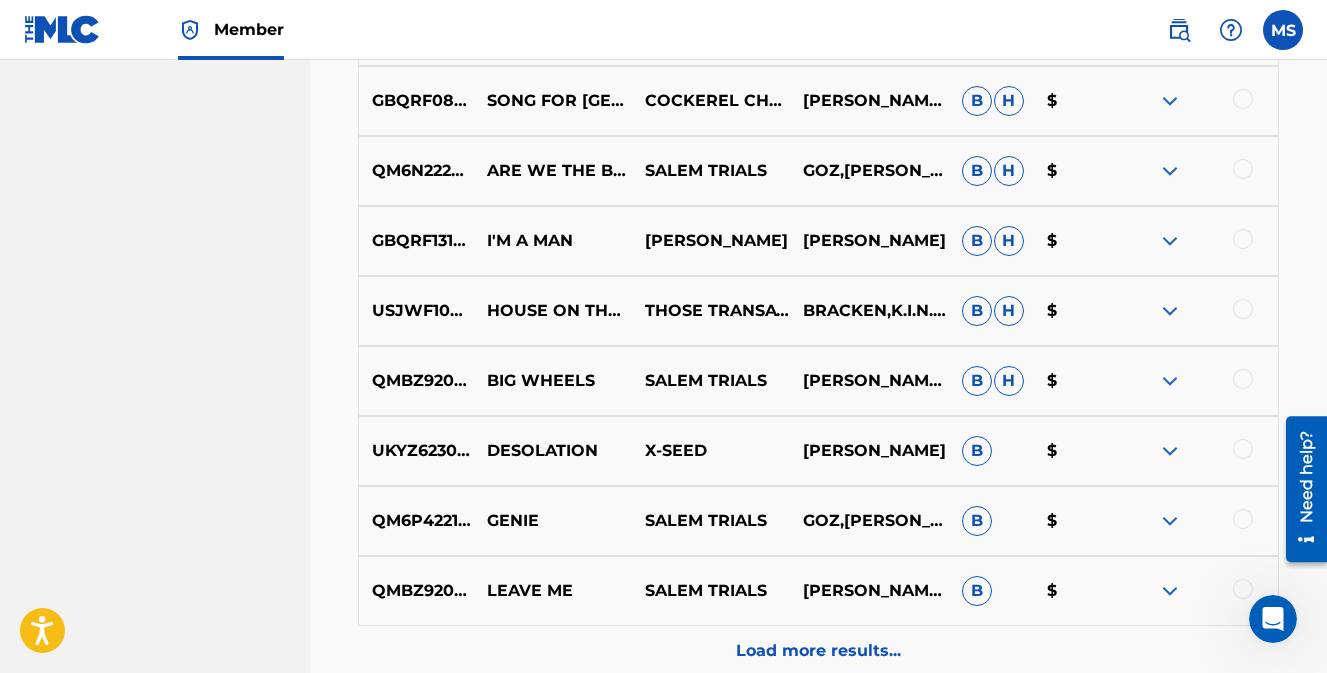 scroll, scrollTop: 11603, scrollLeft: 0, axis: vertical 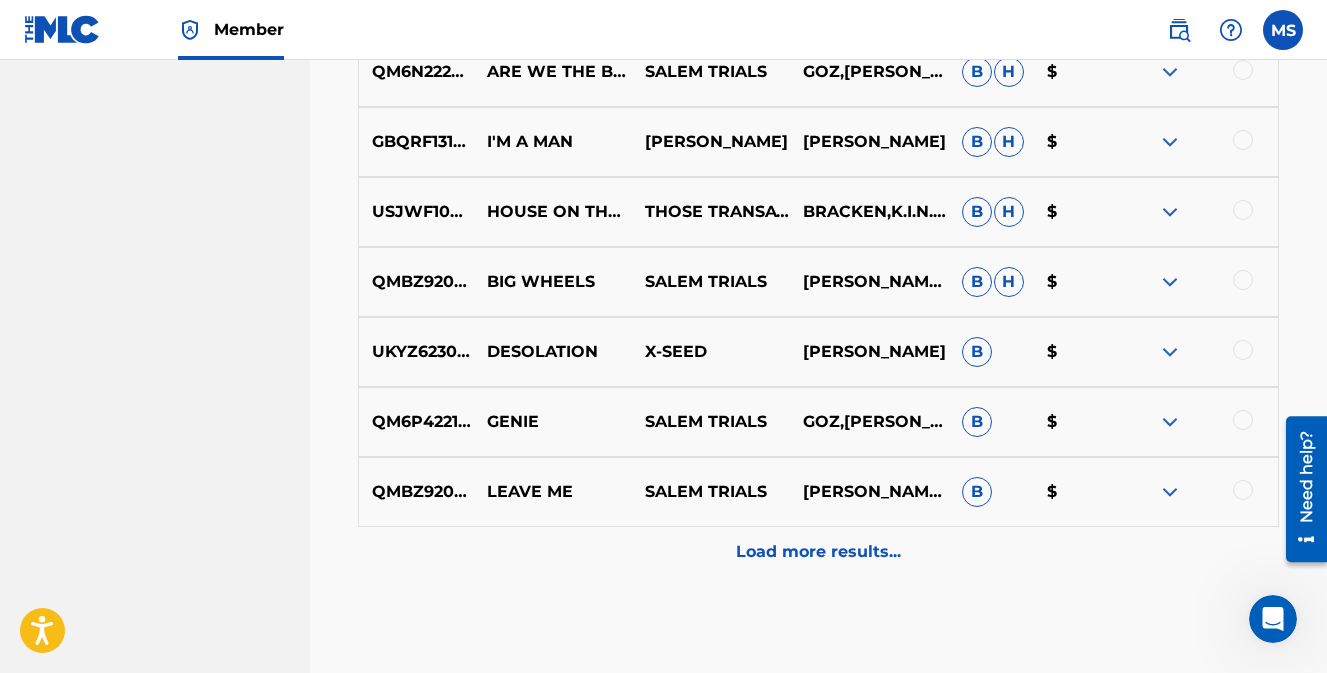 click on "Load more results..." at bounding box center (818, 552) 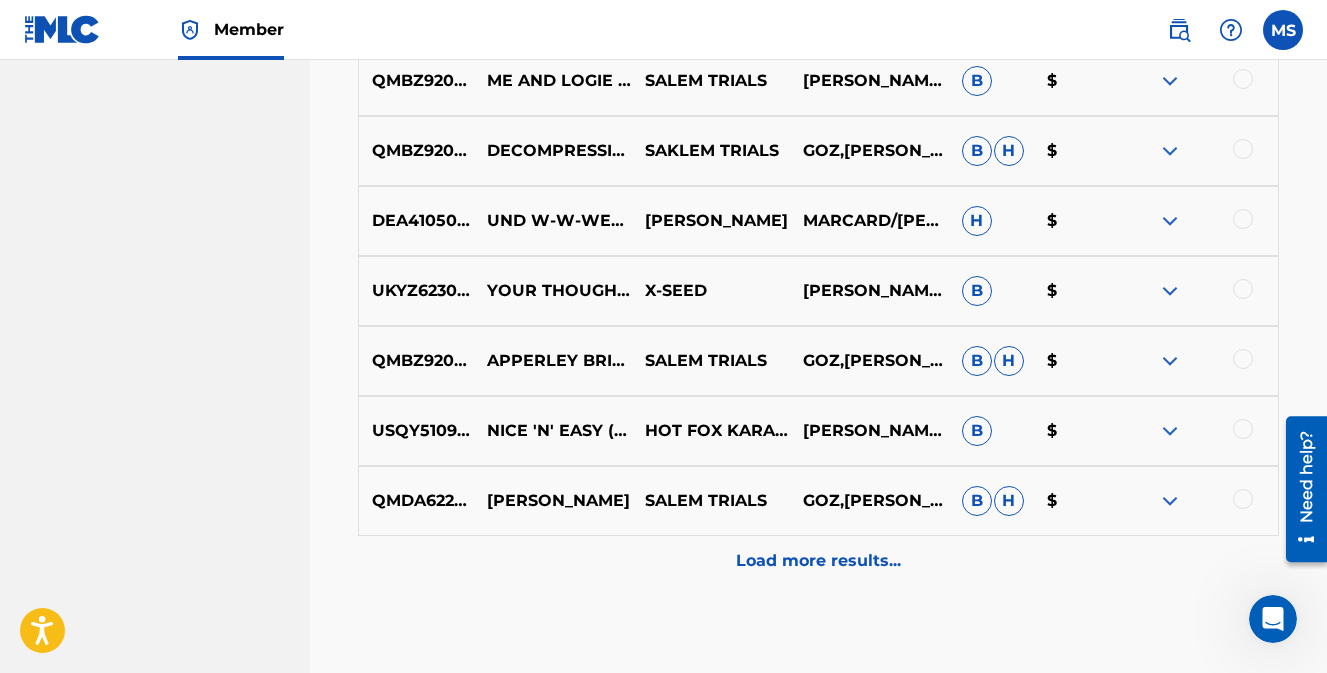 scroll, scrollTop: 12303, scrollLeft: 0, axis: vertical 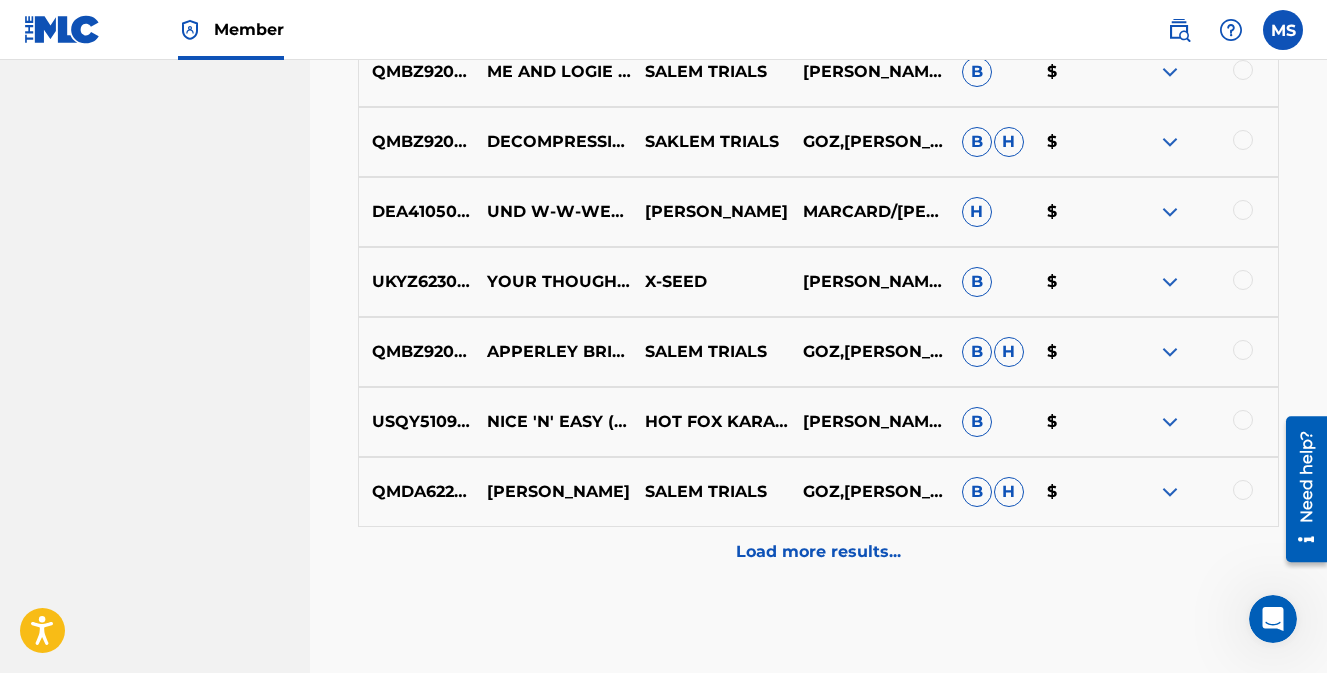 click on "Load more results..." at bounding box center (818, 552) 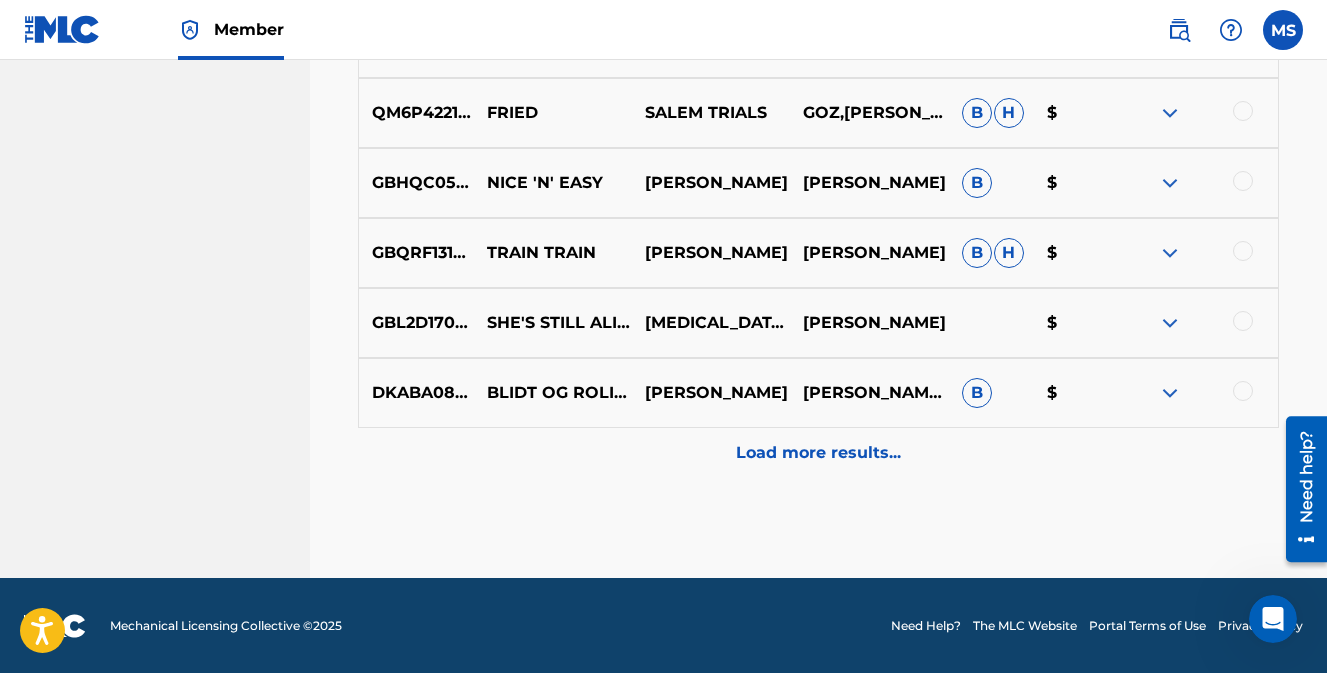 scroll, scrollTop: 13103, scrollLeft: 0, axis: vertical 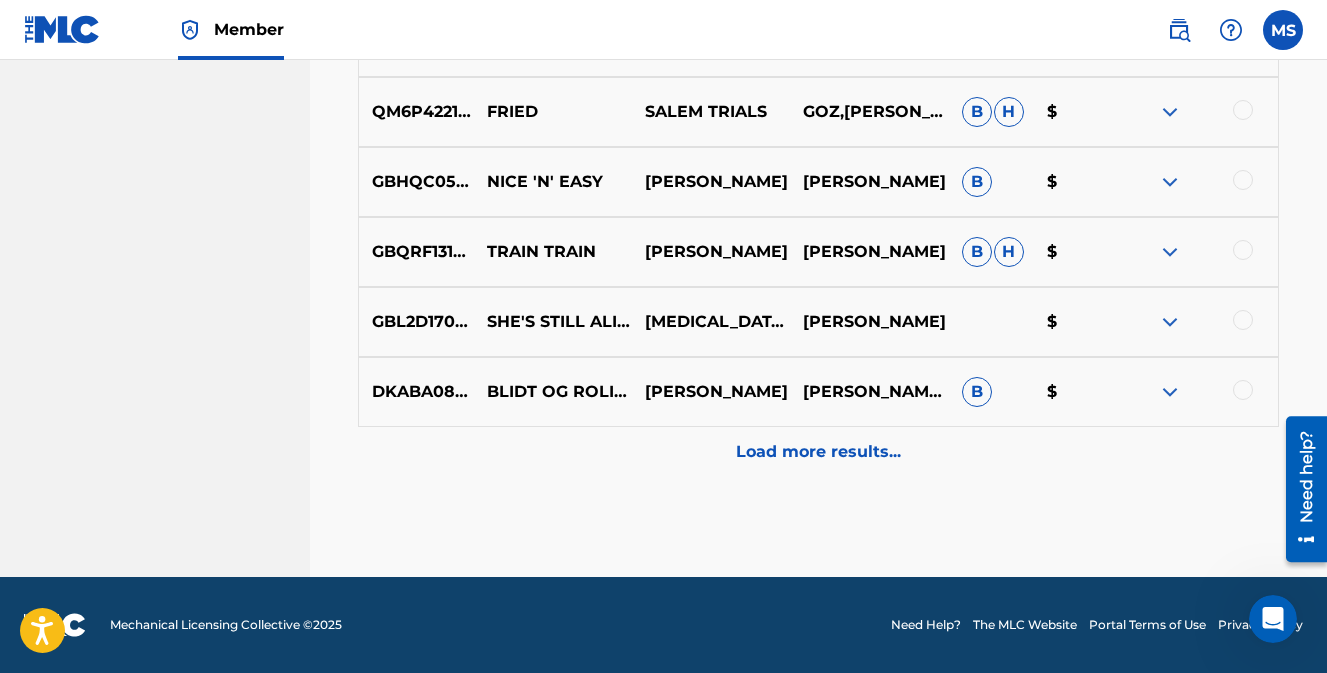 click on "Load more results..." at bounding box center [818, 452] 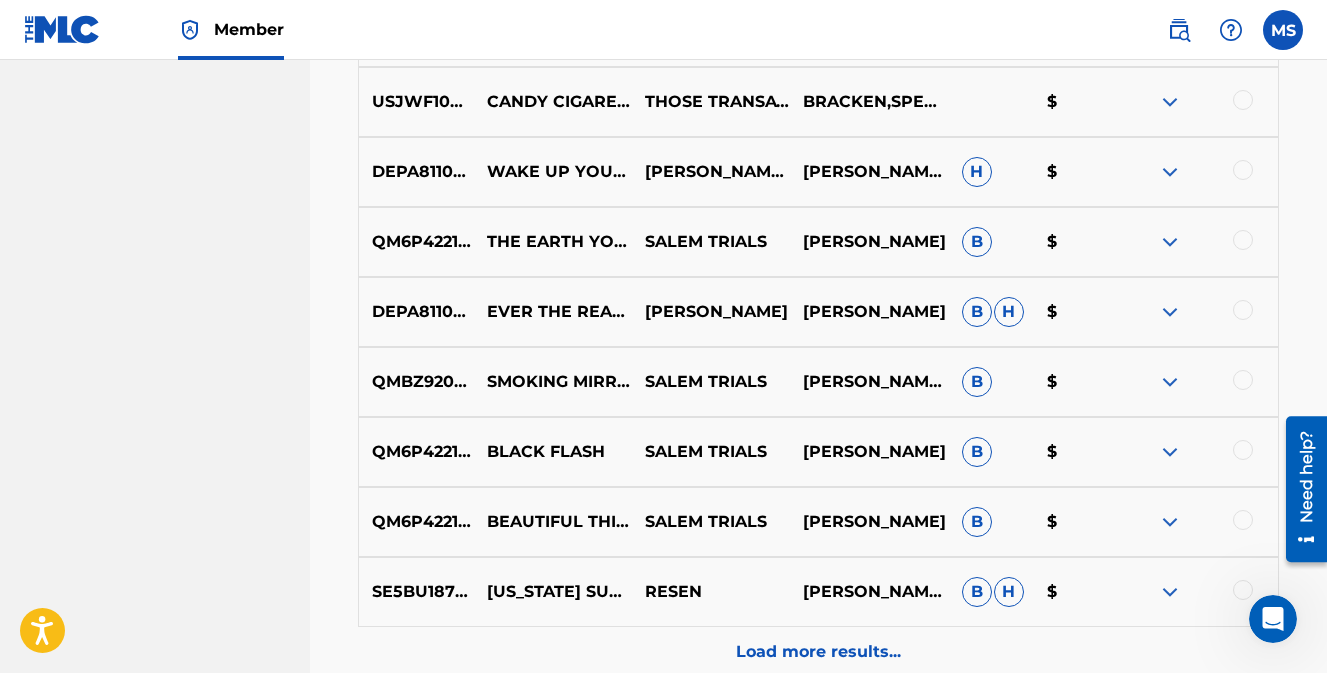 scroll, scrollTop: 13803, scrollLeft: 0, axis: vertical 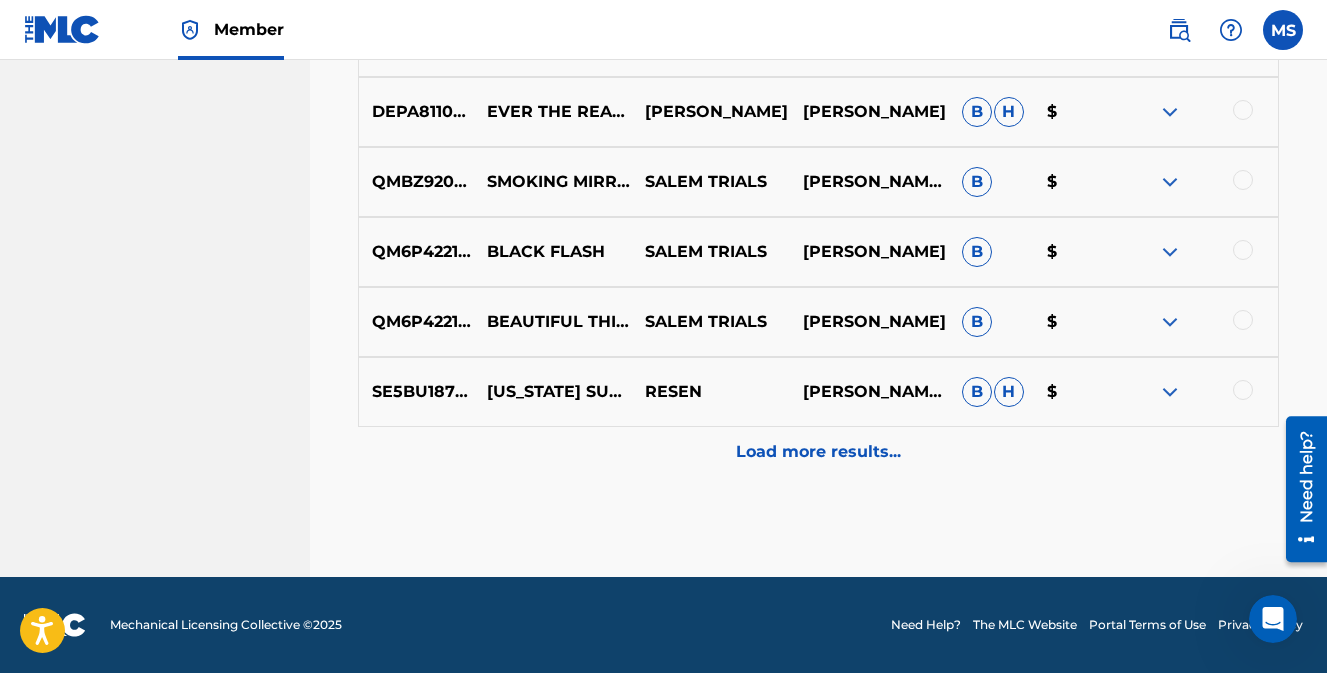 click on "Load more results..." at bounding box center (818, 452) 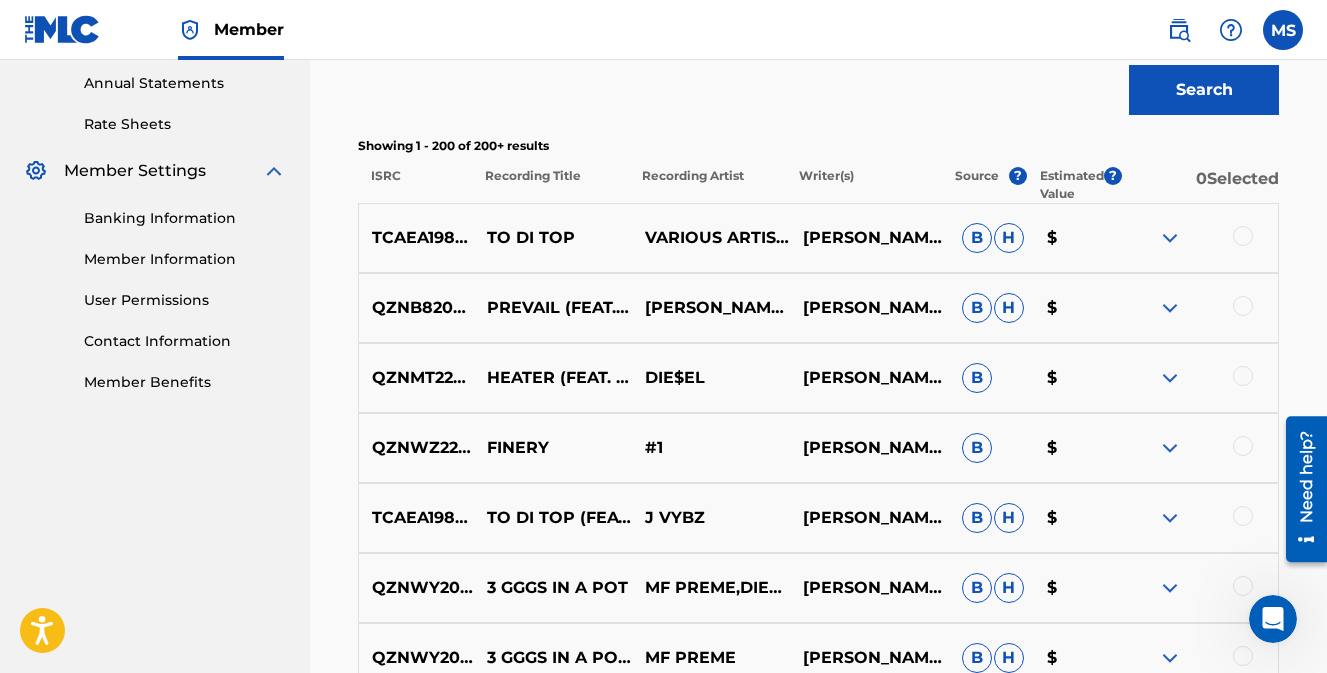 scroll, scrollTop: 453, scrollLeft: 0, axis: vertical 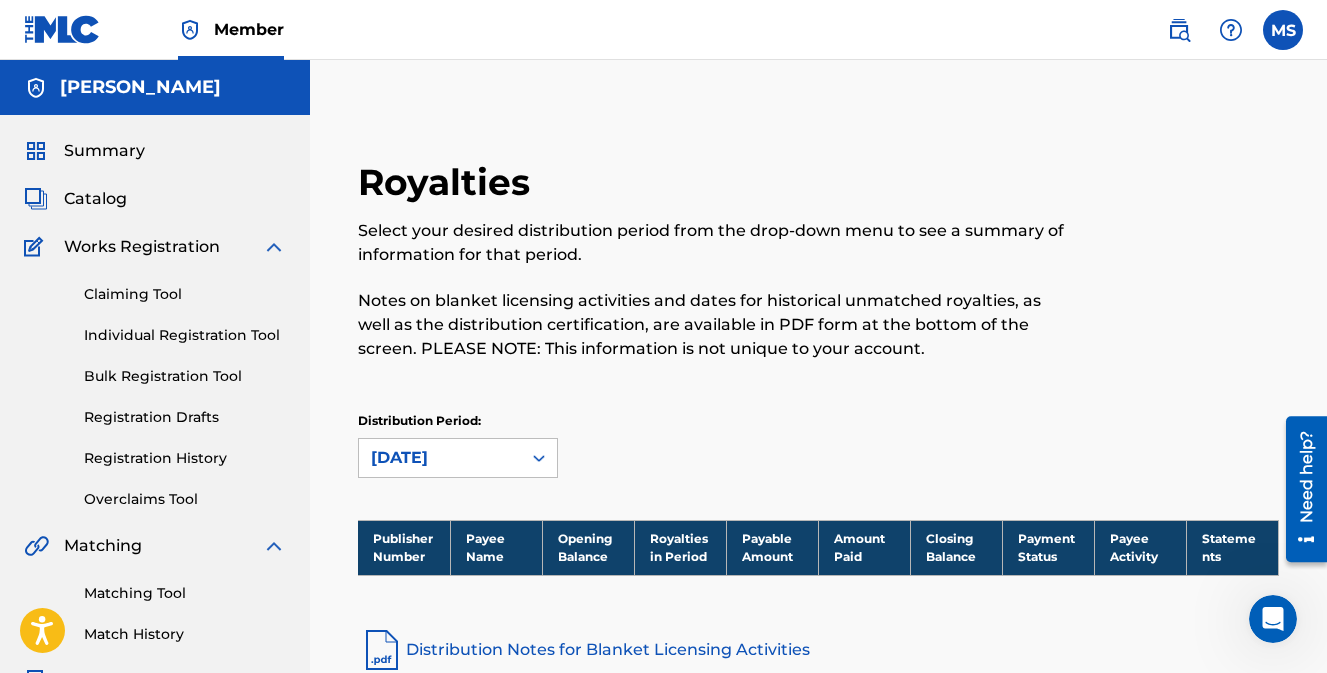 click on "Claiming Tool" at bounding box center (185, 294) 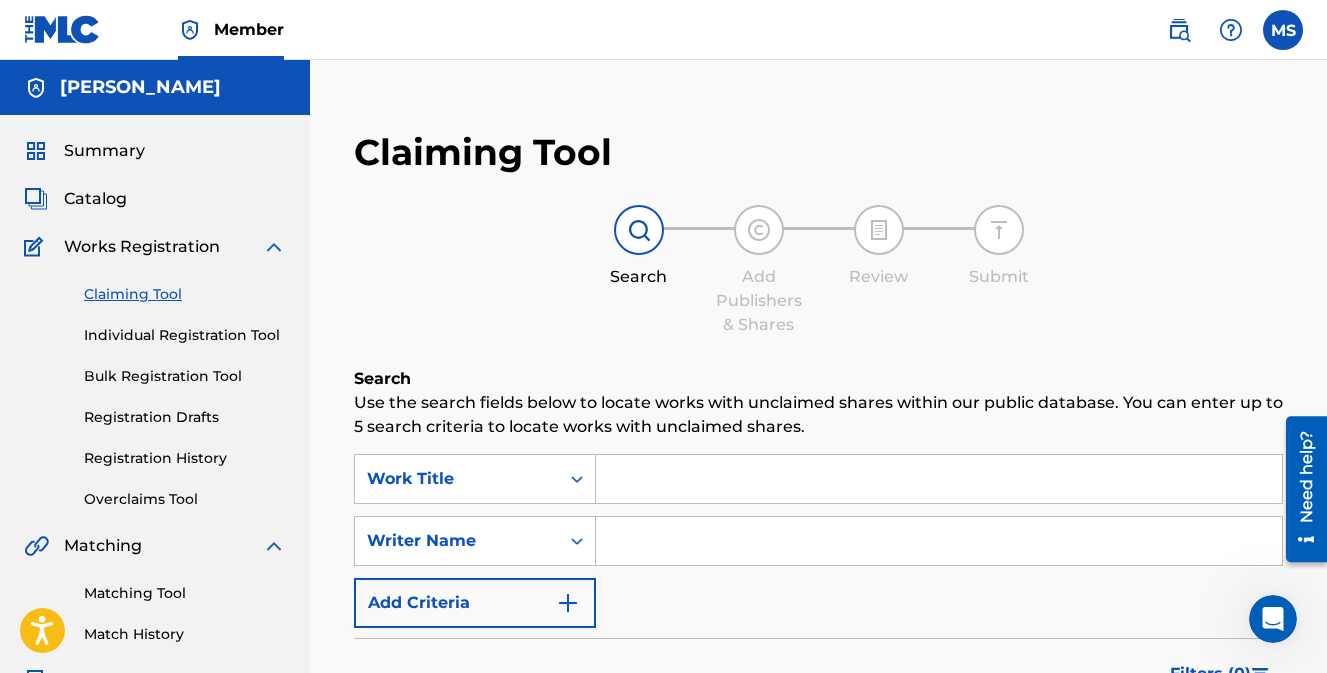 click at bounding box center [939, 479] 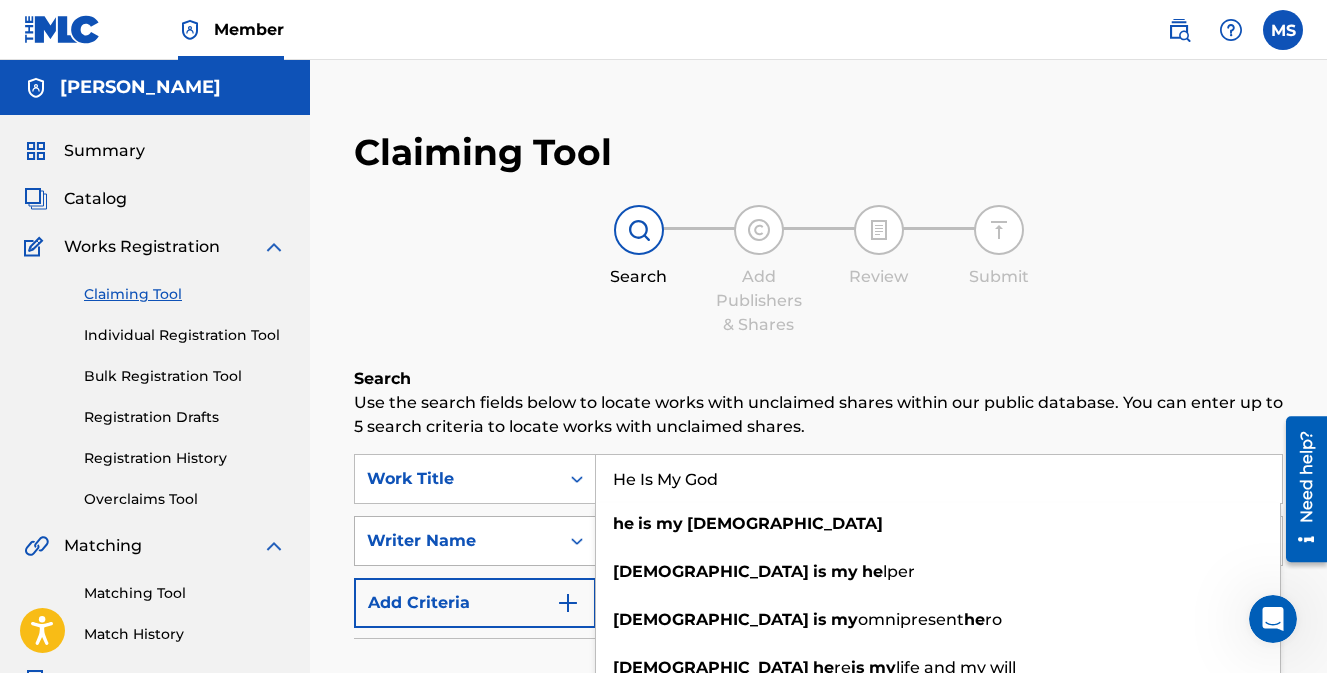 type on "He Is My God" 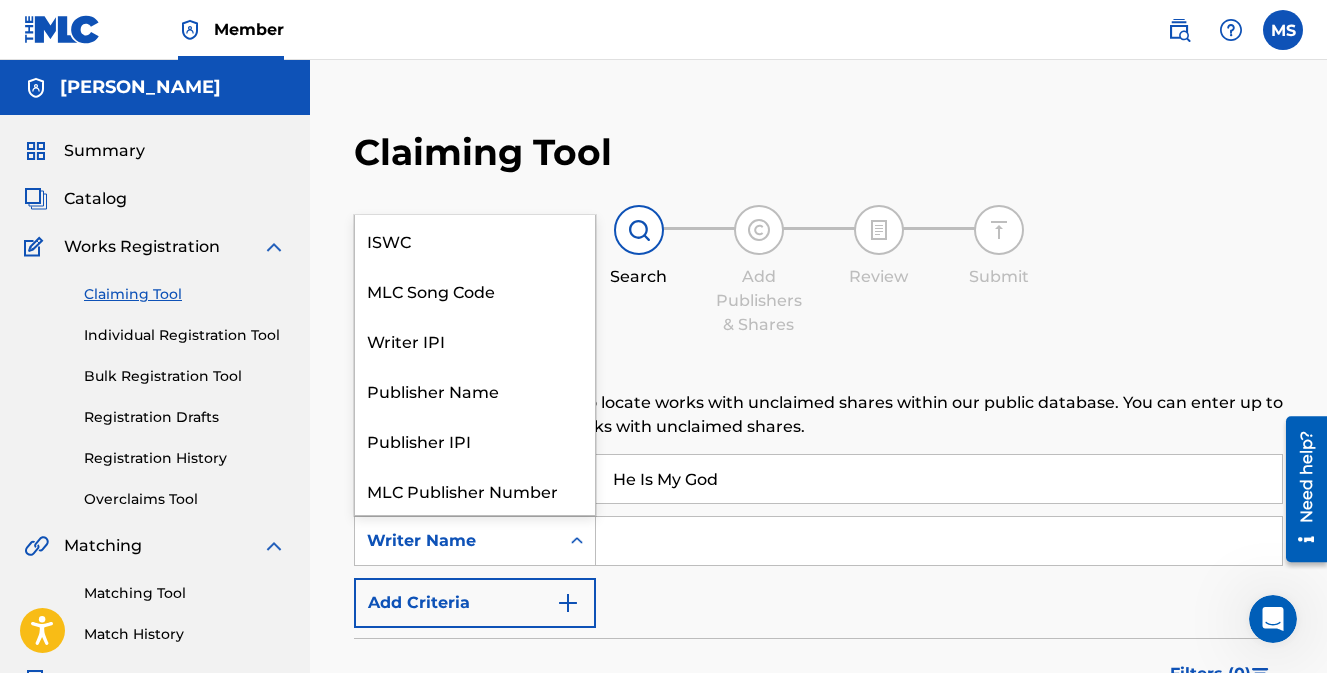 scroll, scrollTop: 50, scrollLeft: 0, axis: vertical 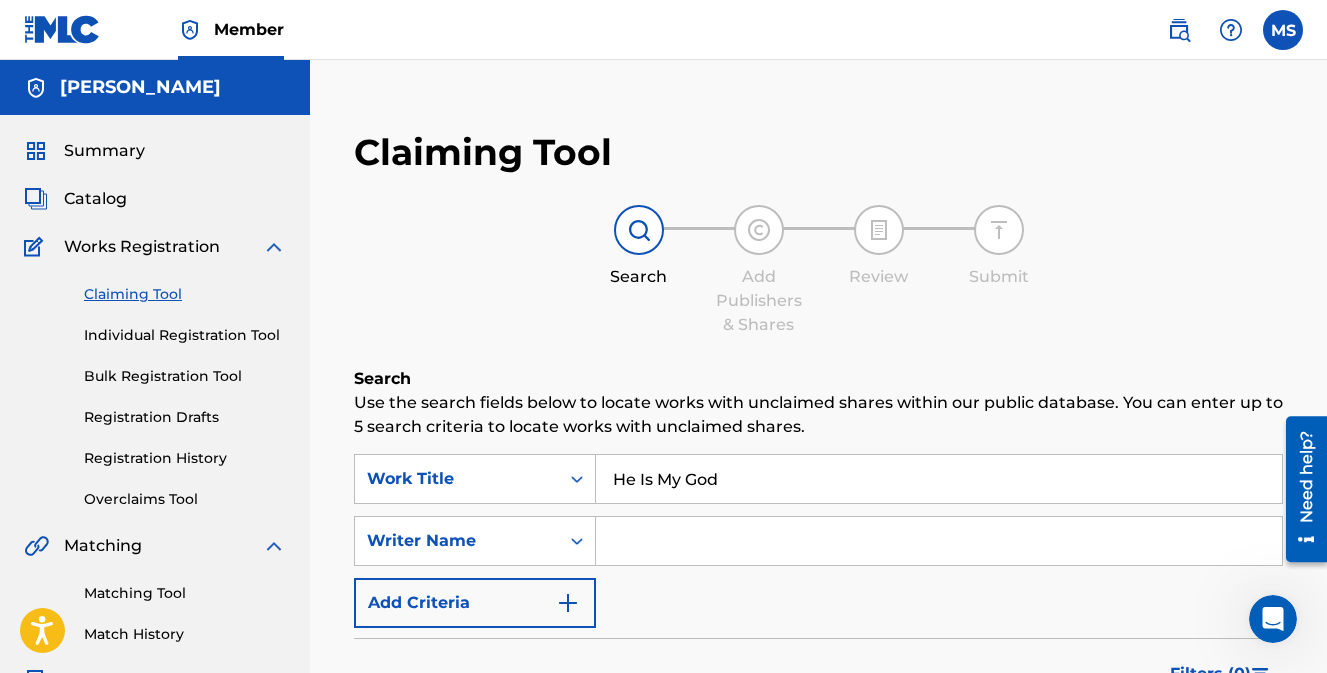 click at bounding box center (939, 541) 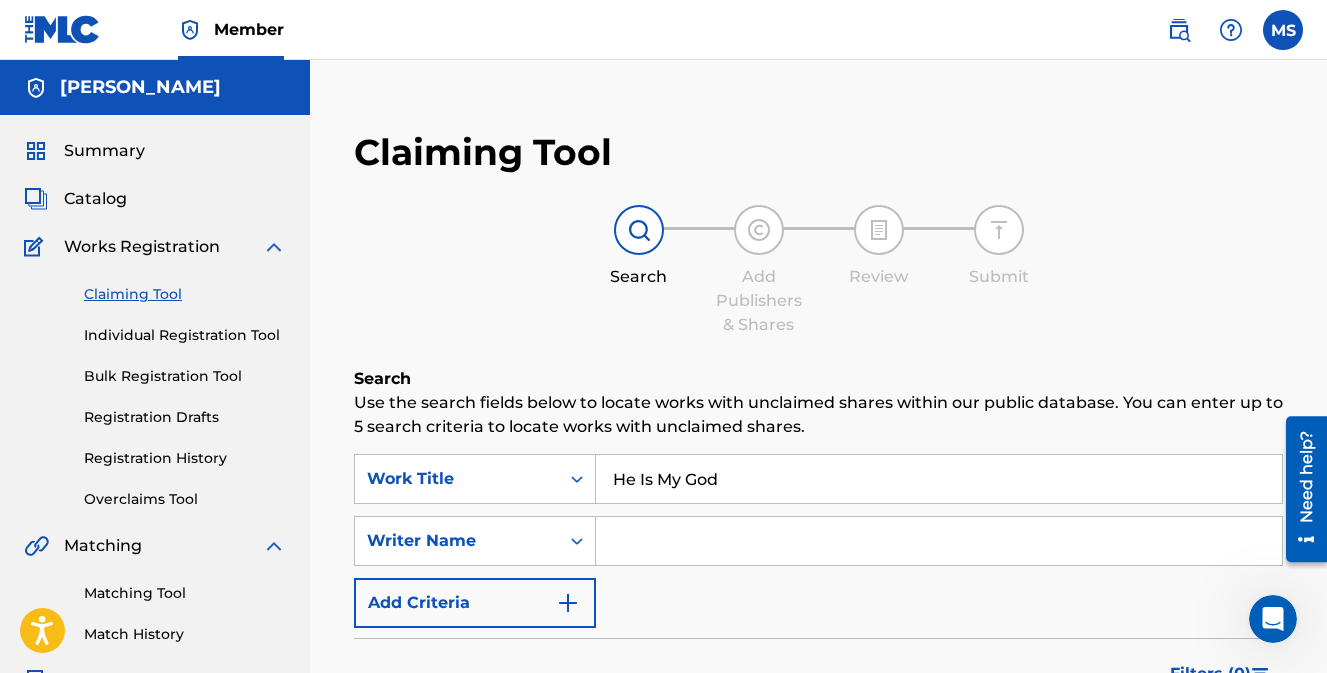 click at bounding box center [939, 541] 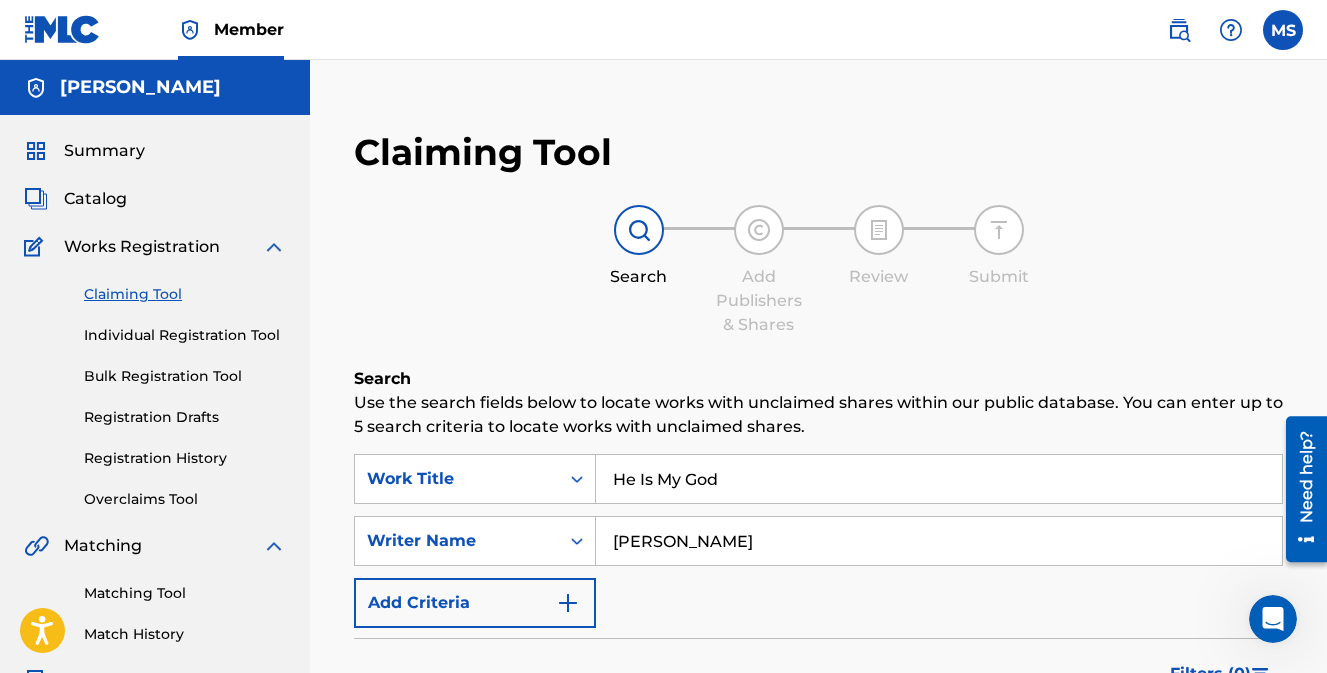 click on "[PERSON_NAME]" at bounding box center [939, 541] 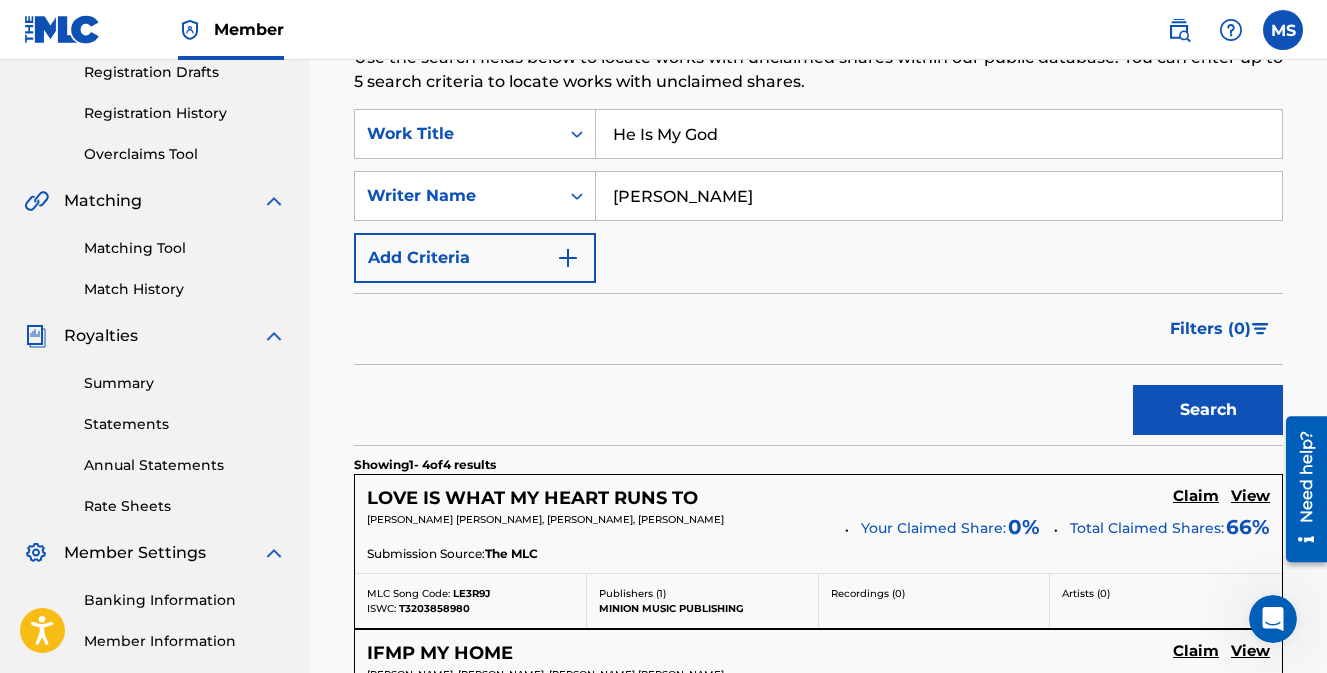 scroll, scrollTop: 300, scrollLeft: 0, axis: vertical 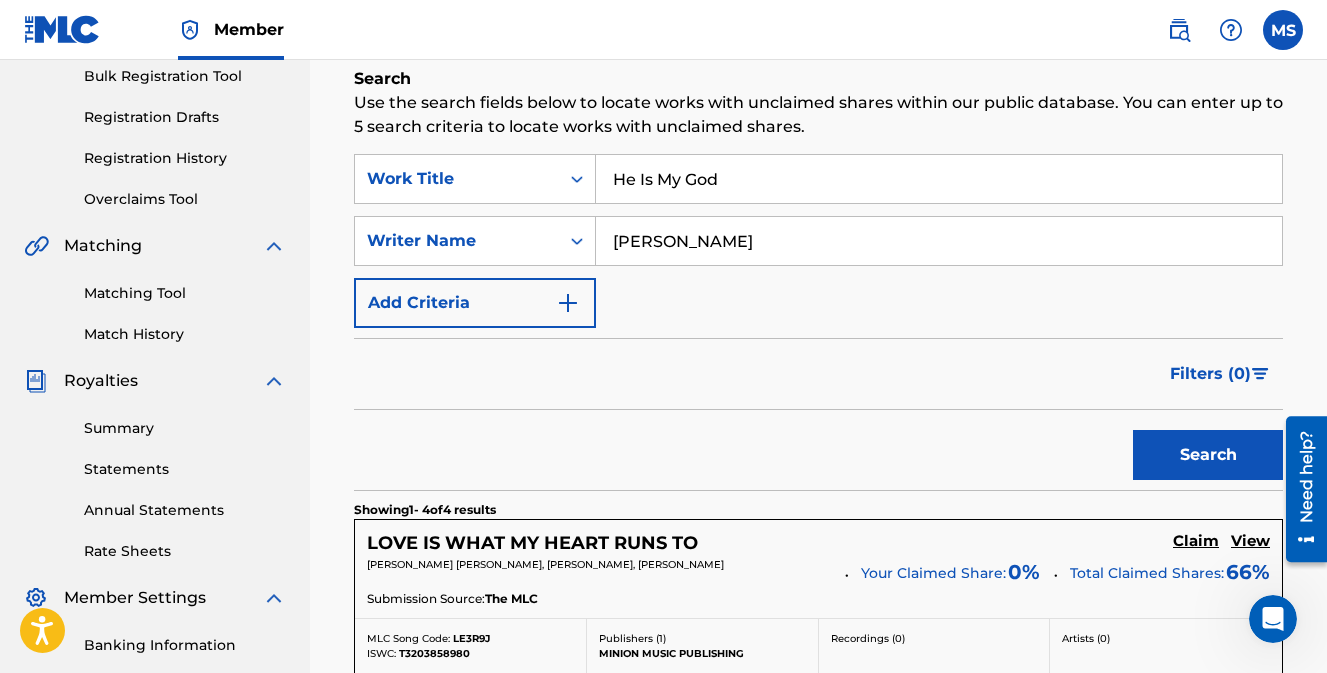 click on "Search" at bounding box center [1208, 455] 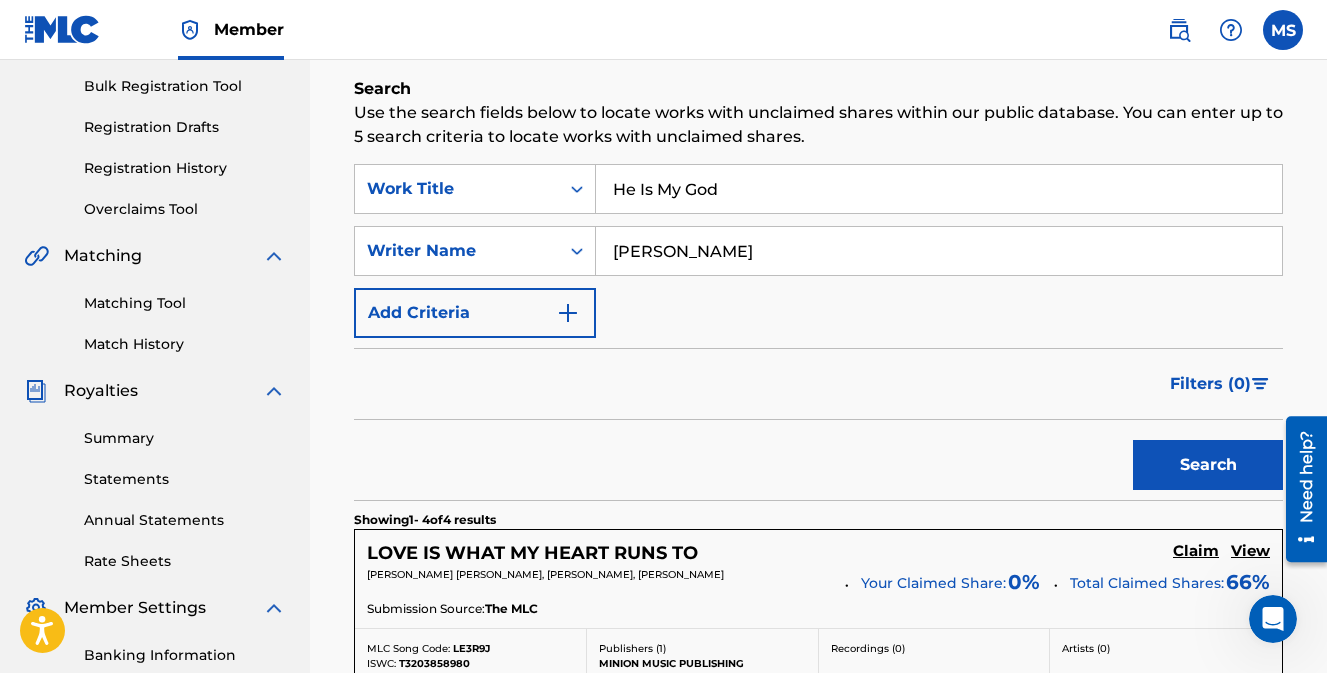 scroll, scrollTop: 100, scrollLeft: 0, axis: vertical 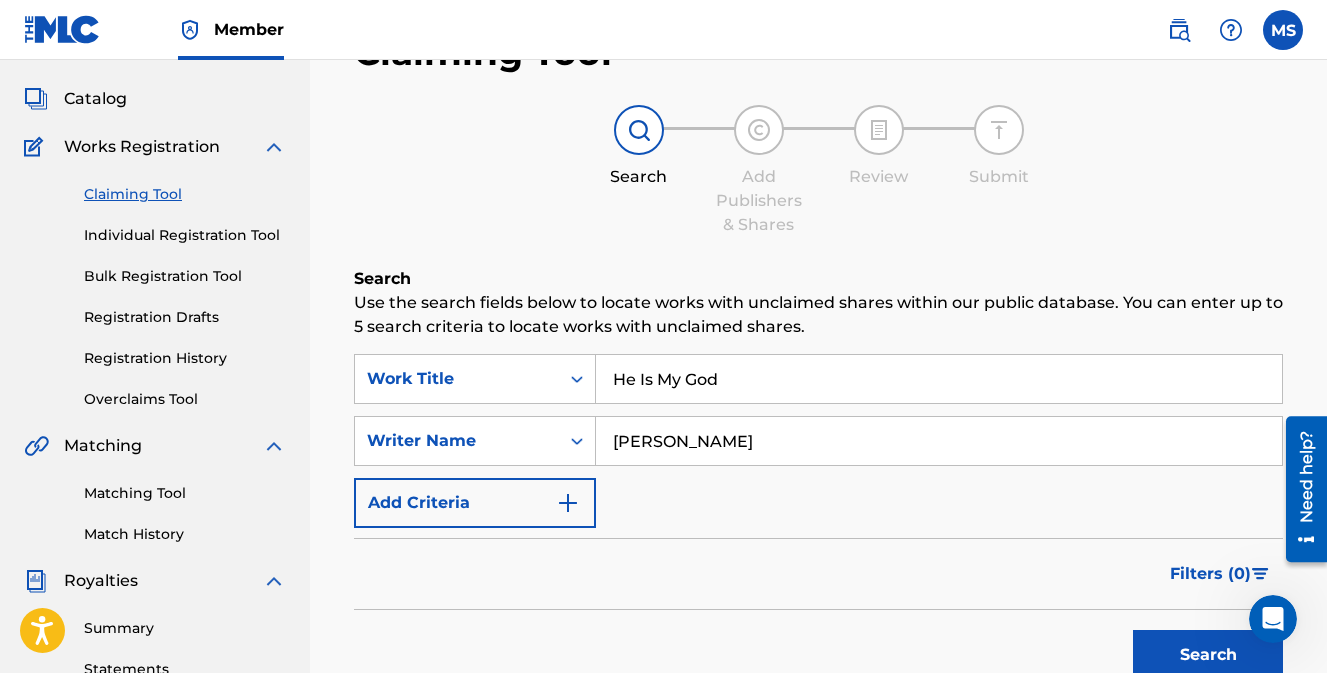click at bounding box center [568, 503] 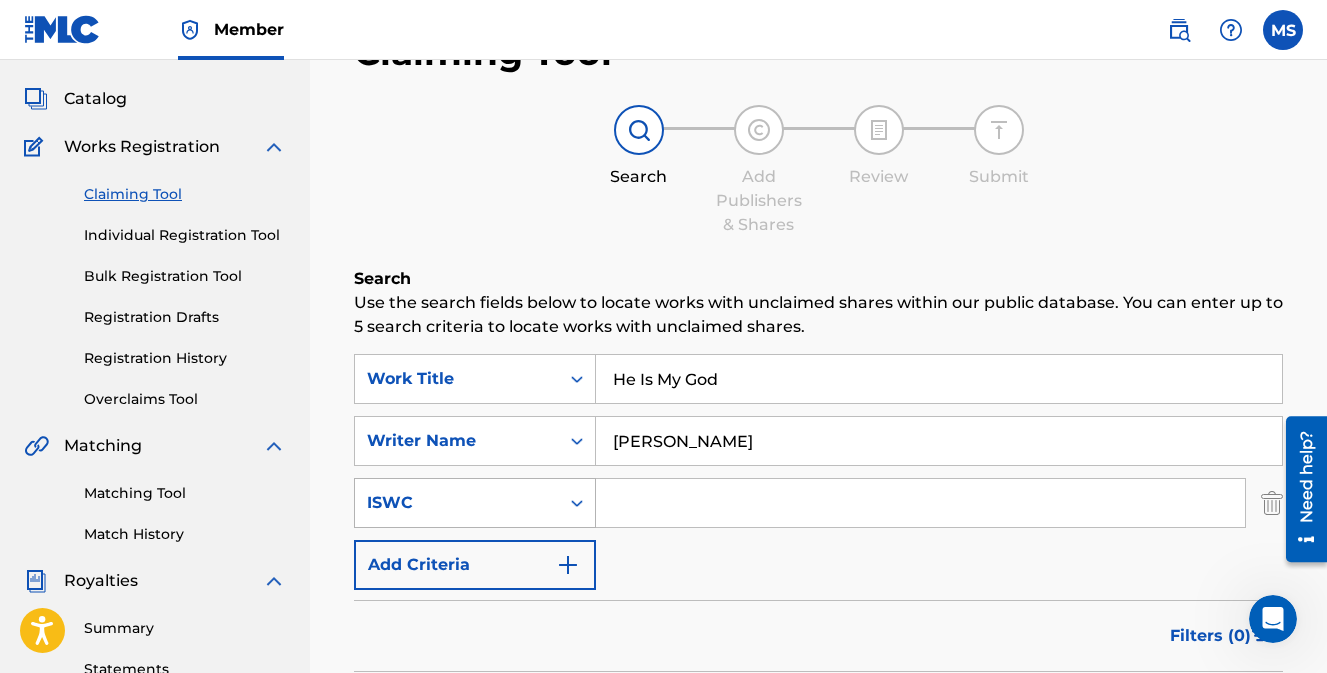 click 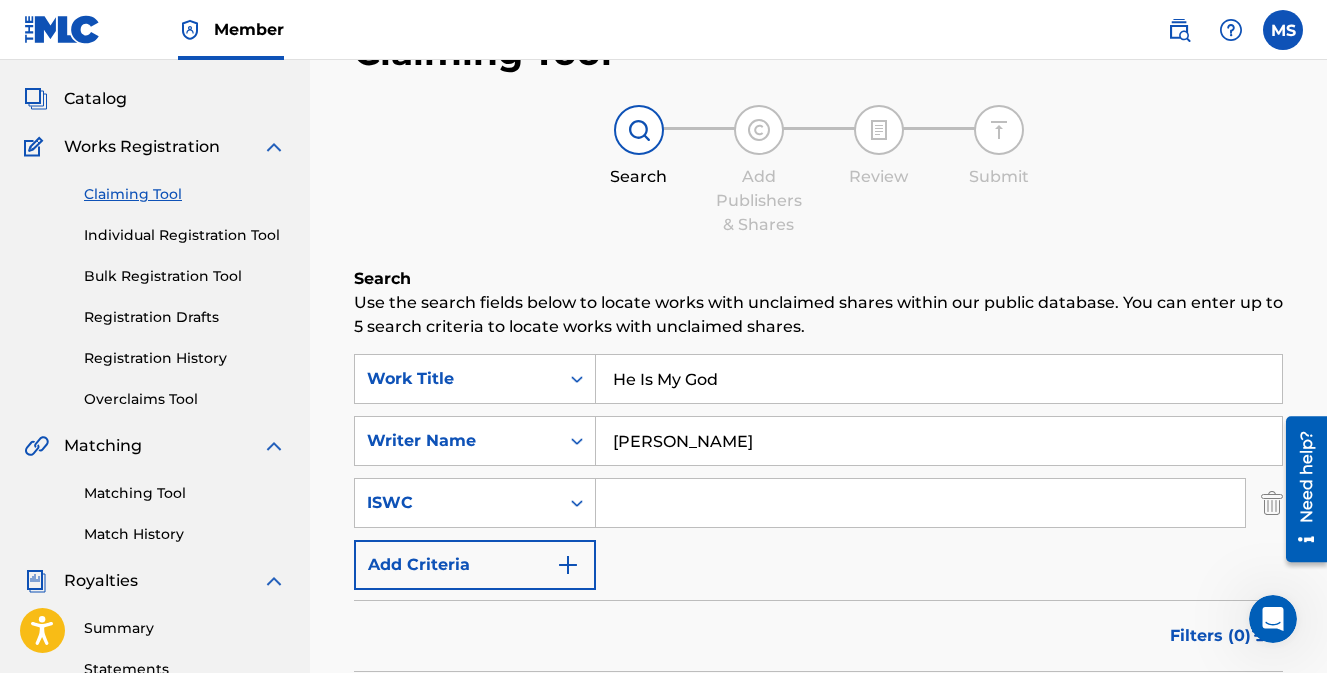 click on "SearchWithCriteria4d2810fd-b0a3-4a57-b262-5bce11489445 Work Title He Is My God SearchWithCriteria38b7b5ca-3be5-4ebf-855c-438229e64fb0 Writer Name [PERSON_NAME] SearchWithCriteria3241ce1e-154e-4e2c-ae6f-f155b066ffb2 ISWC Add Criteria" at bounding box center (818, 472) 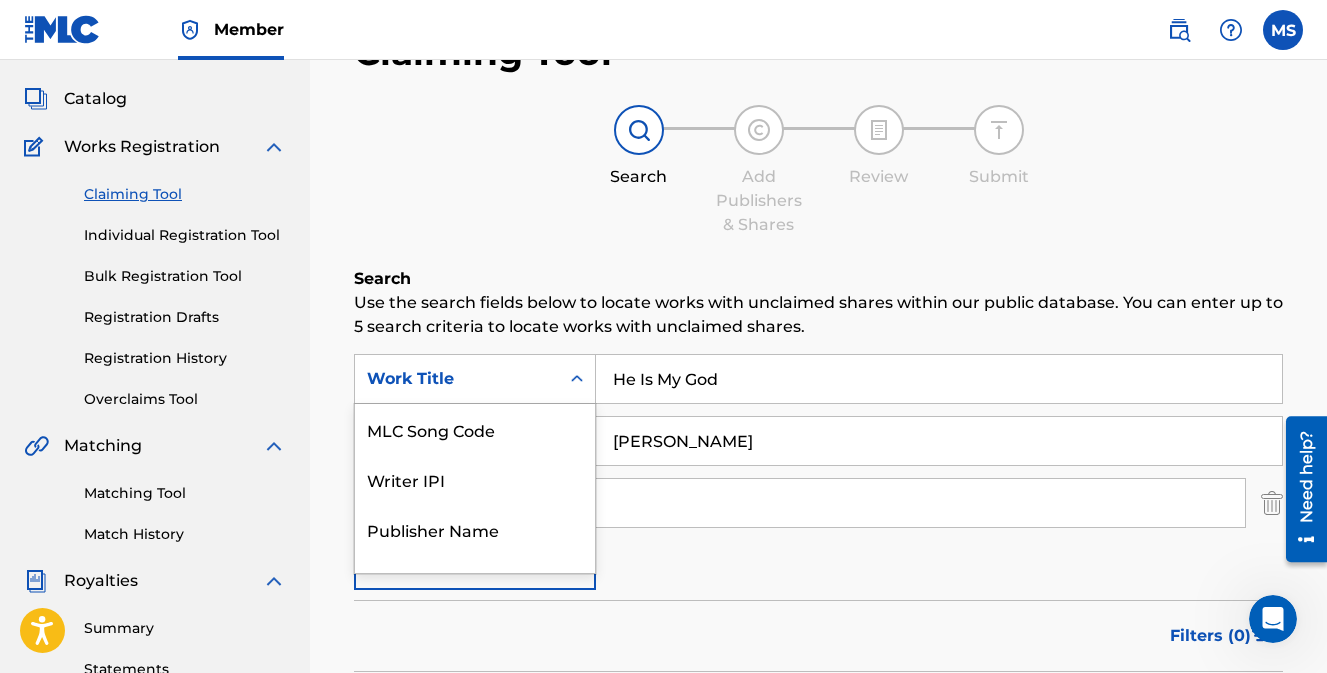 scroll, scrollTop: 132, scrollLeft: 0, axis: vertical 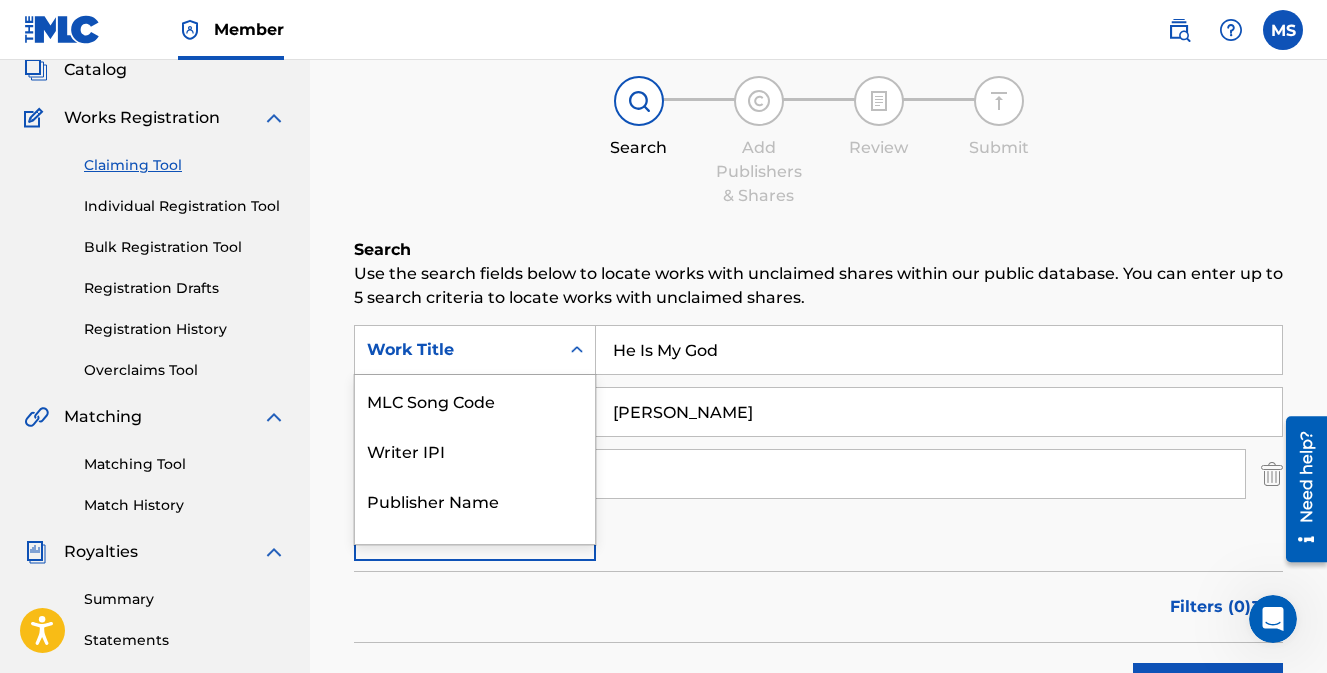 click on "6 results available. Use Up and Down to choose options, press Enter to select the currently focused option, press Escape to exit the menu, press Tab to select the option and exit the menu. Work Title MLC Song Code Writer IPI Publisher Name Publisher IPI MLC Publisher Number Work Title" at bounding box center [475, 350] 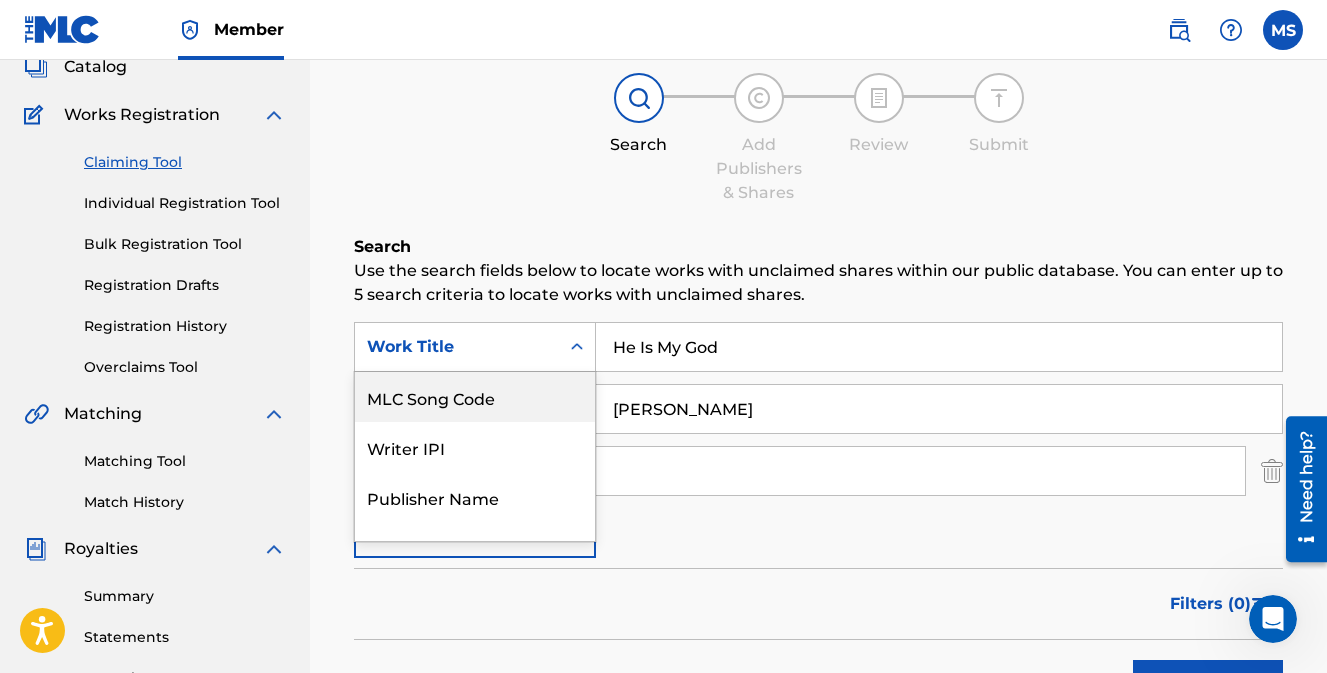 click 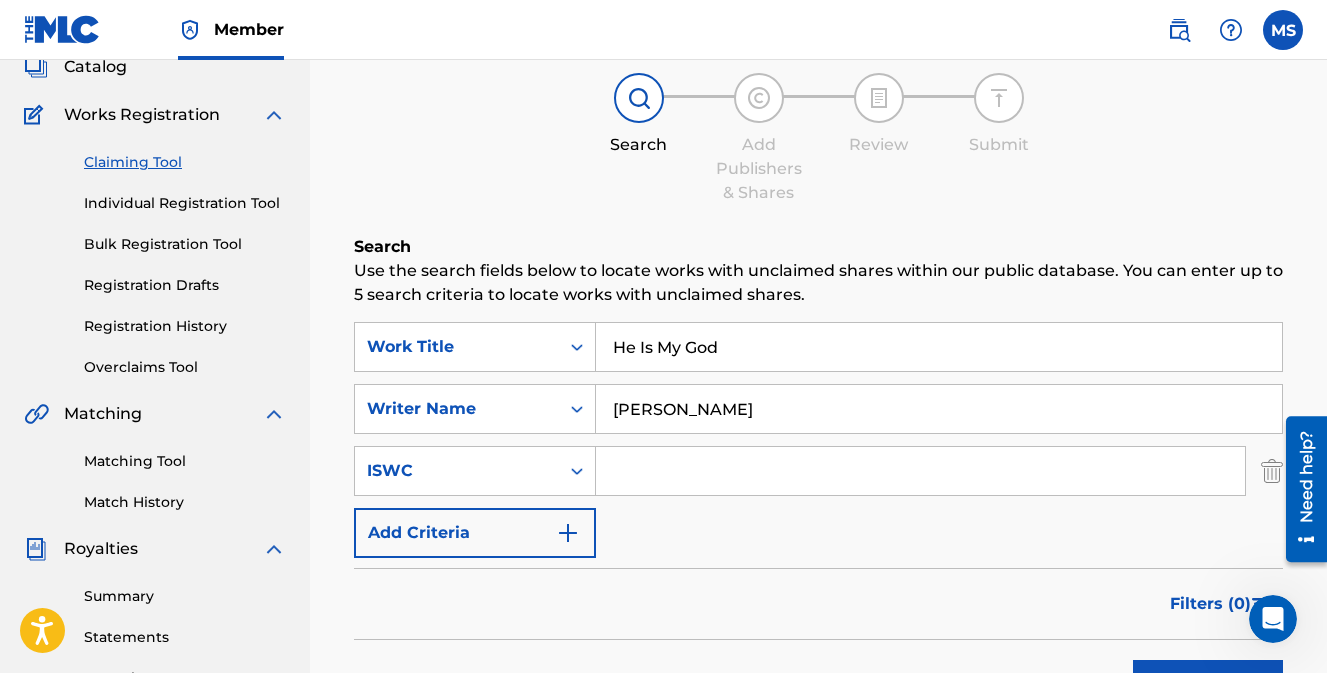 click 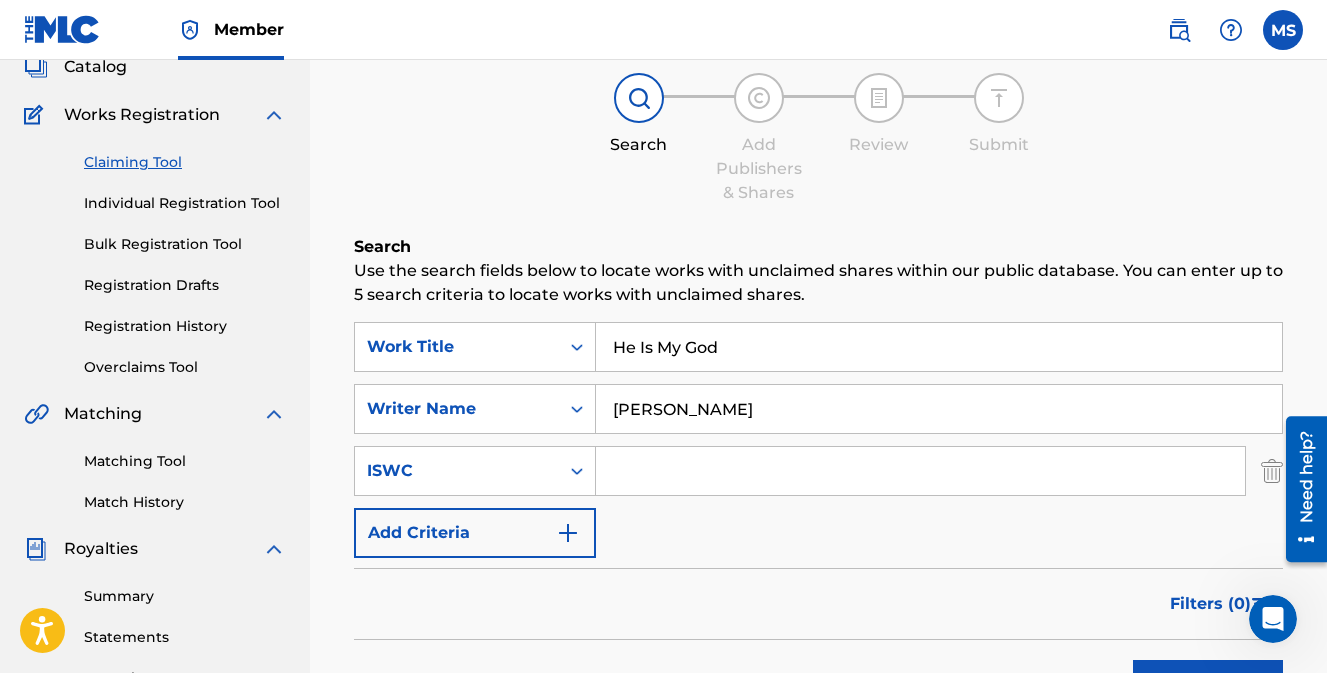 click 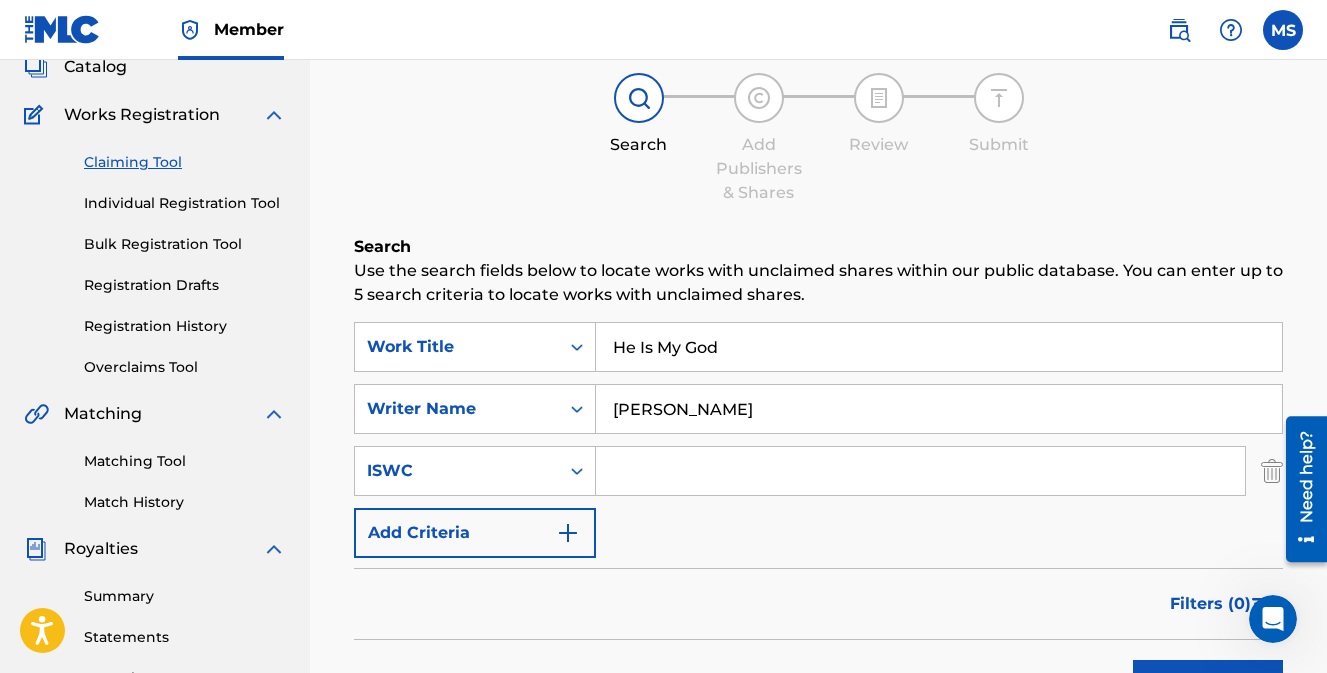 click on "[PERSON_NAME]" at bounding box center (939, 409) 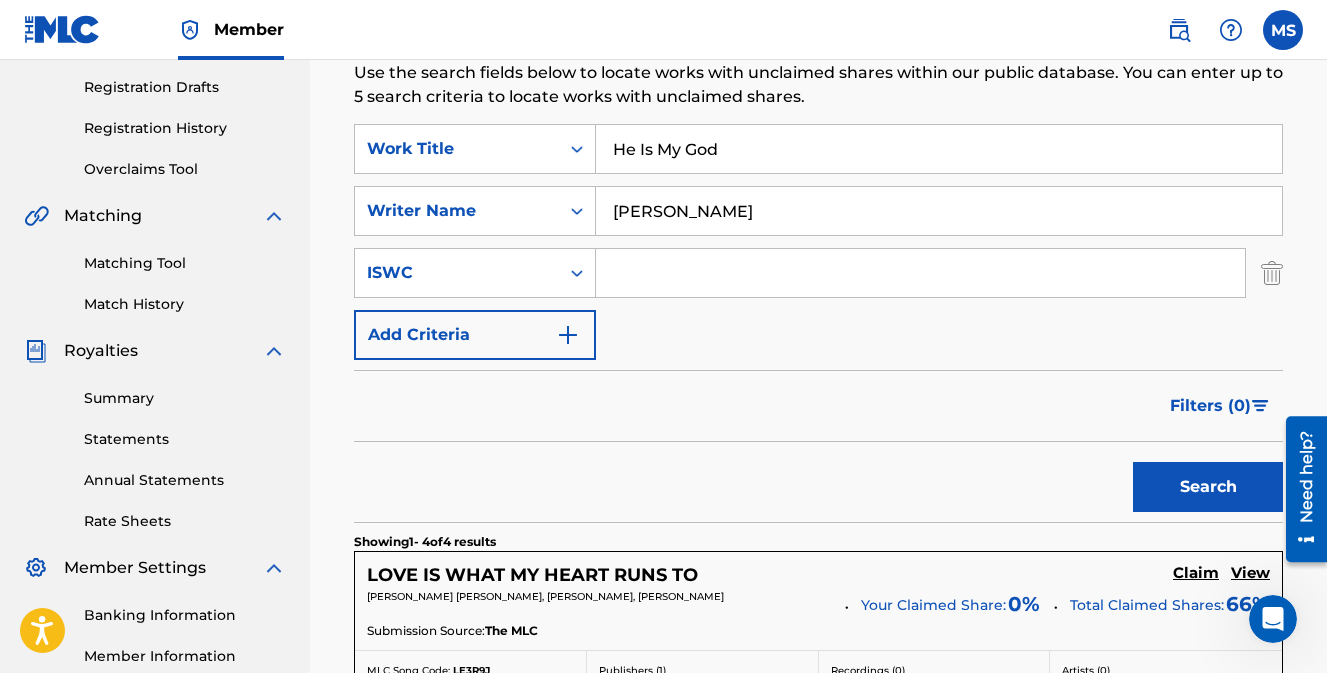 scroll, scrollTop: 332, scrollLeft: 0, axis: vertical 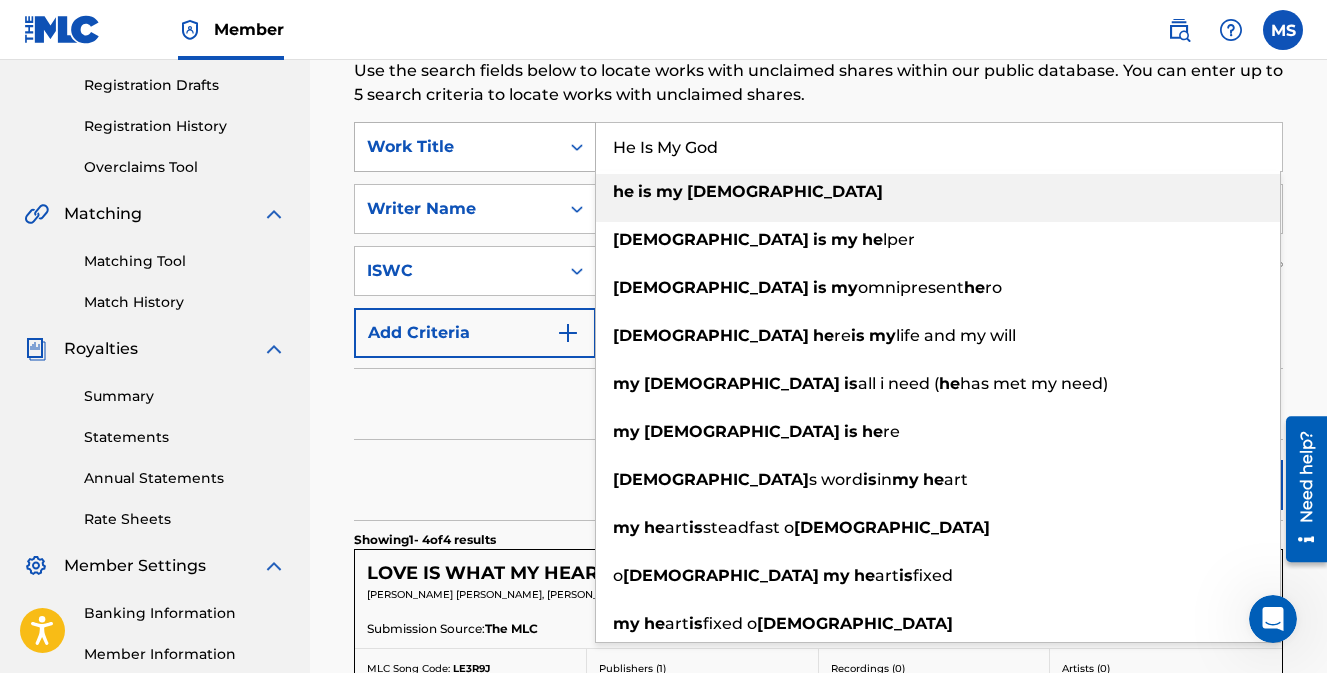 drag, startPoint x: 753, startPoint y: 150, endPoint x: 511, endPoint y: 148, distance: 242.00827 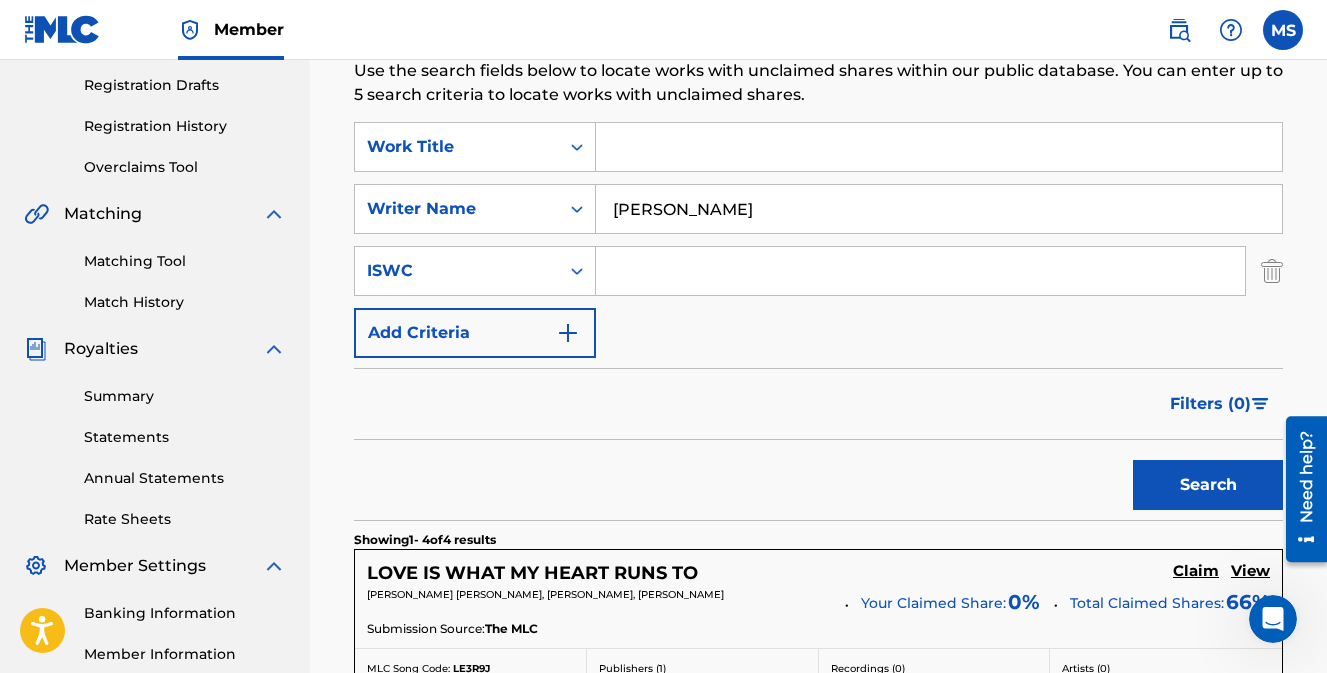 type 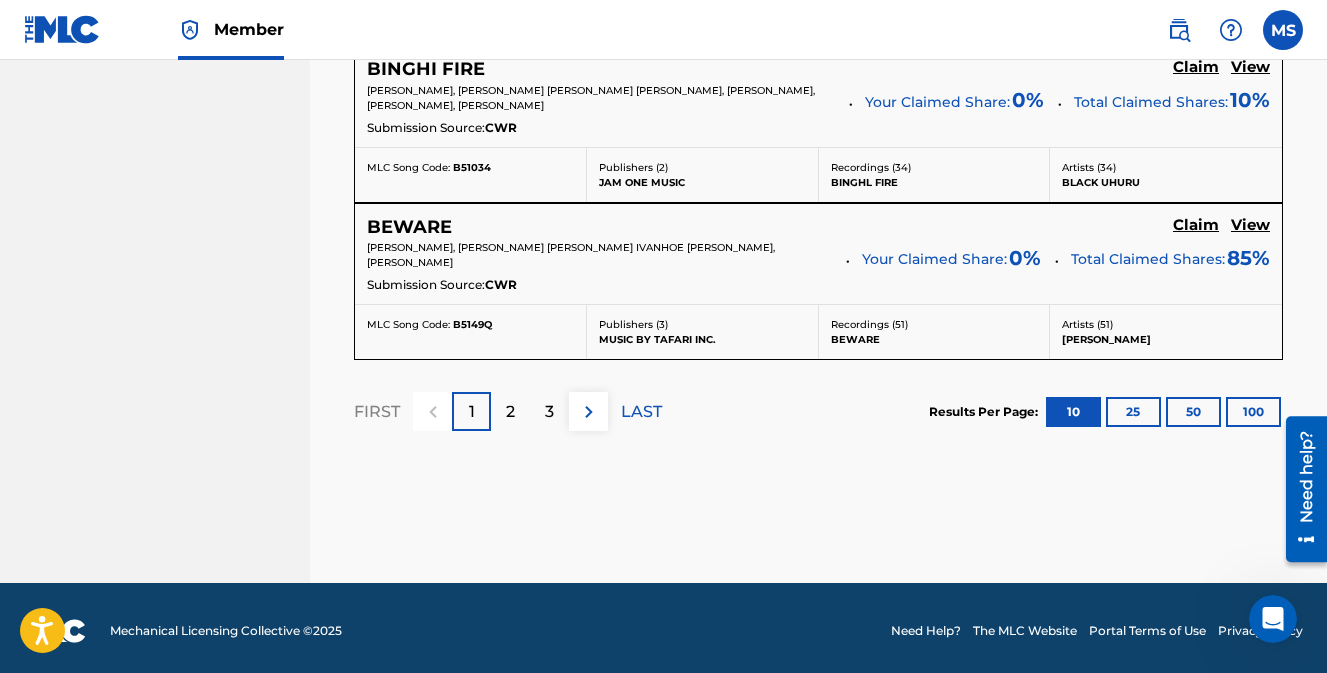 scroll, scrollTop: 2090, scrollLeft: 0, axis: vertical 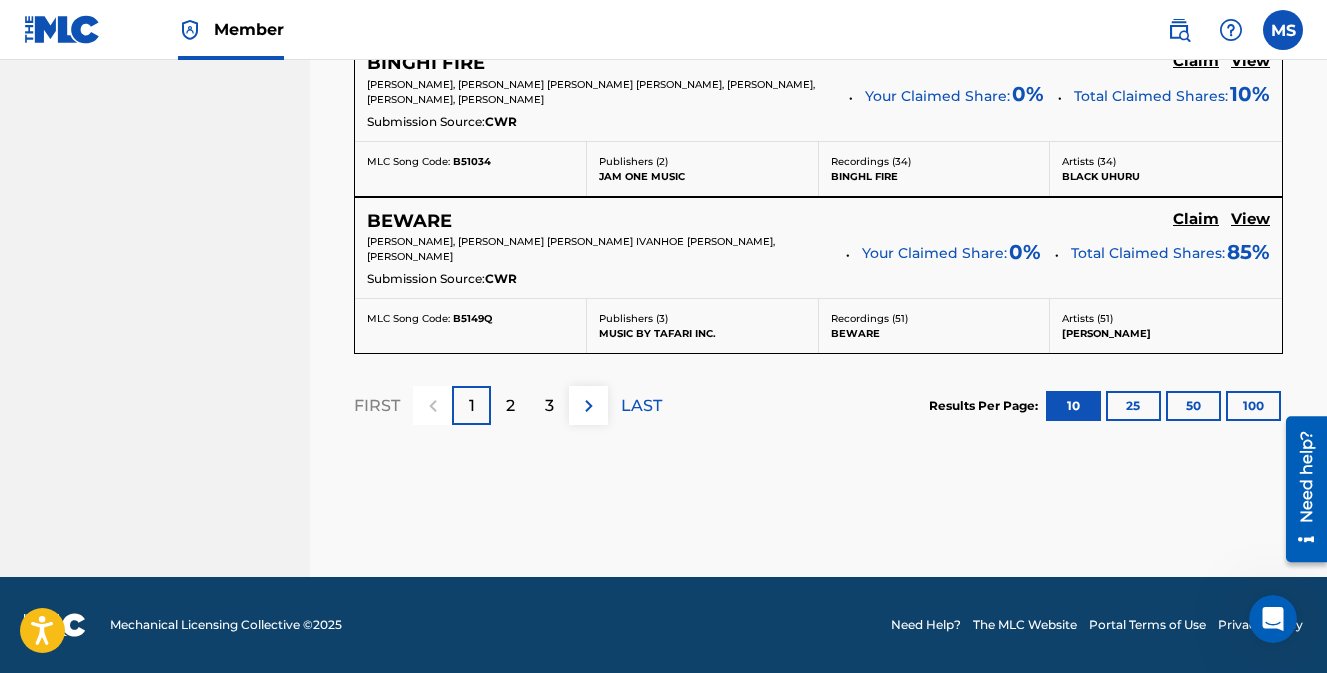 click on "2" at bounding box center [510, 406] 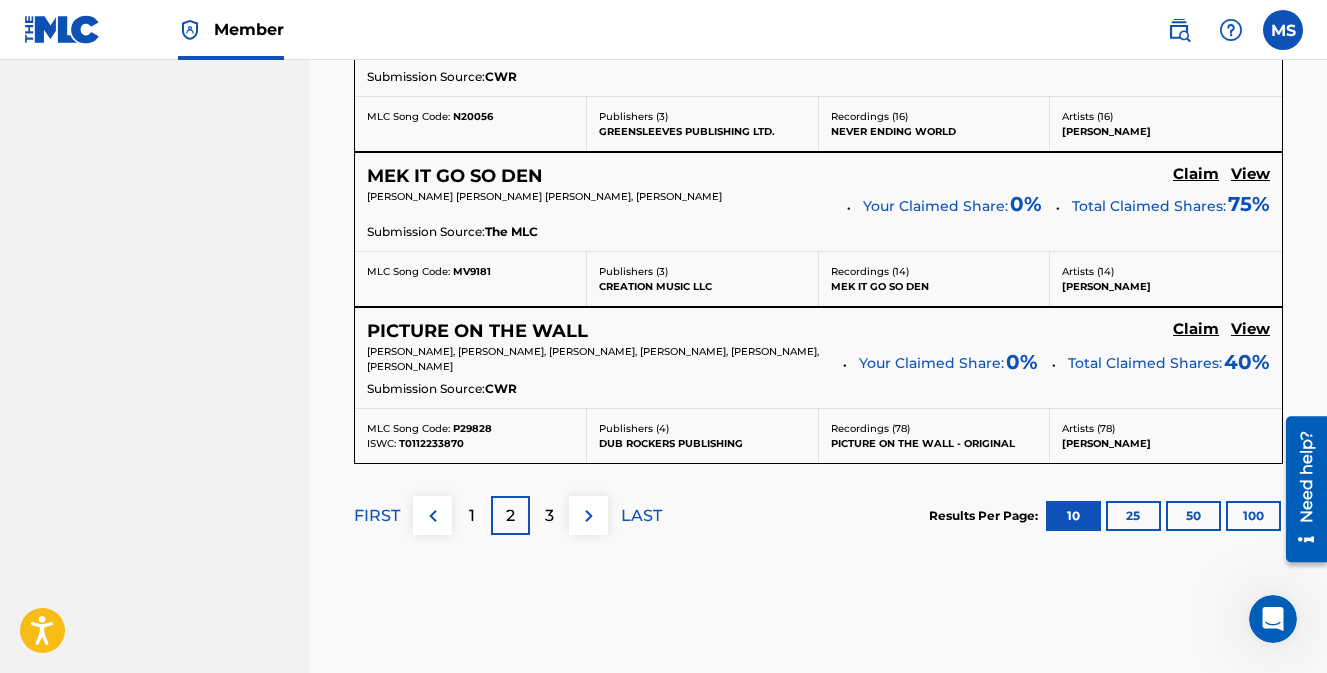 scroll, scrollTop: 2068, scrollLeft: 0, axis: vertical 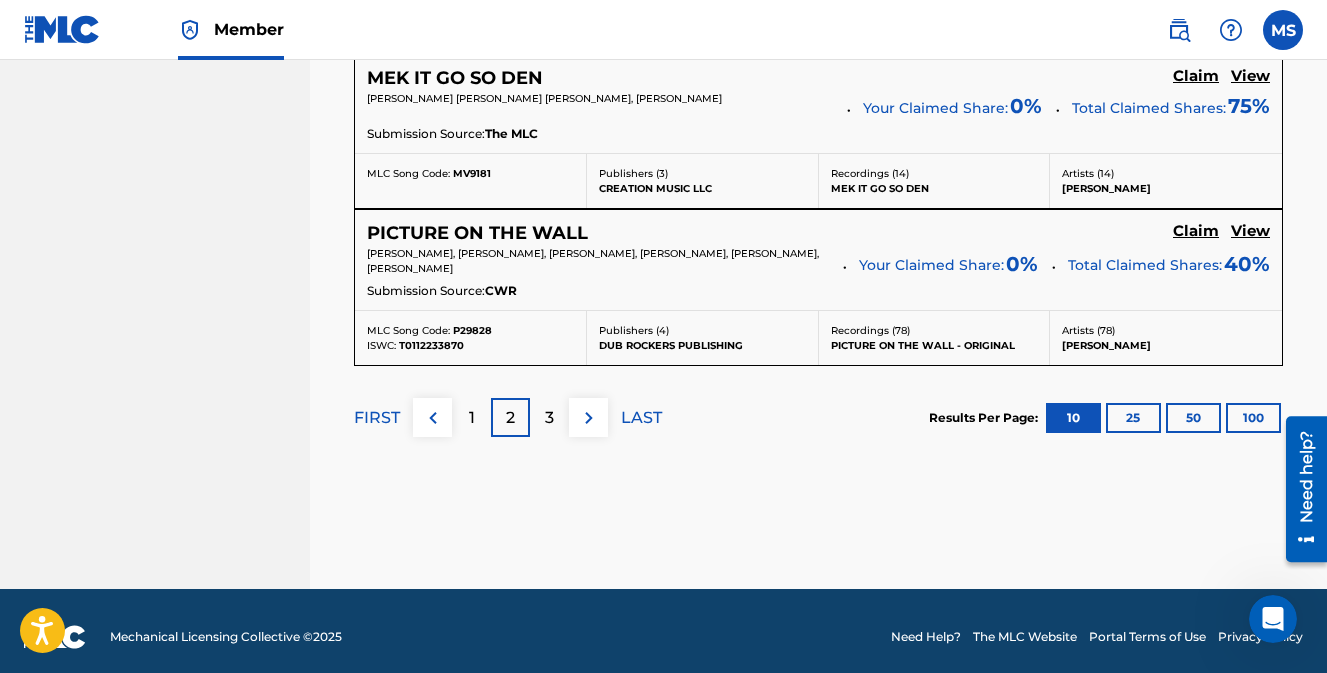 click on "3" at bounding box center (549, 417) 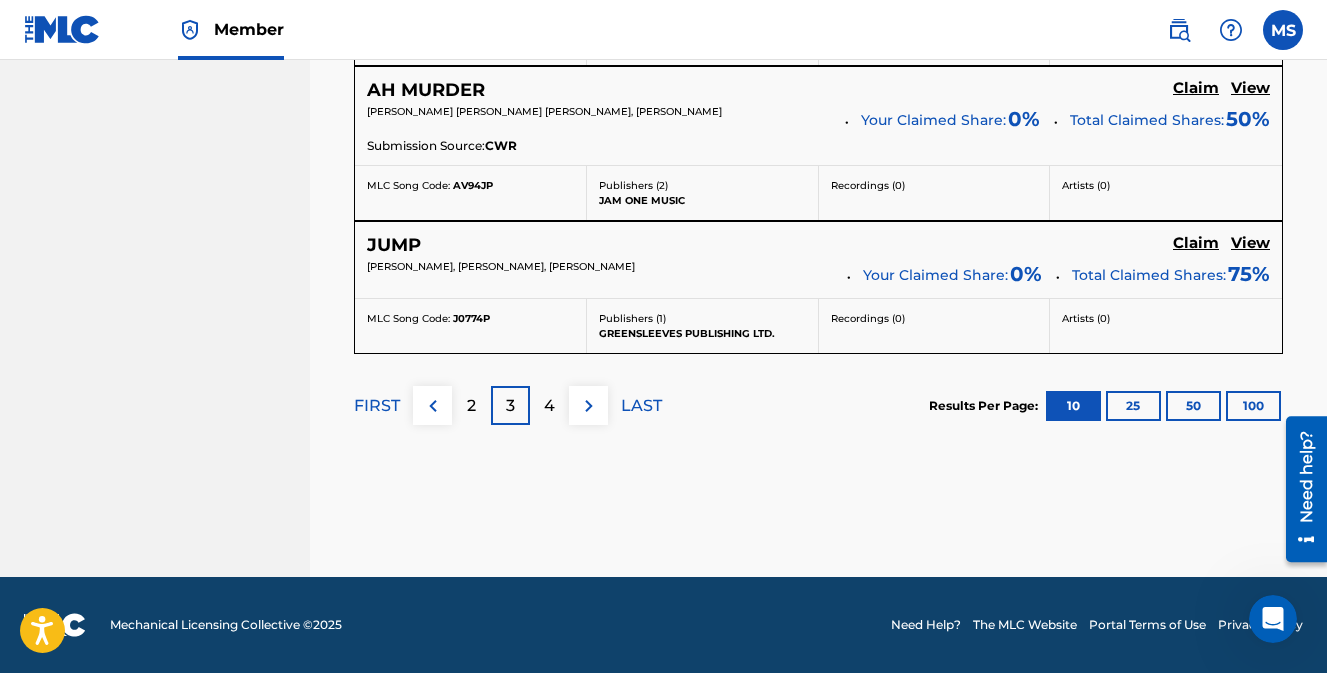 scroll, scrollTop: 1892, scrollLeft: 0, axis: vertical 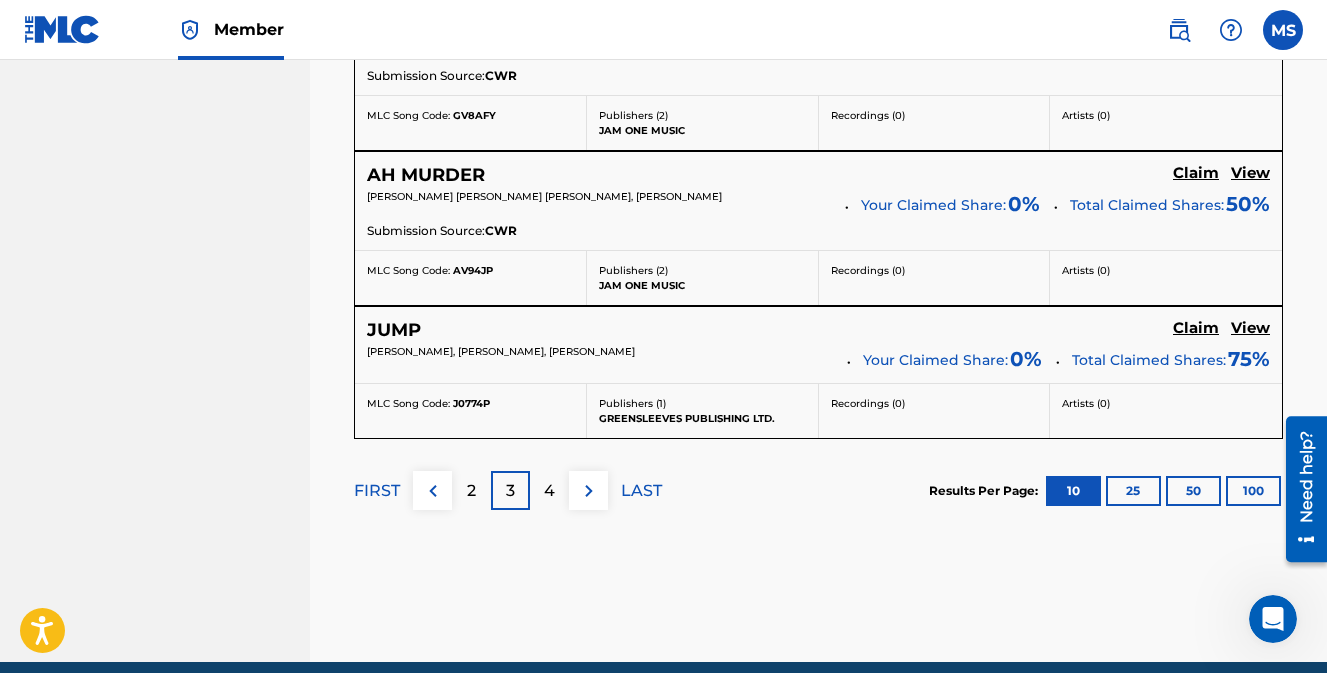 click on "4" at bounding box center [549, 490] 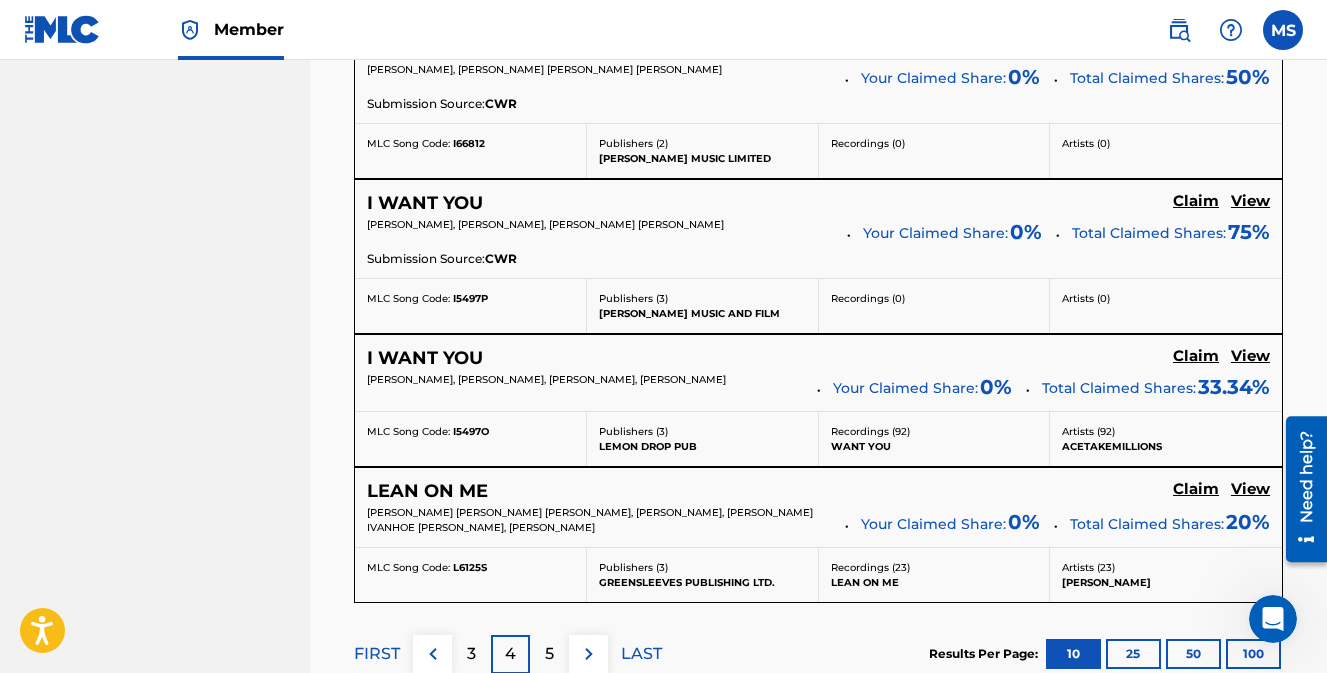 scroll, scrollTop: 2041, scrollLeft: 0, axis: vertical 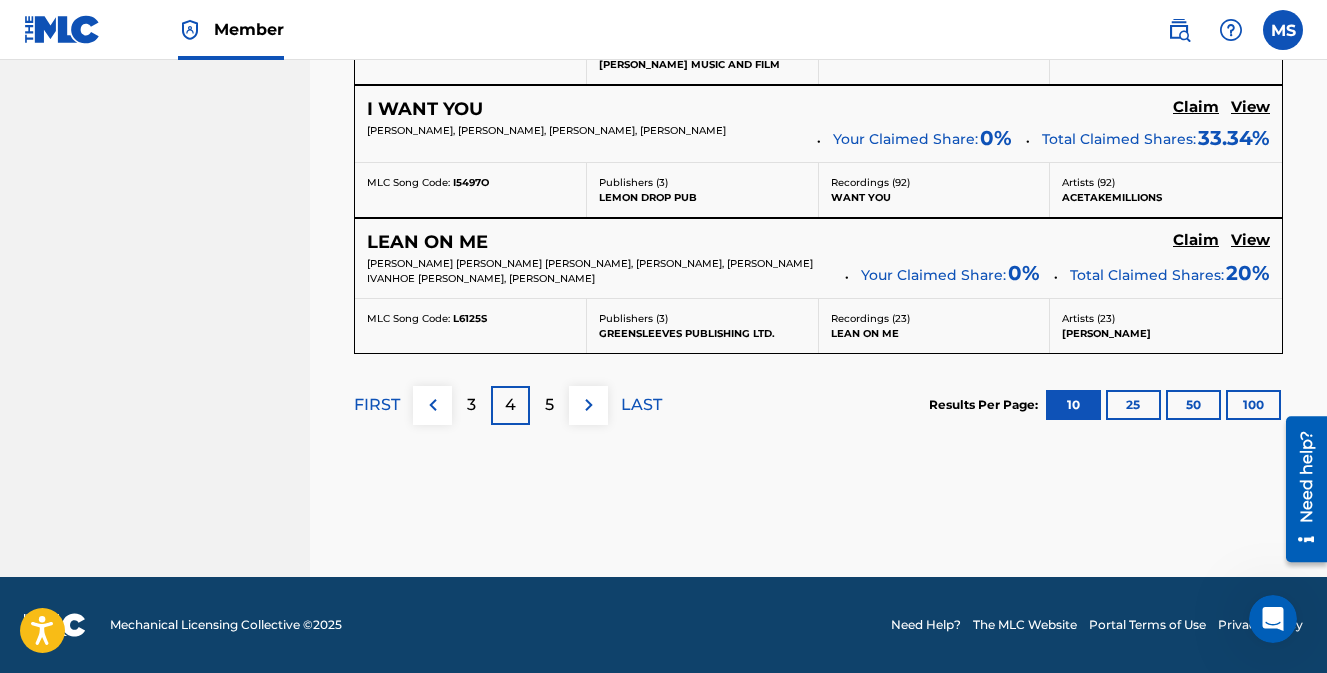 click on "5" at bounding box center [549, 405] 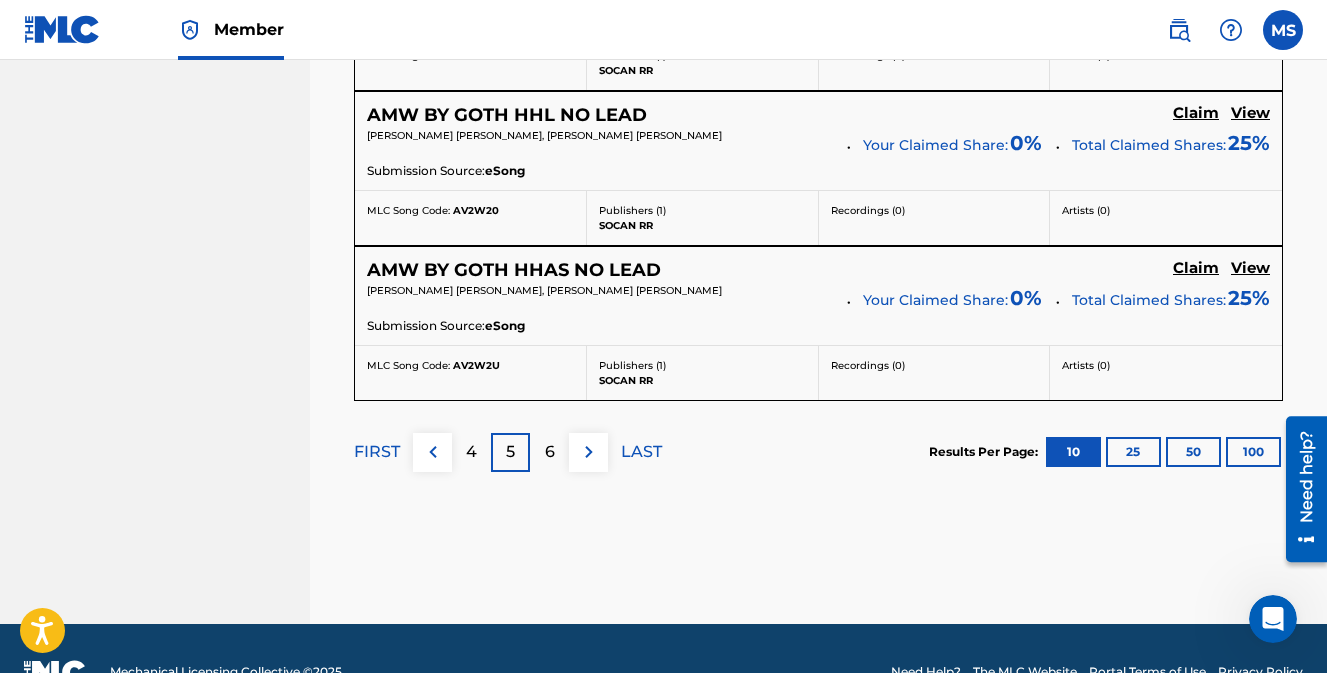 scroll, scrollTop: 2063, scrollLeft: 0, axis: vertical 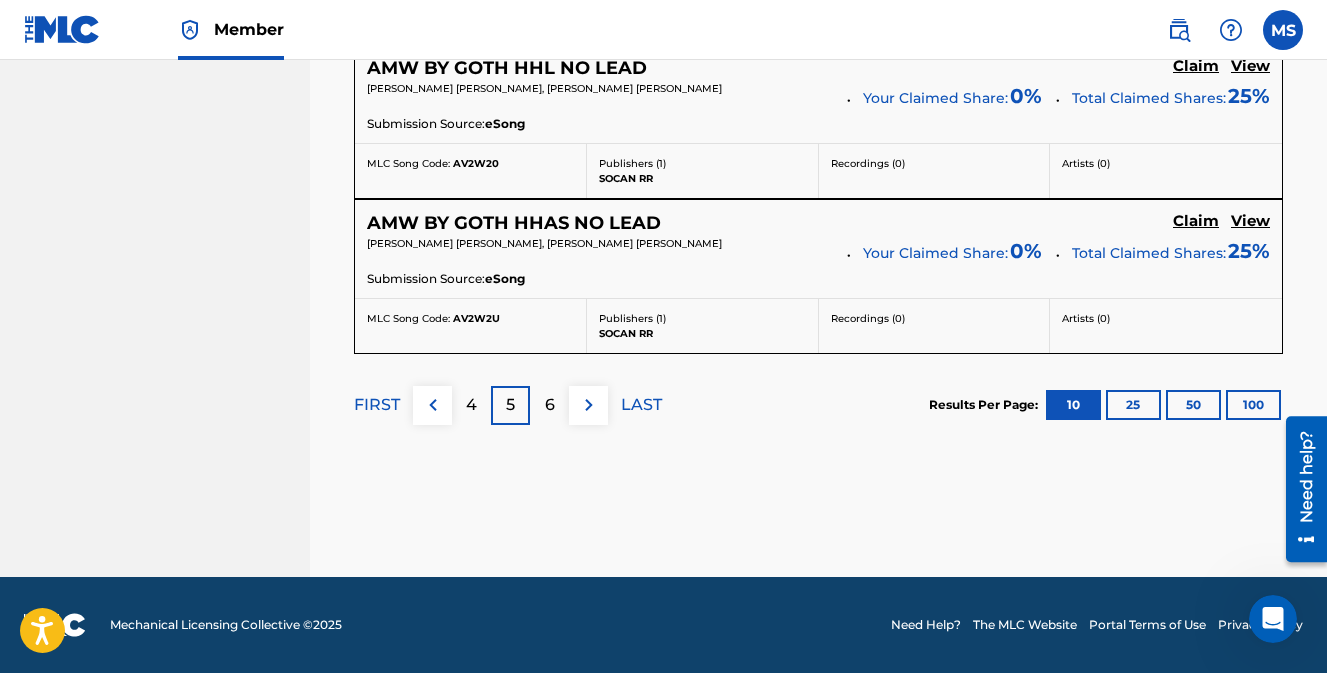 click on "6" at bounding box center (550, 405) 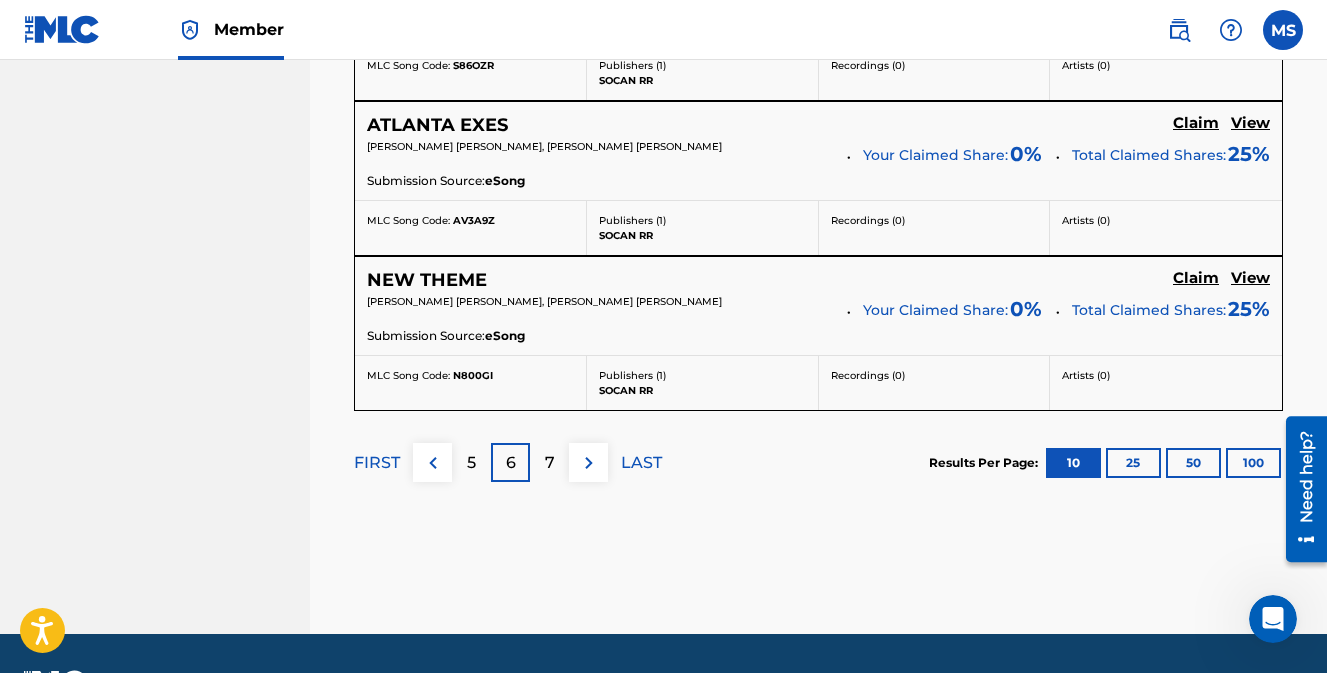 scroll, scrollTop: 2082, scrollLeft: 0, axis: vertical 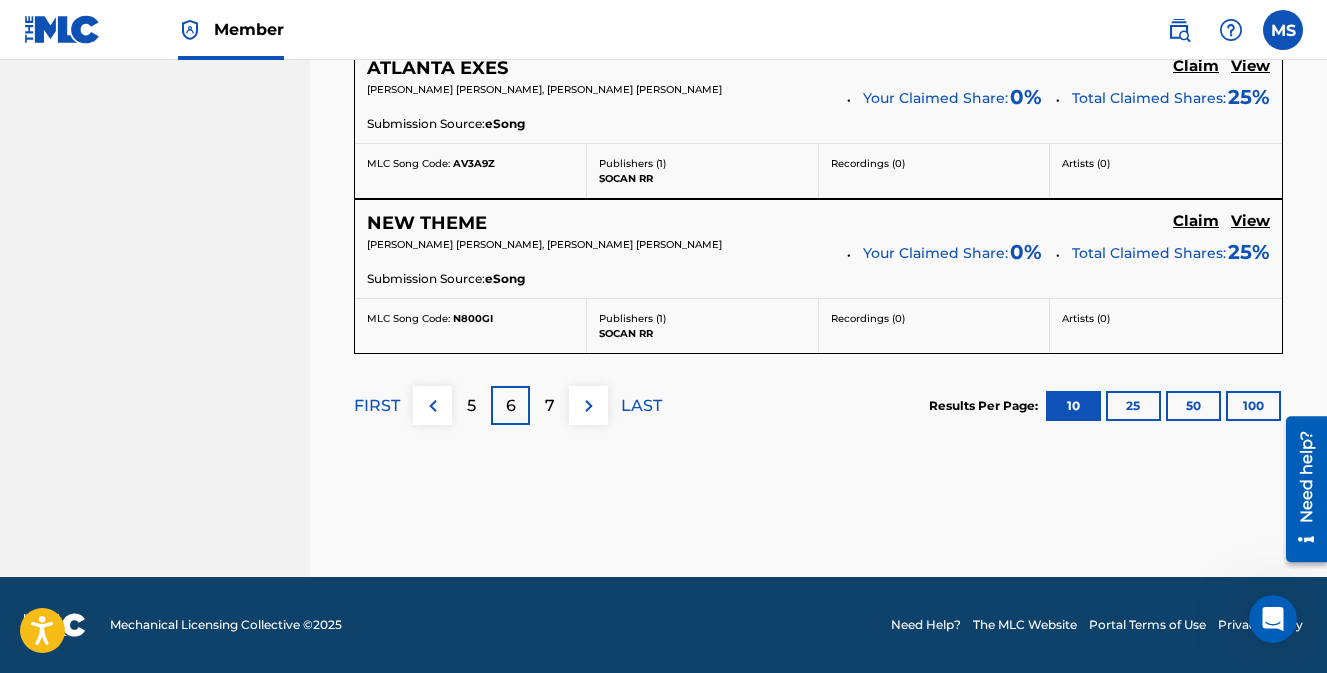 click on "7" at bounding box center [549, 405] 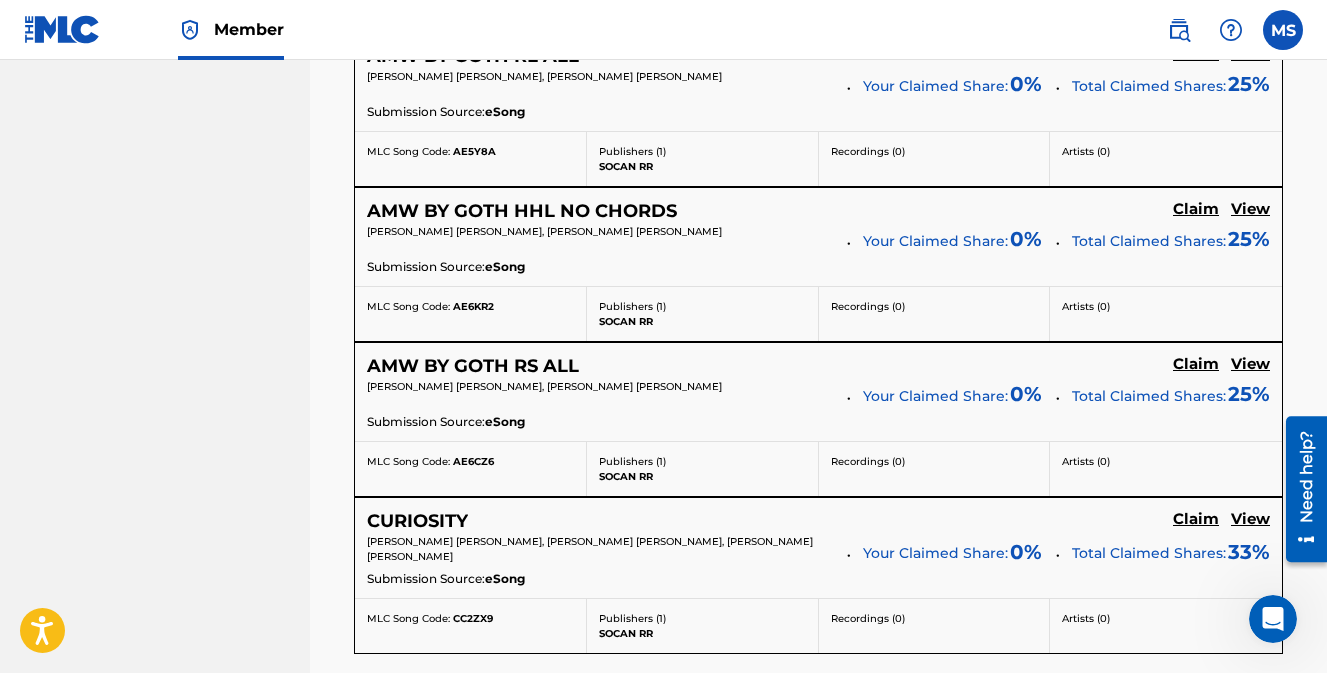 scroll, scrollTop: 2087, scrollLeft: 0, axis: vertical 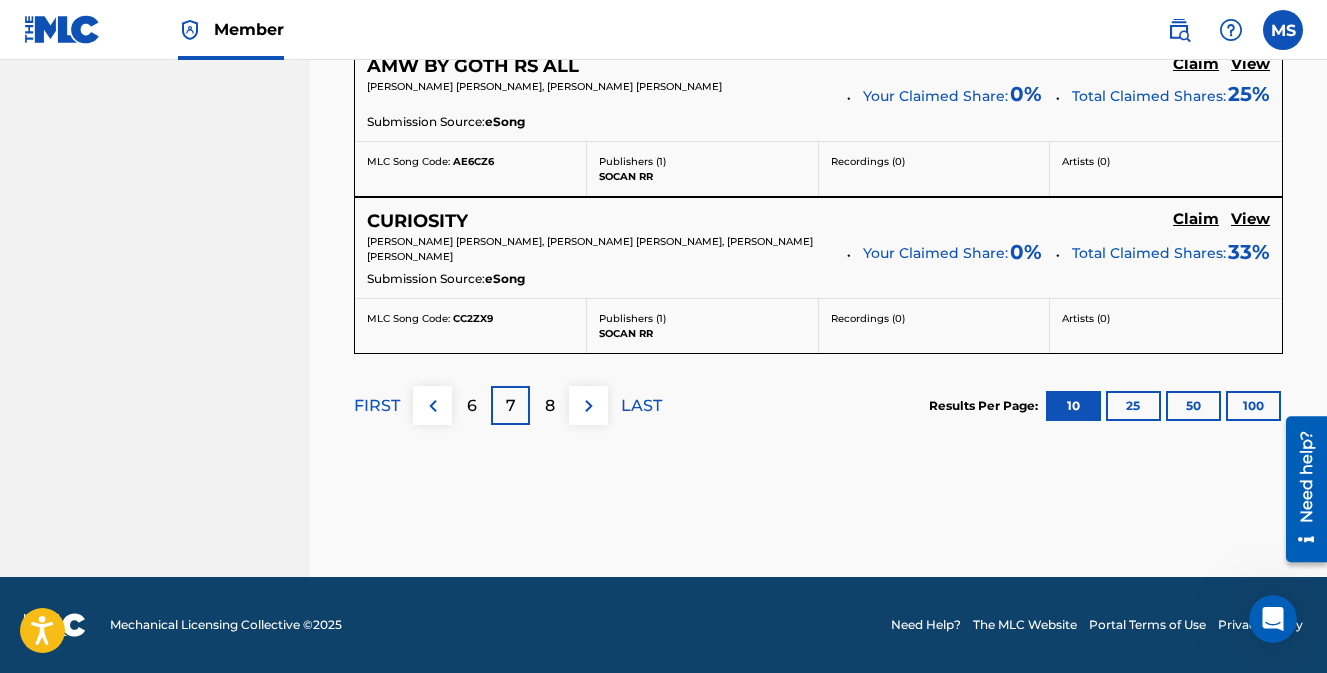 click on "8" at bounding box center (550, 406) 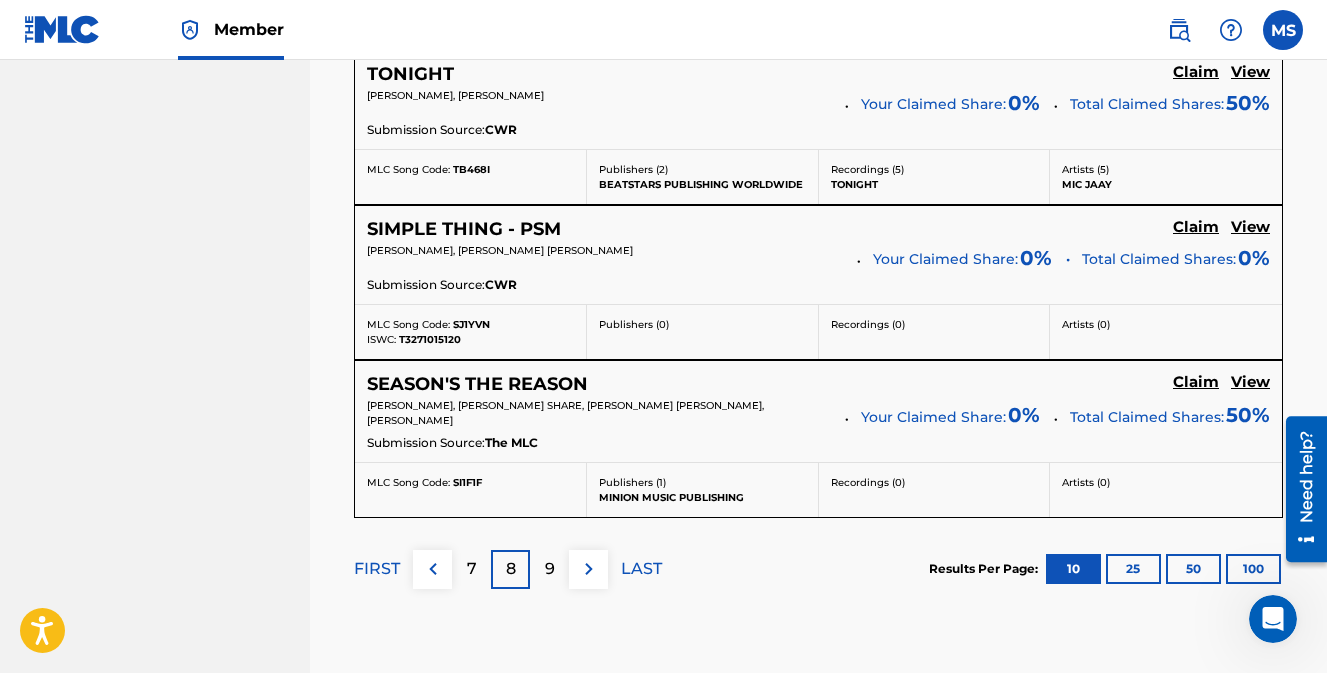 scroll, scrollTop: 2085, scrollLeft: 0, axis: vertical 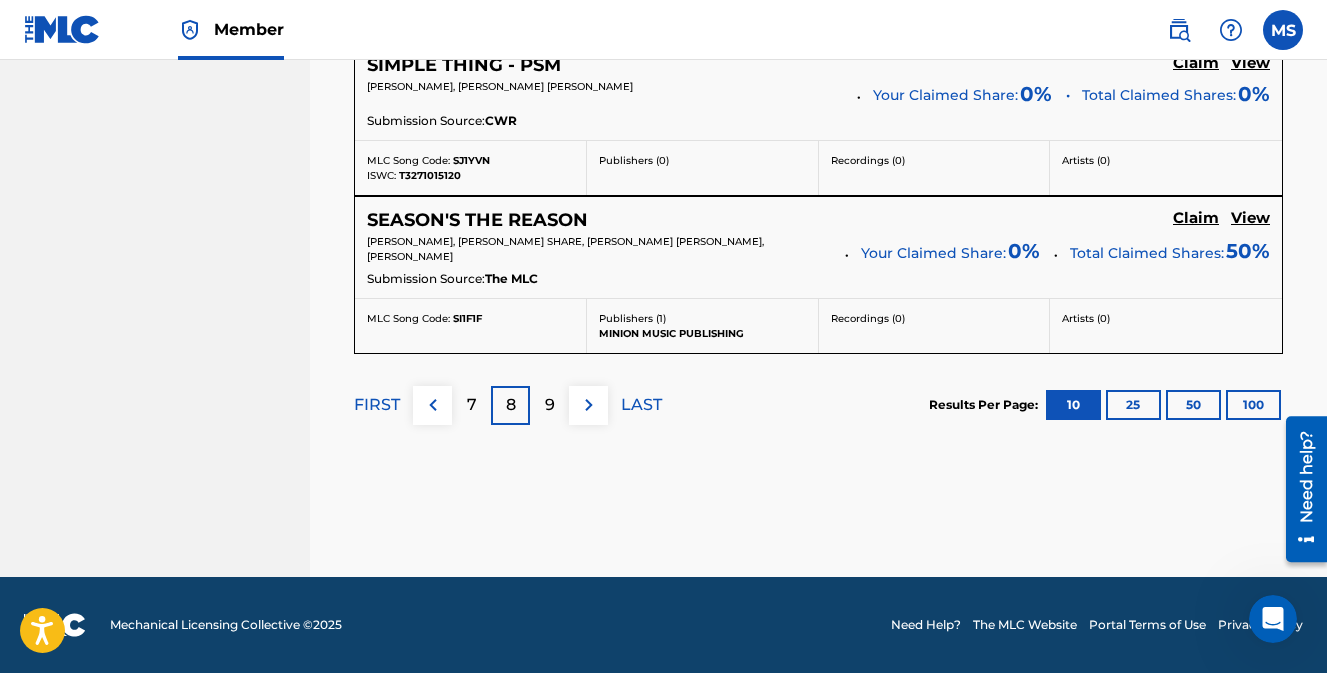 click on "9" at bounding box center [549, 405] 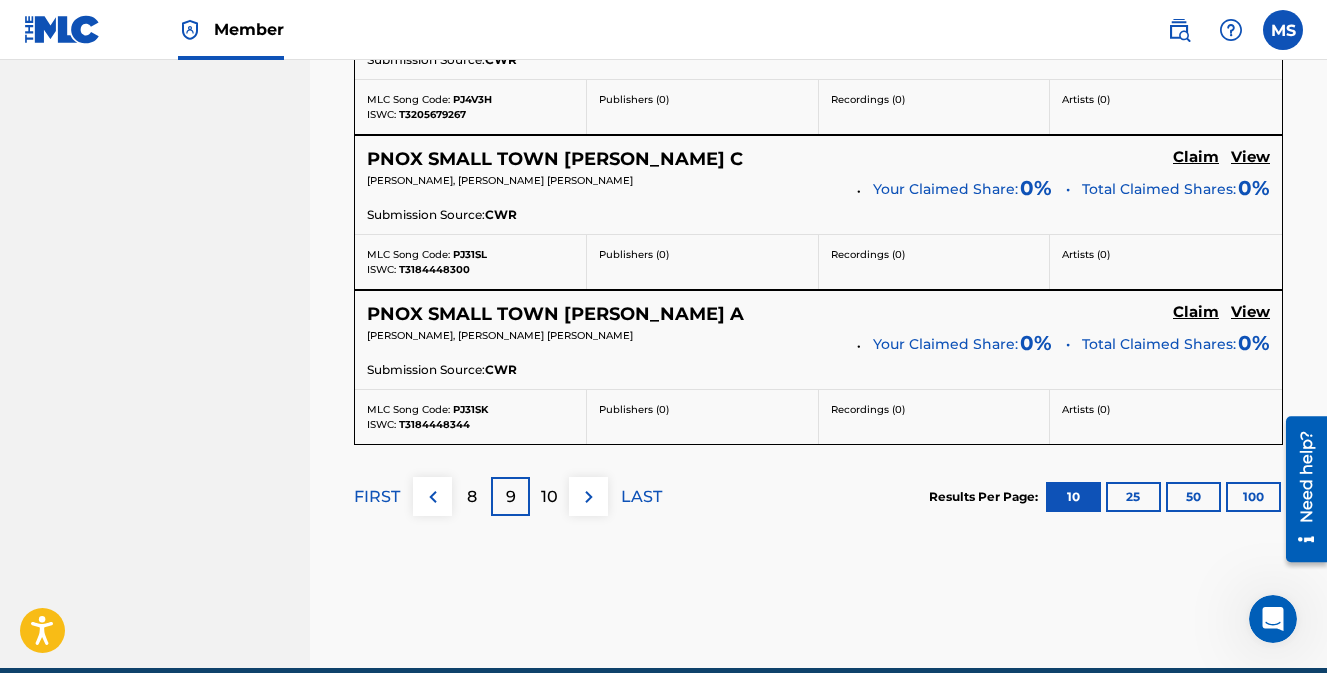 scroll, scrollTop: 2052, scrollLeft: 0, axis: vertical 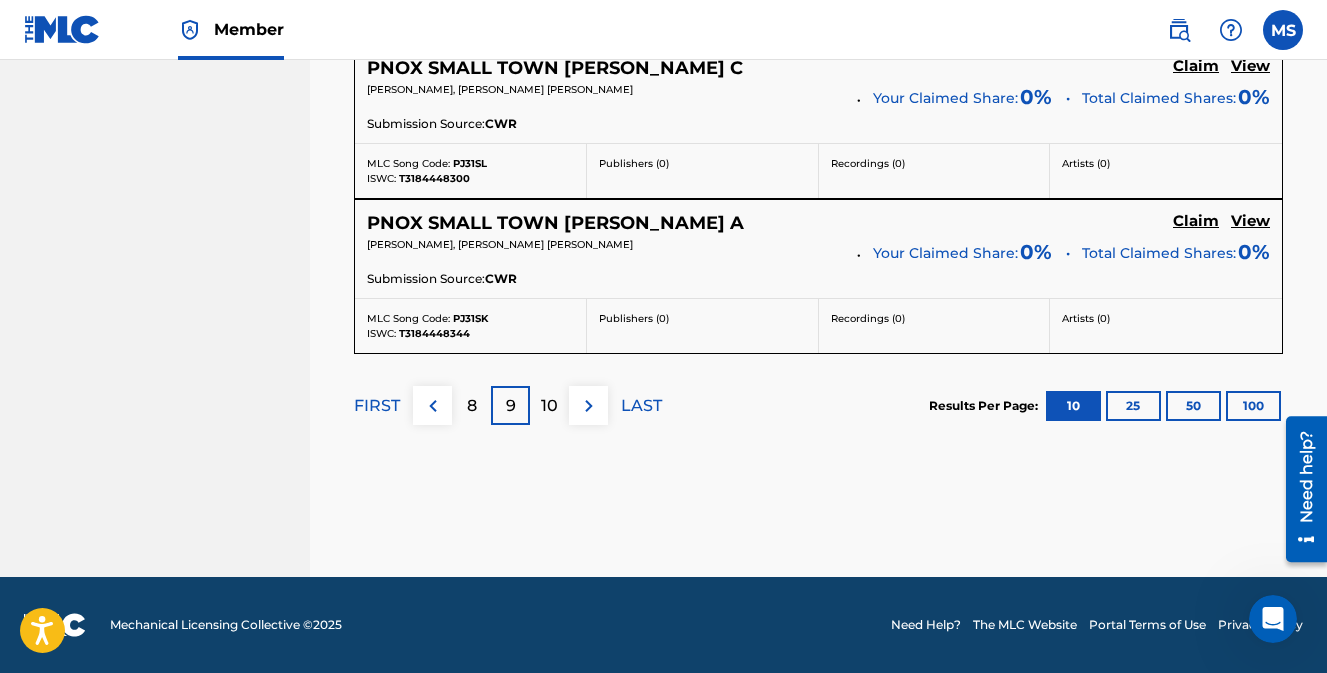 click on "10" at bounding box center (549, 406) 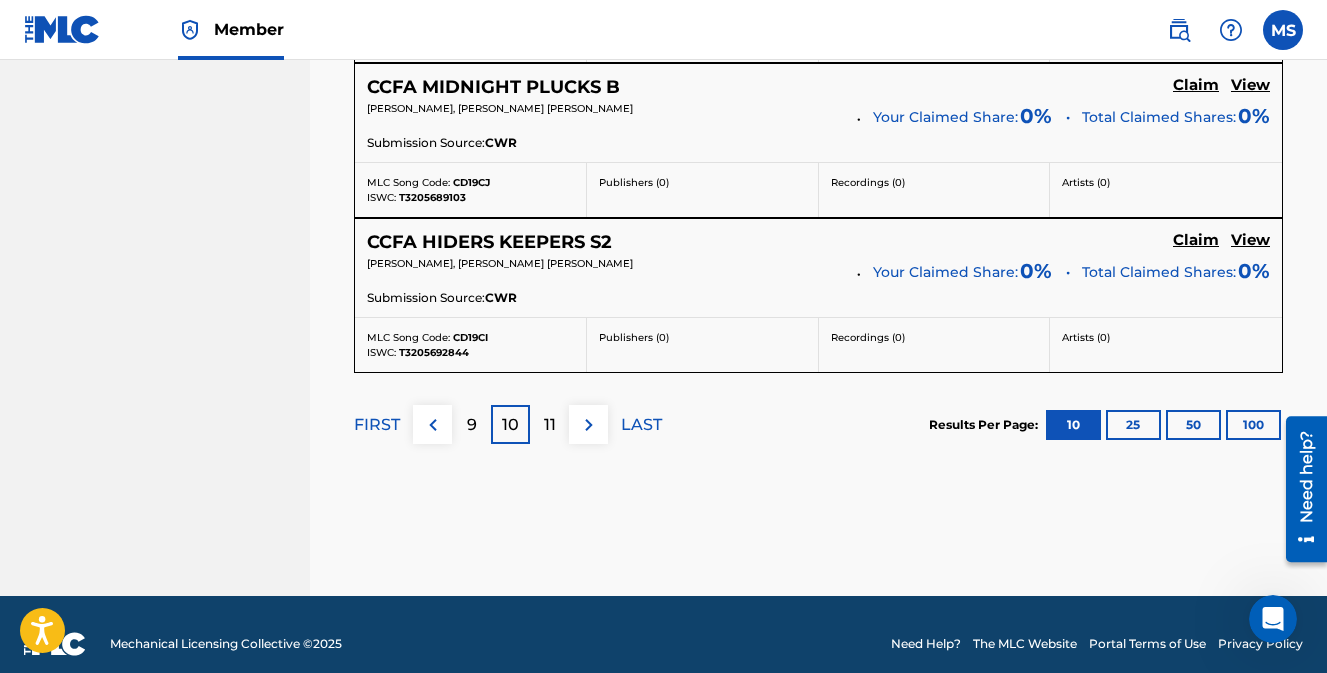 scroll, scrollTop: 2077, scrollLeft: 0, axis: vertical 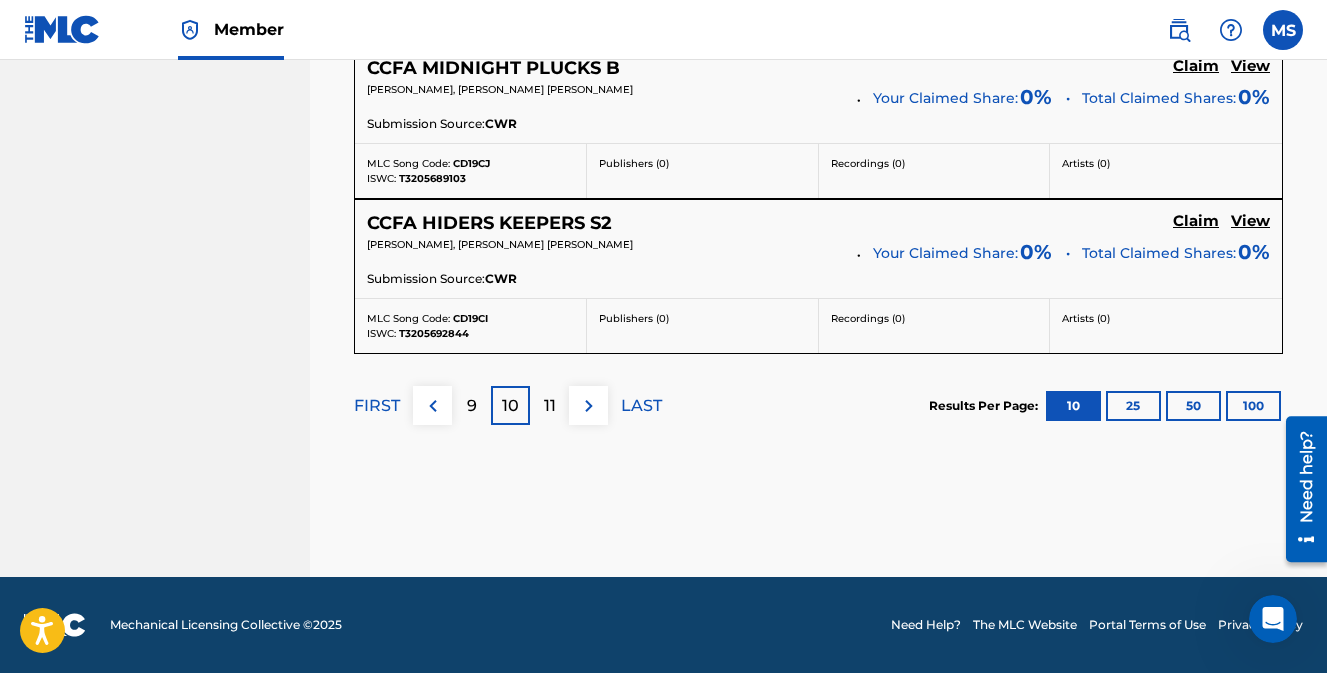 click on "11" at bounding box center (550, 406) 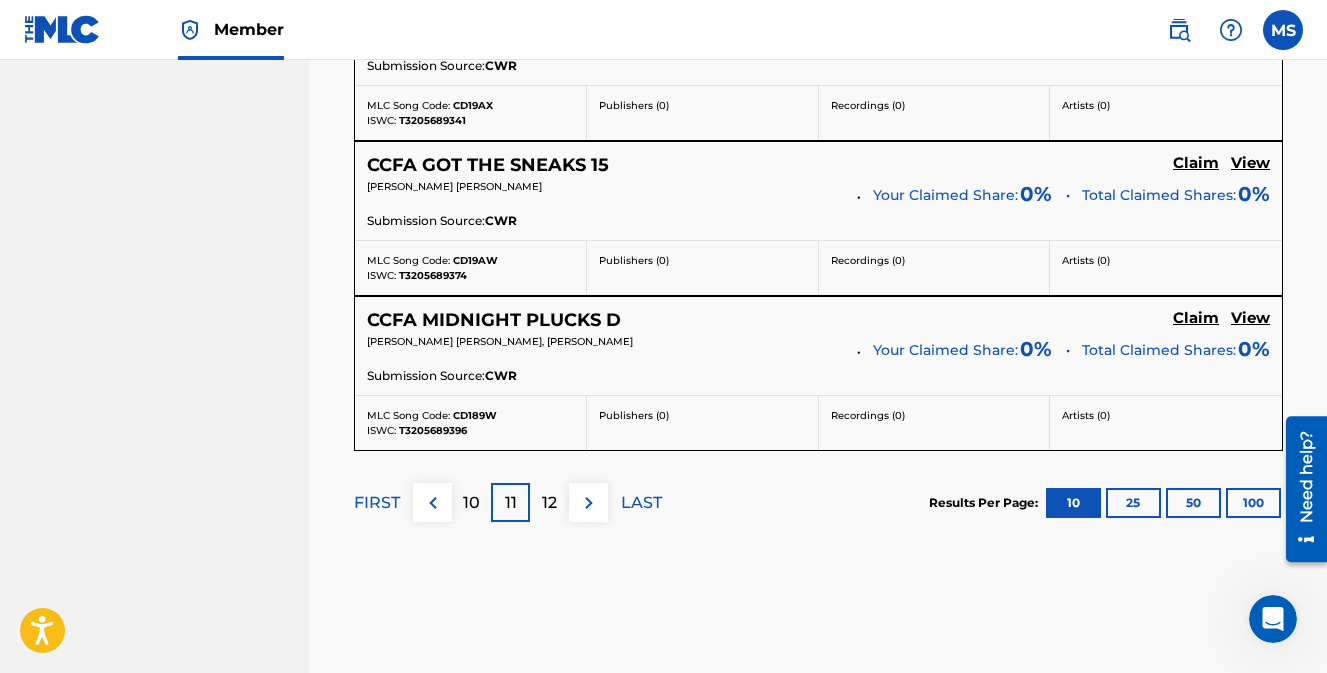 scroll, scrollTop: 2077, scrollLeft: 0, axis: vertical 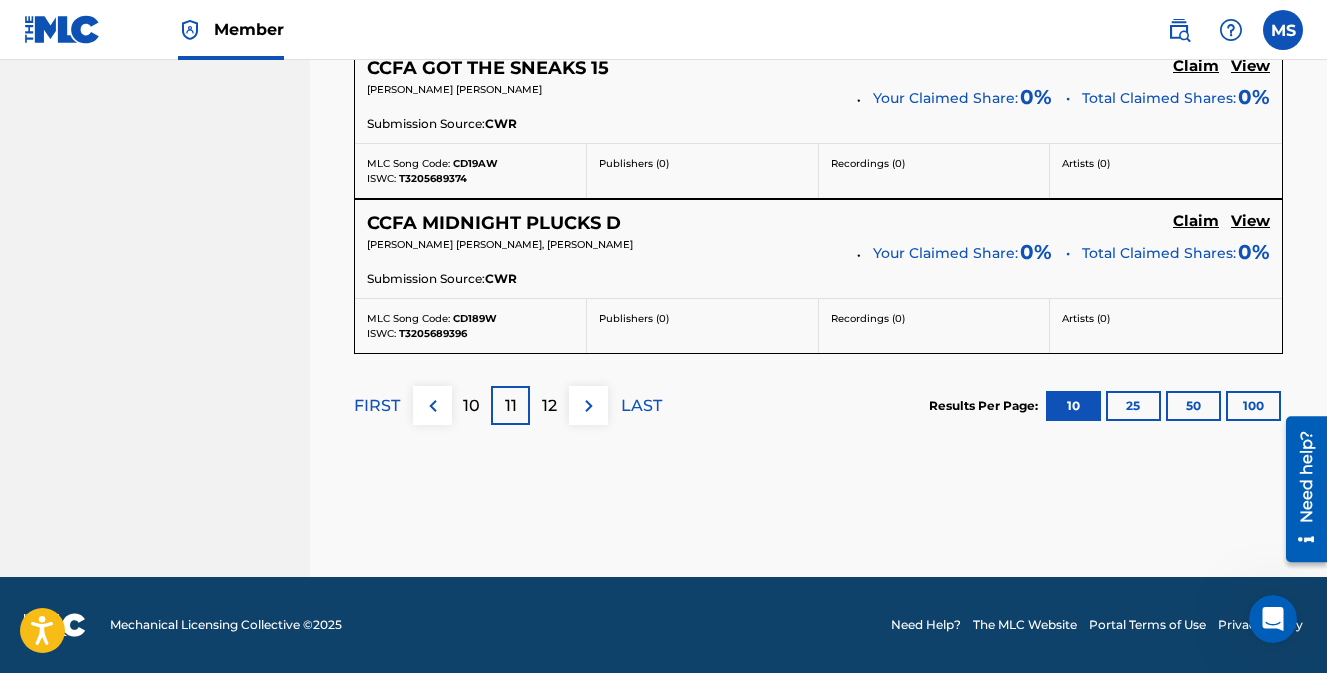 click on "12" at bounding box center (549, 406) 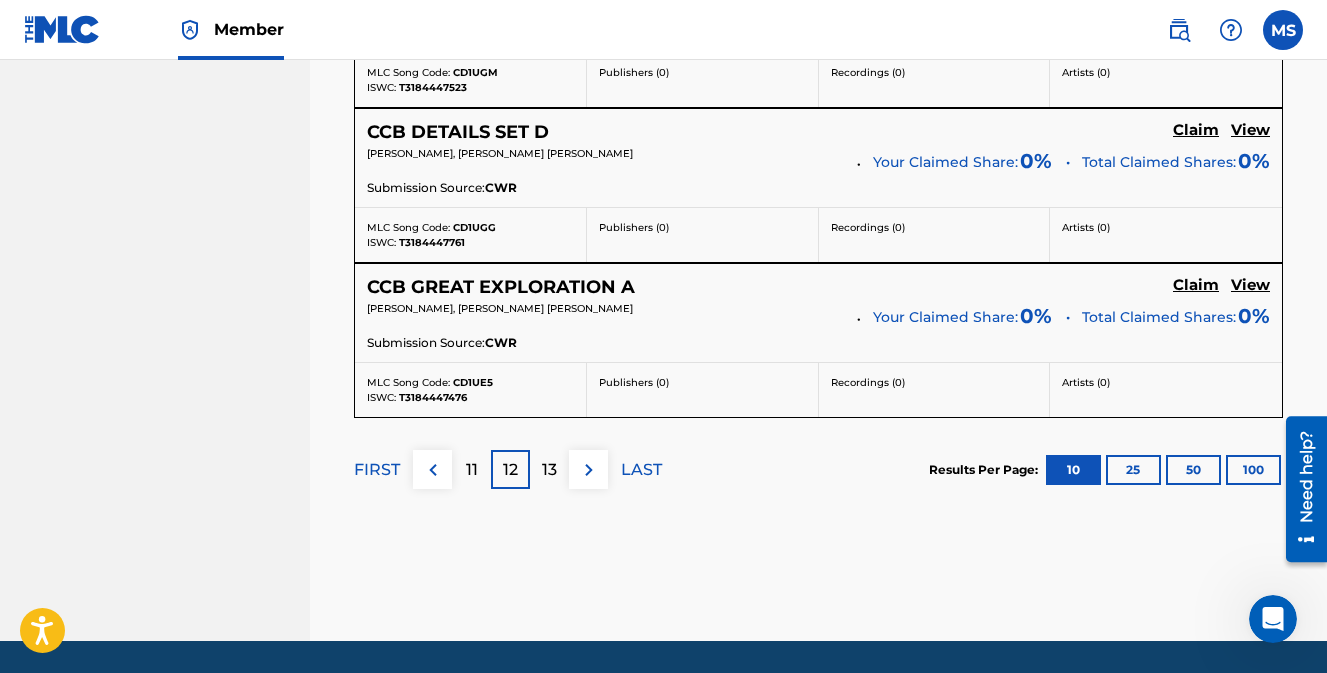 scroll, scrollTop: 2077, scrollLeft: 0, axis: vertical 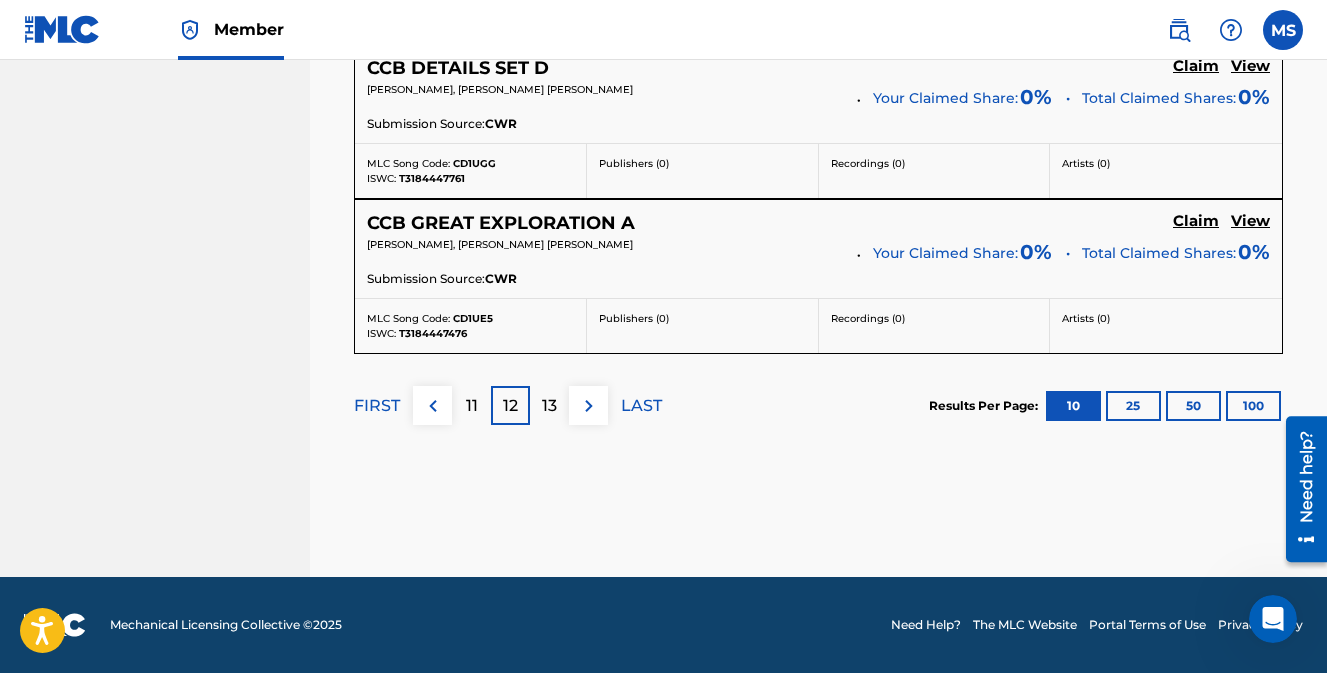 click on "13" at bounding box center [549, 406] 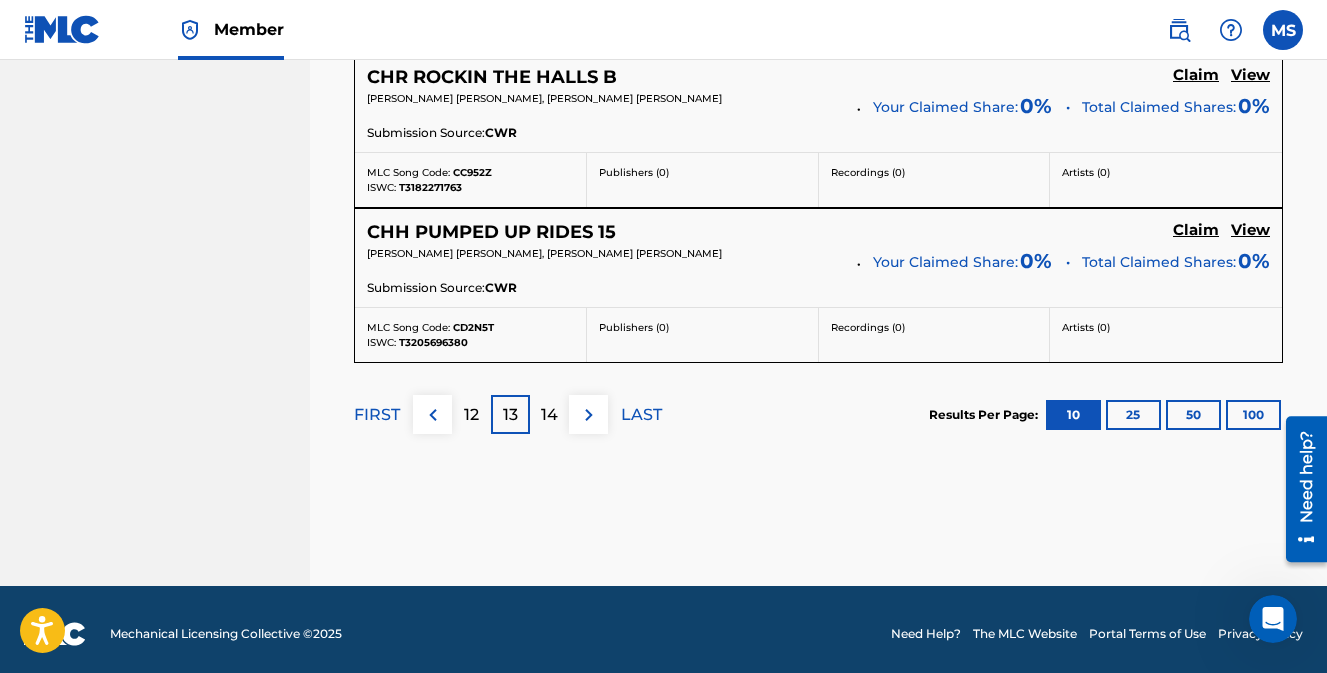 scroll, scrollTop: 2077, scrollLeft: 0, axis: vertical 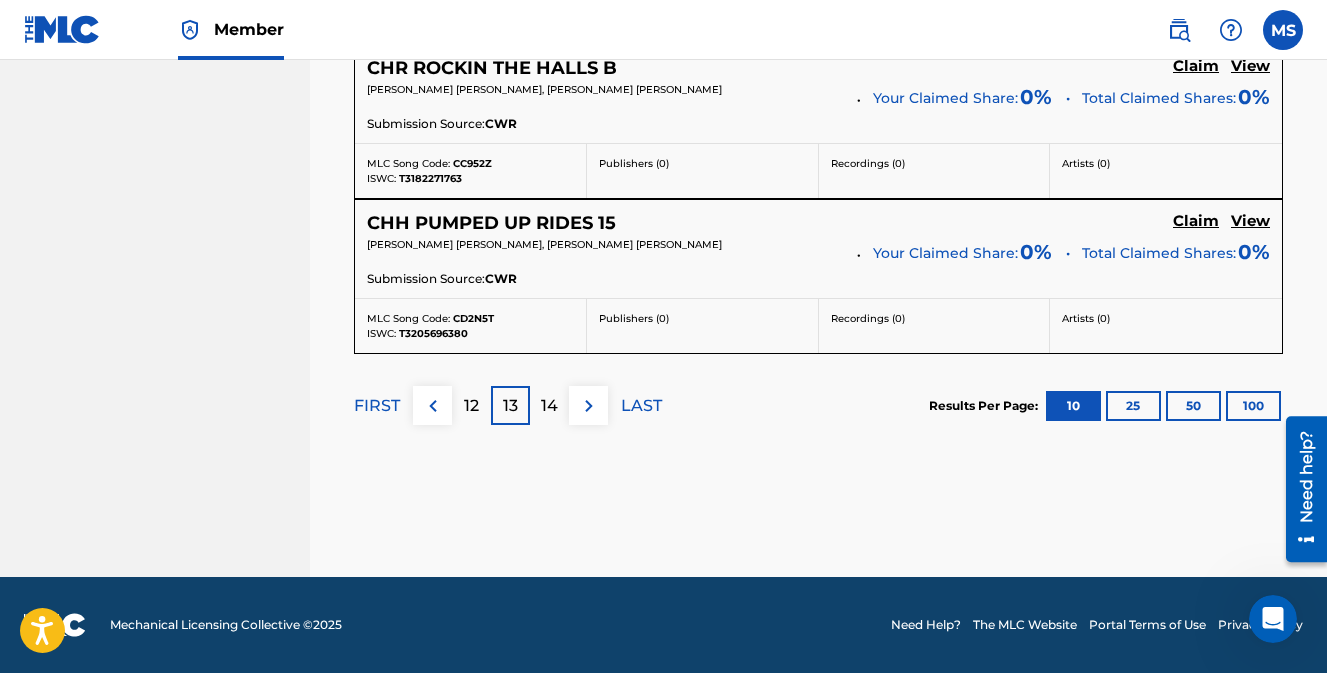 click on "14" at bounding box center (549, 405) 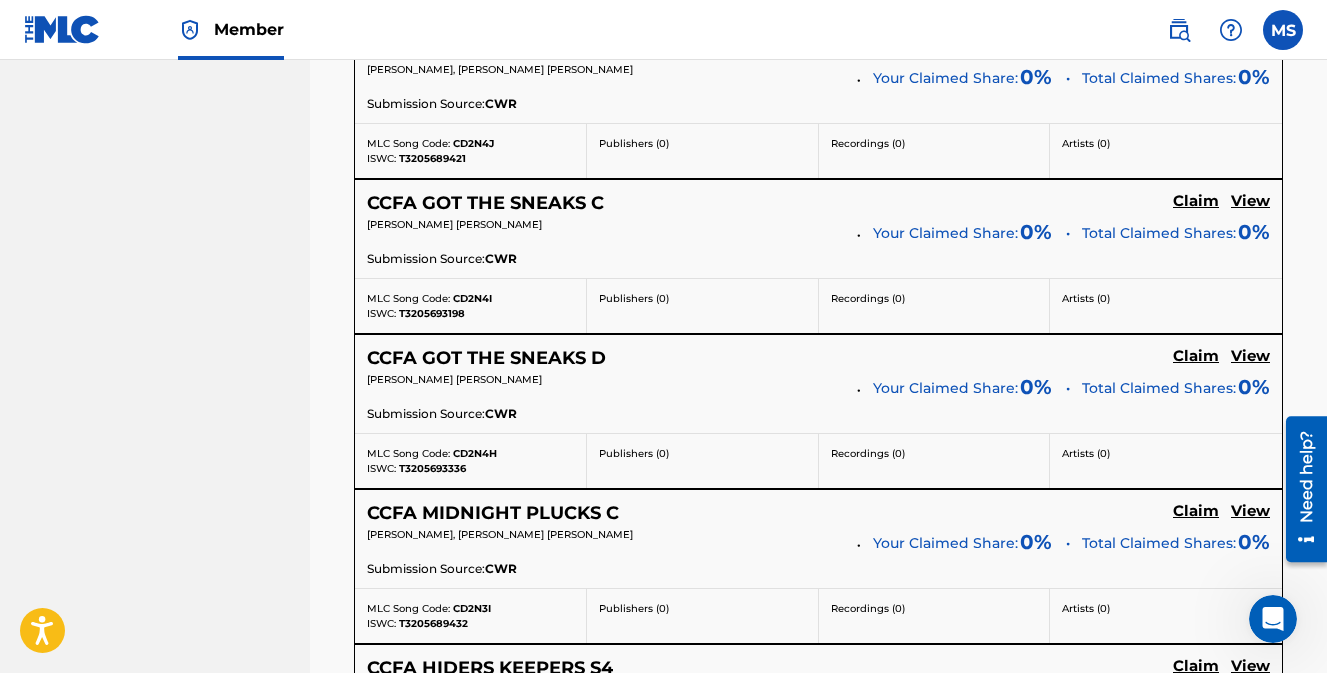 scroll, scrollTop: 2077, scrollLeft: 0, axis: vertical 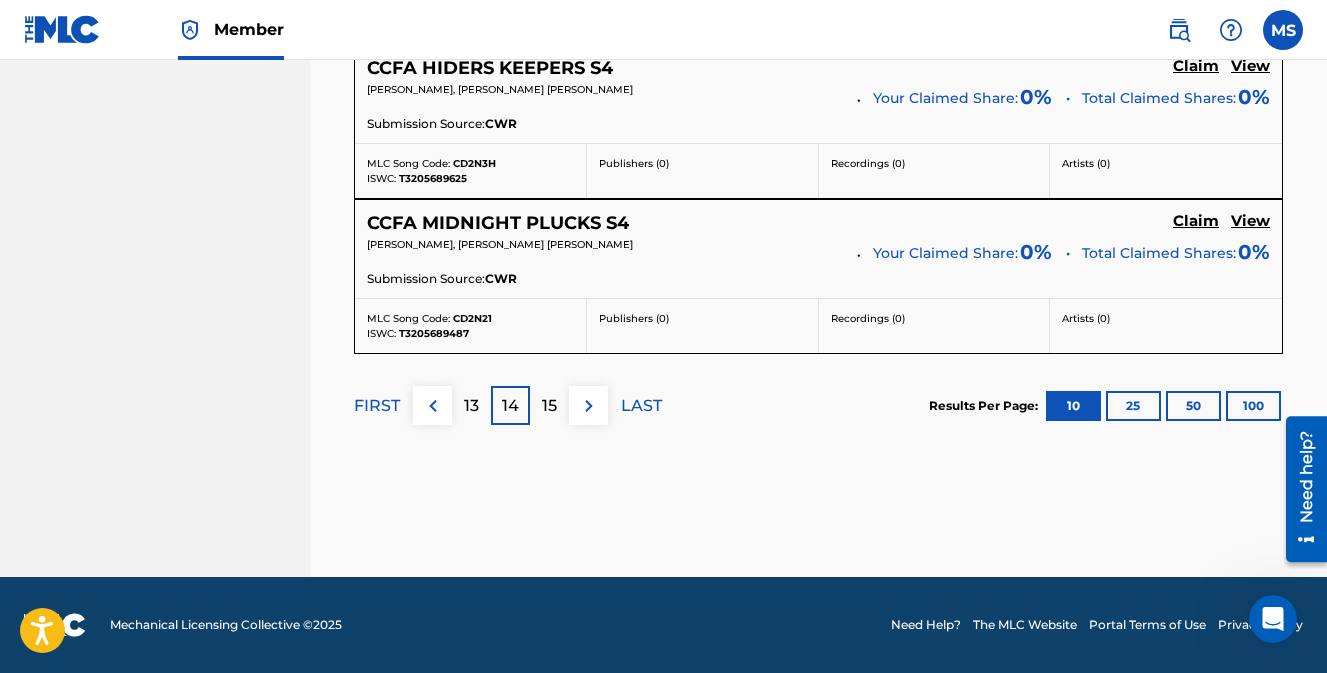 click on "15" at bounding box center (549, 406) 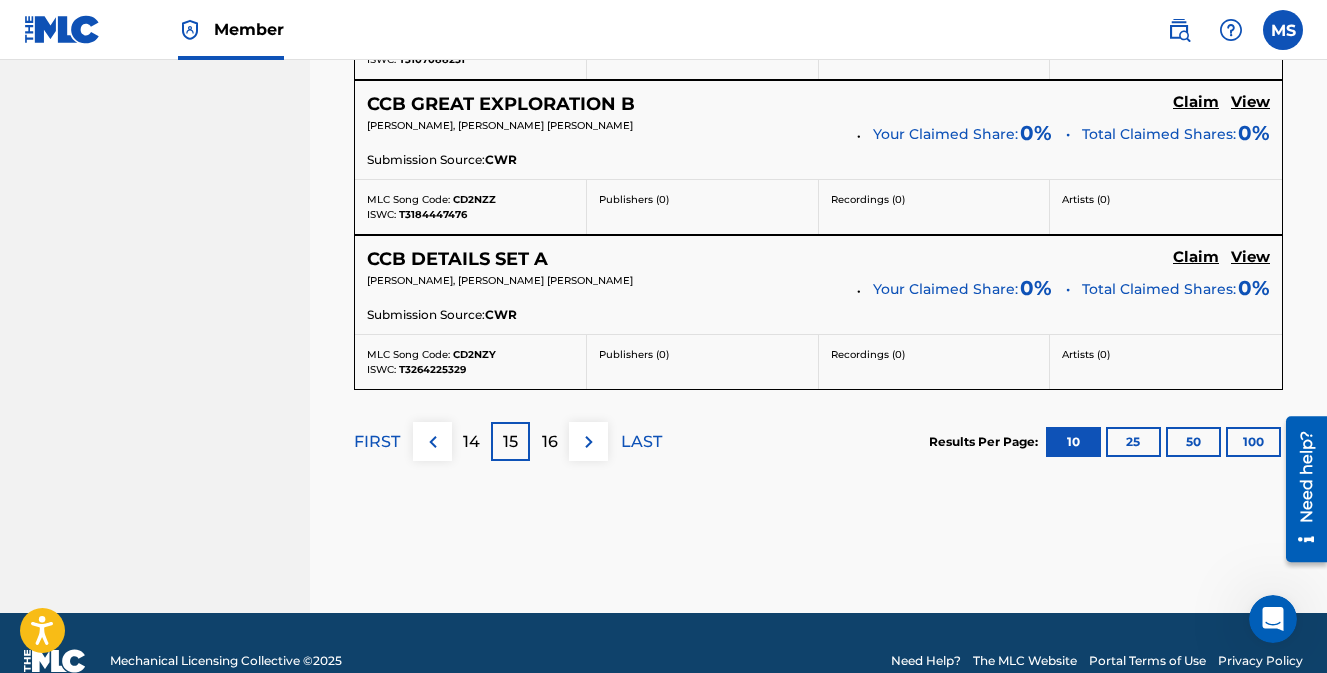 scroll, scrollTop: 2077, scrollLeft: 0, axis: vertical 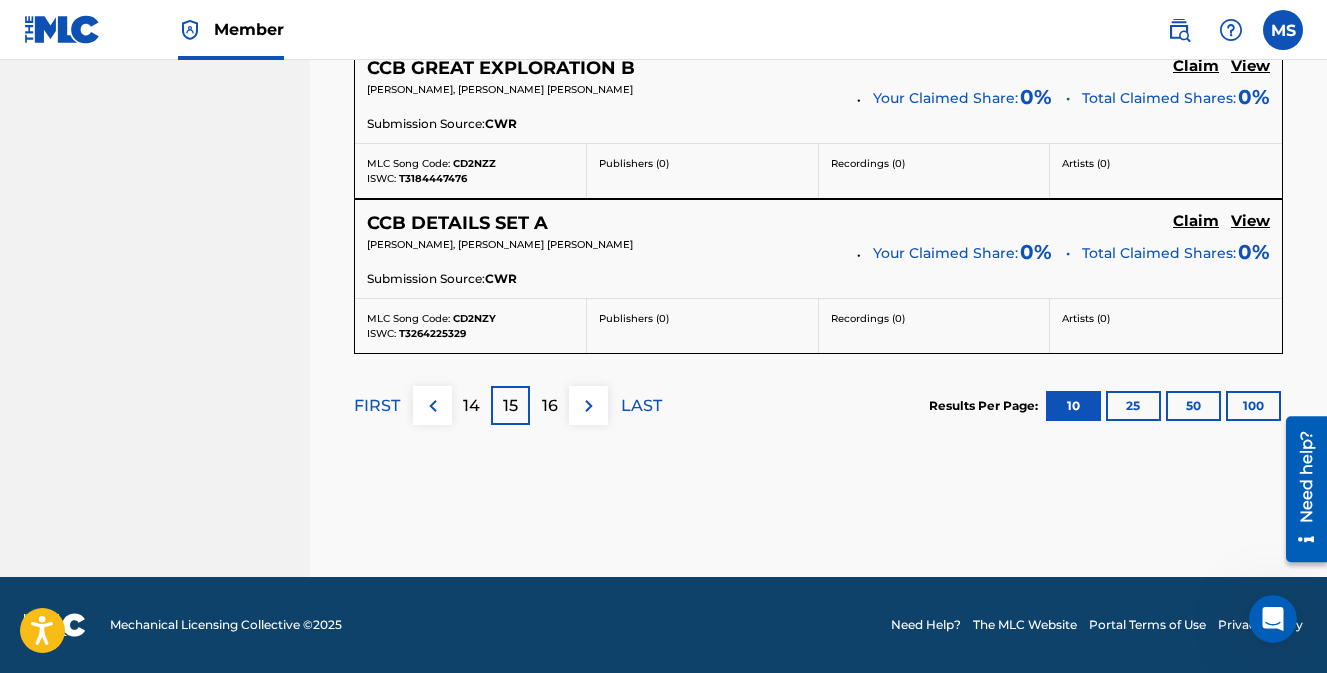 click on "16" at bounding box center (550, 406) 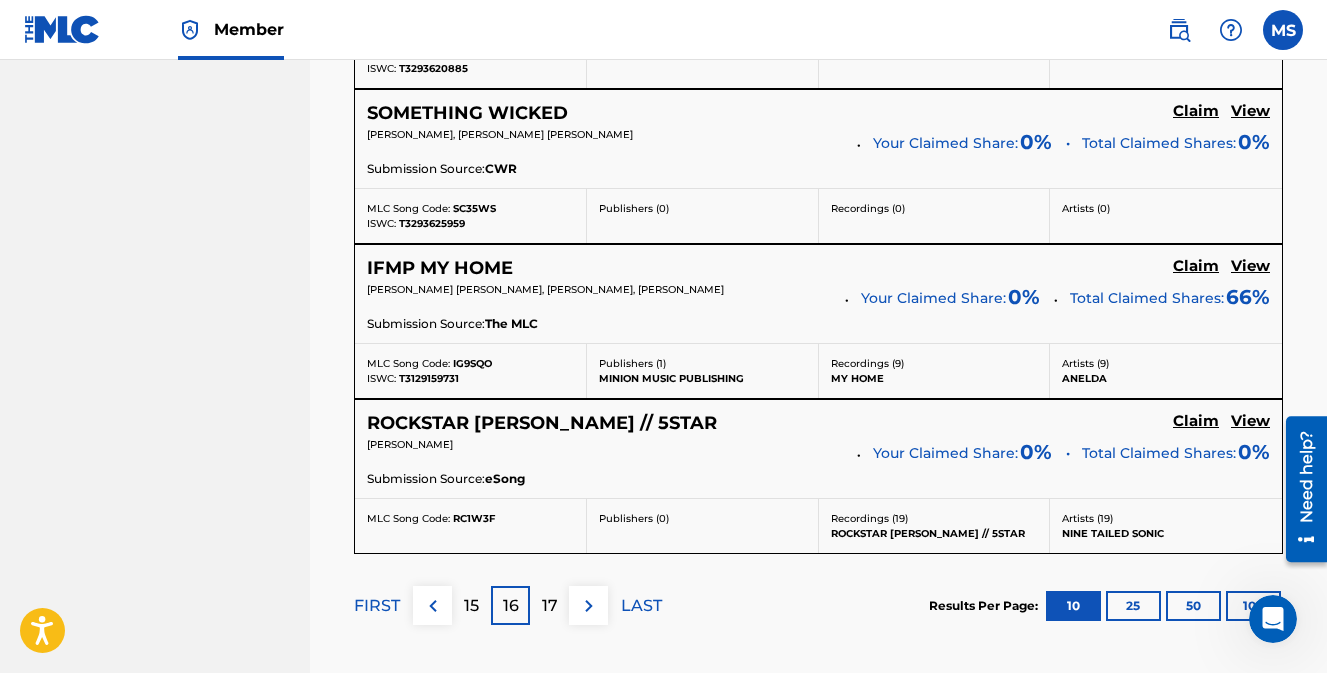 scroll, scrollTop: 2077, scrollLeft: 0, axis: vertical 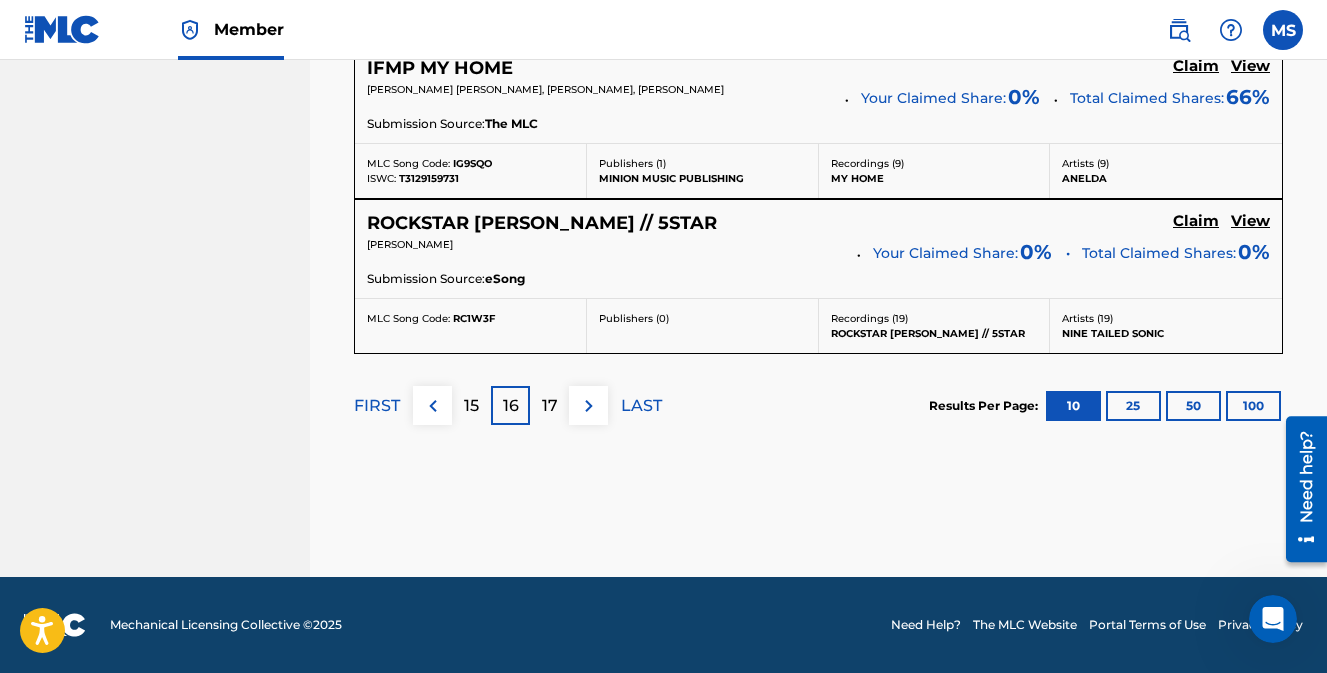 click on "17" at bounding box center [550, 406] 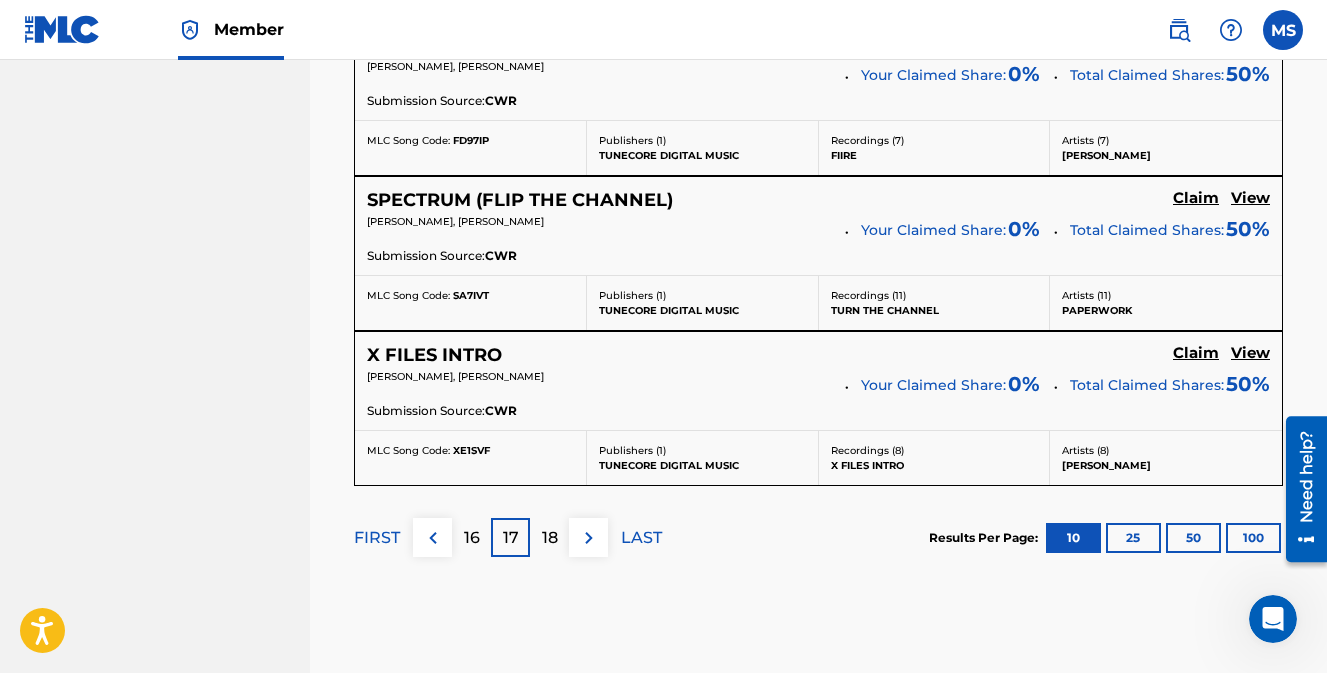 scroll, scrollTop: 2077, scrollLeft: 0, axis: vertical 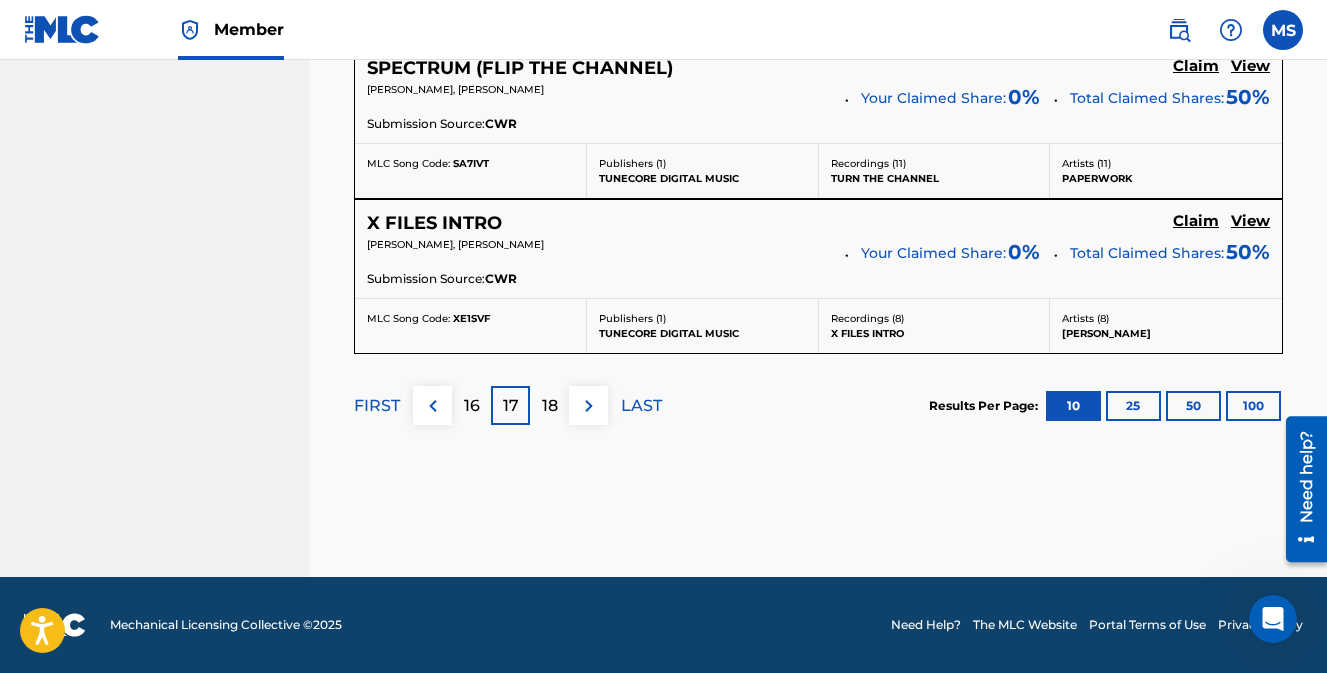 click on "18" at bounding box center [550, 406] 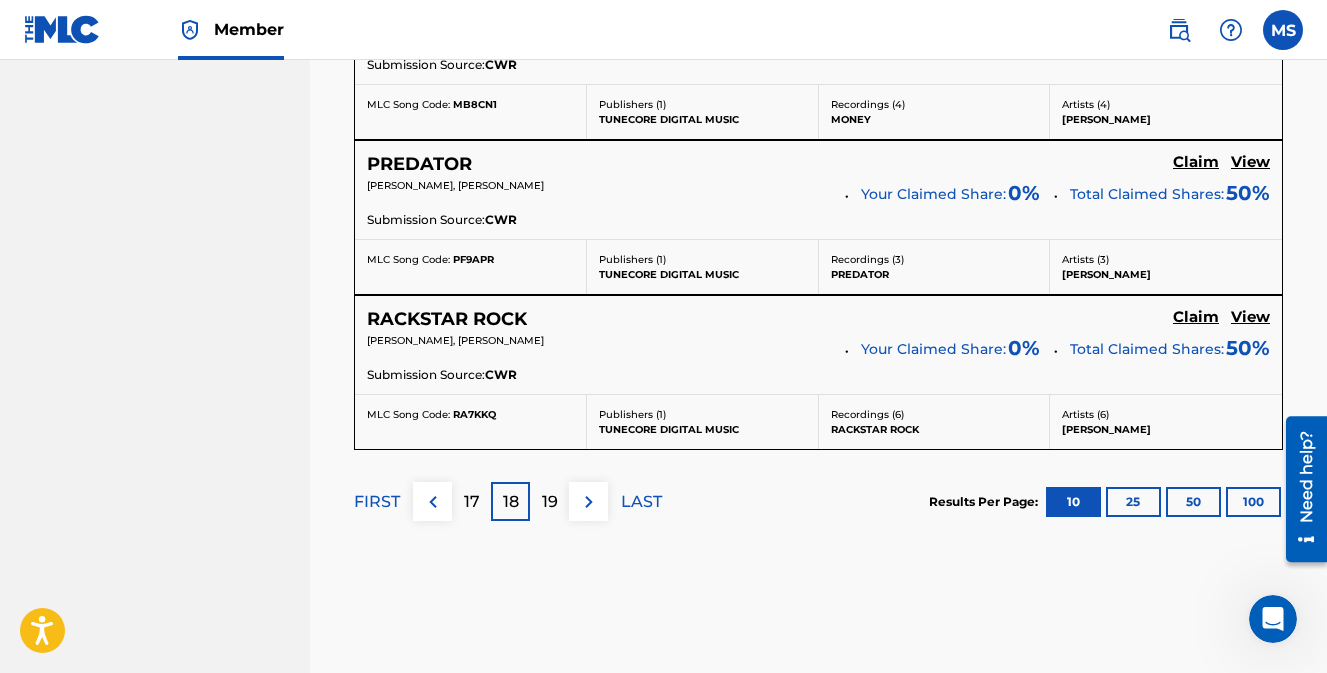 scroll, scrollTop: 2077, scrollLeft: 0, axis: vertical 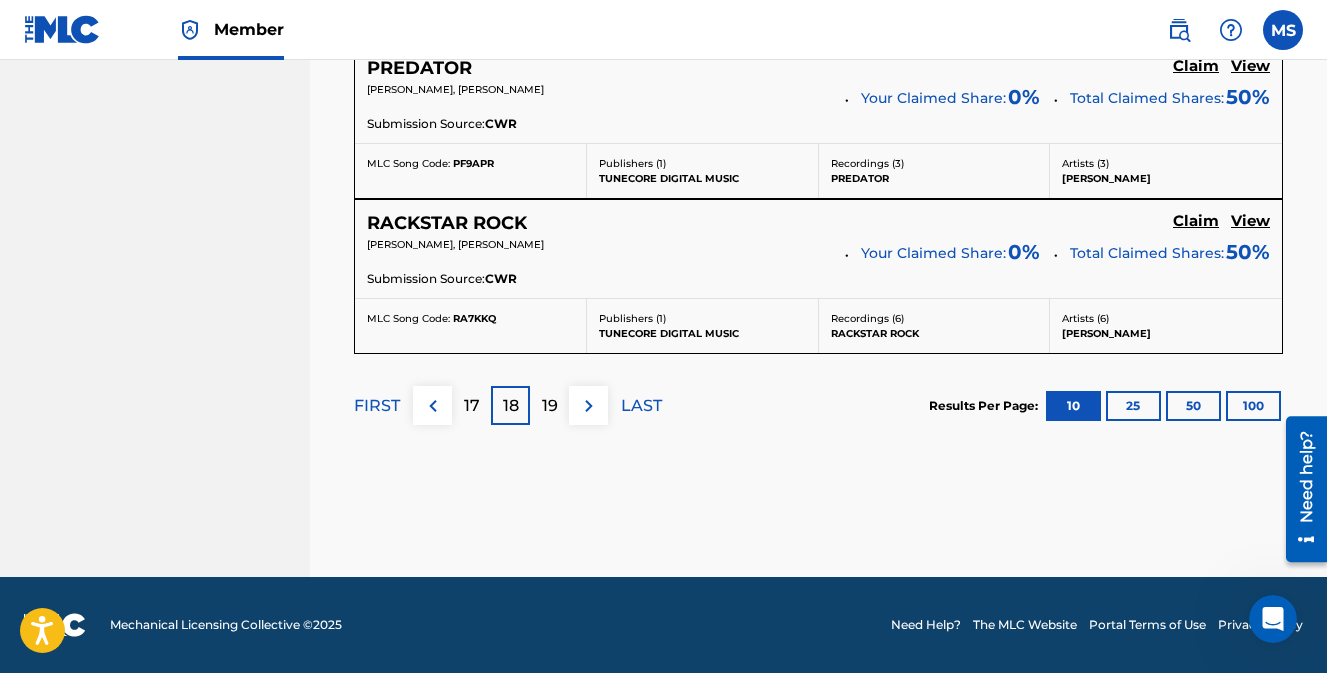 click on "19" at bounding box center (550, 406) 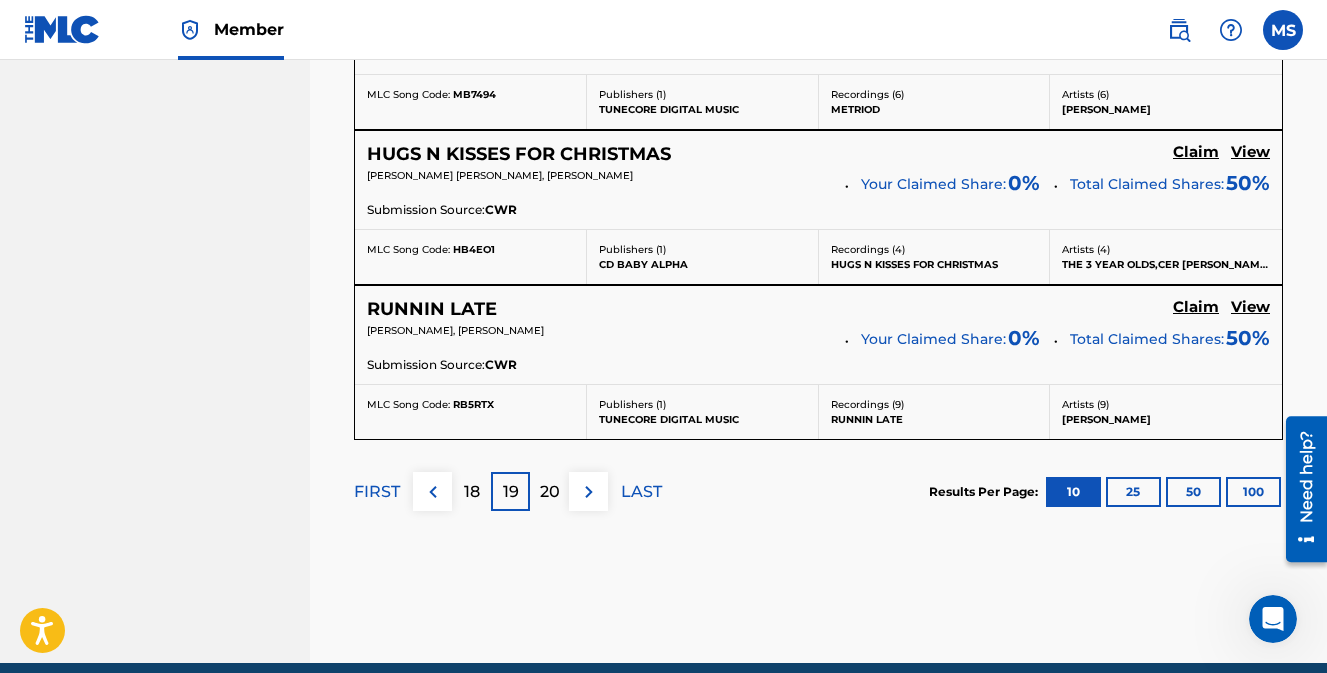 scroll, scrollTop: 2077, scrollLeft: 0, axis: vertical 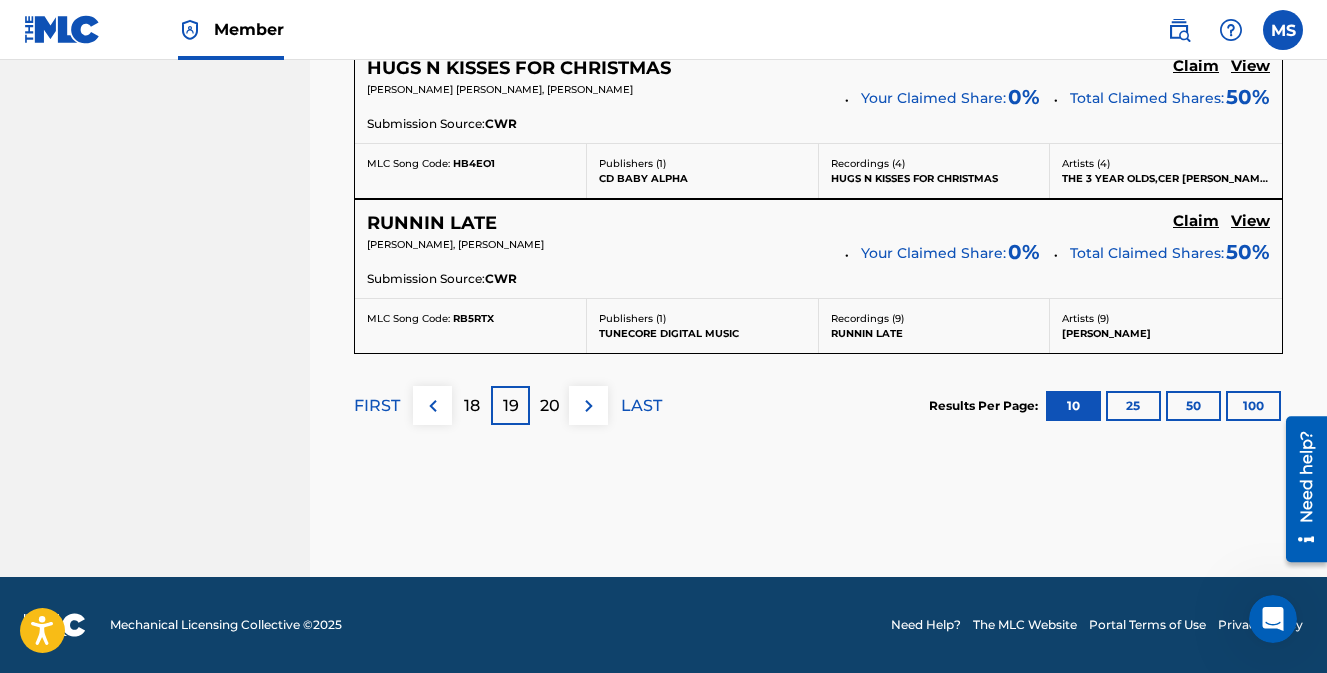 click on "20" at bounding box center (550, 406) 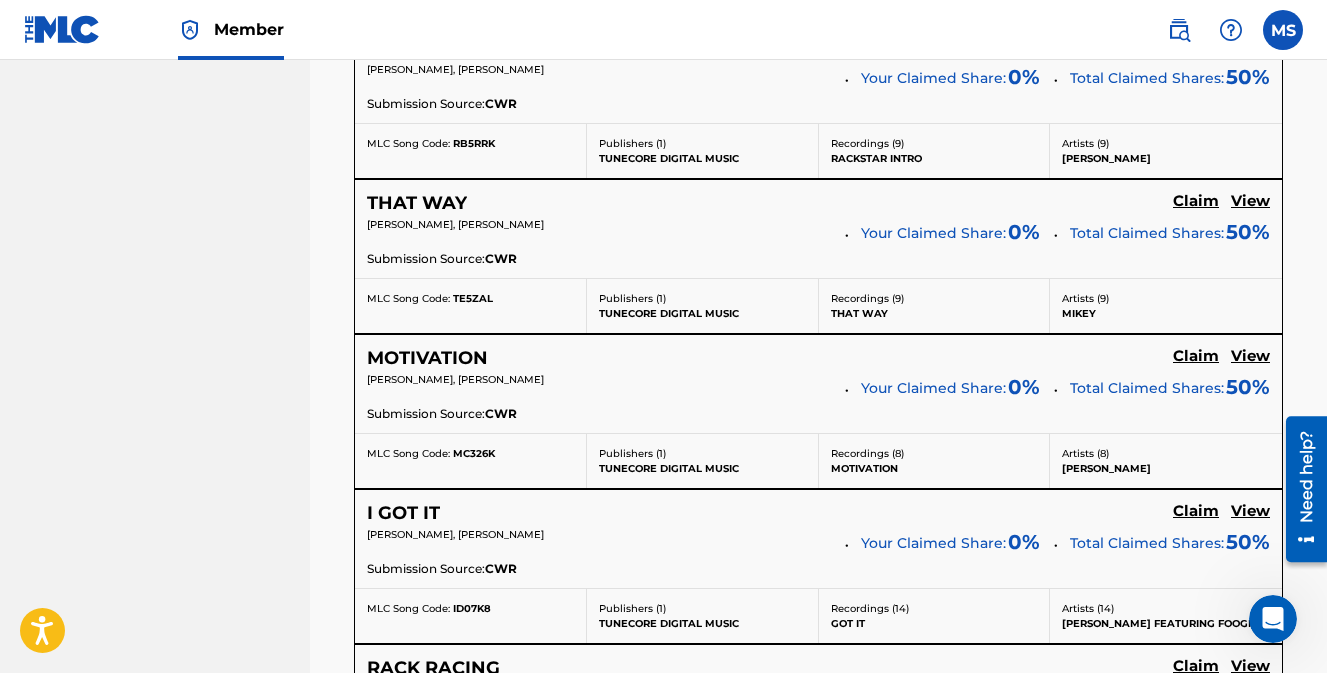 scroll, scrollTop: 2077, scrollLeft: 0, axis: vertical 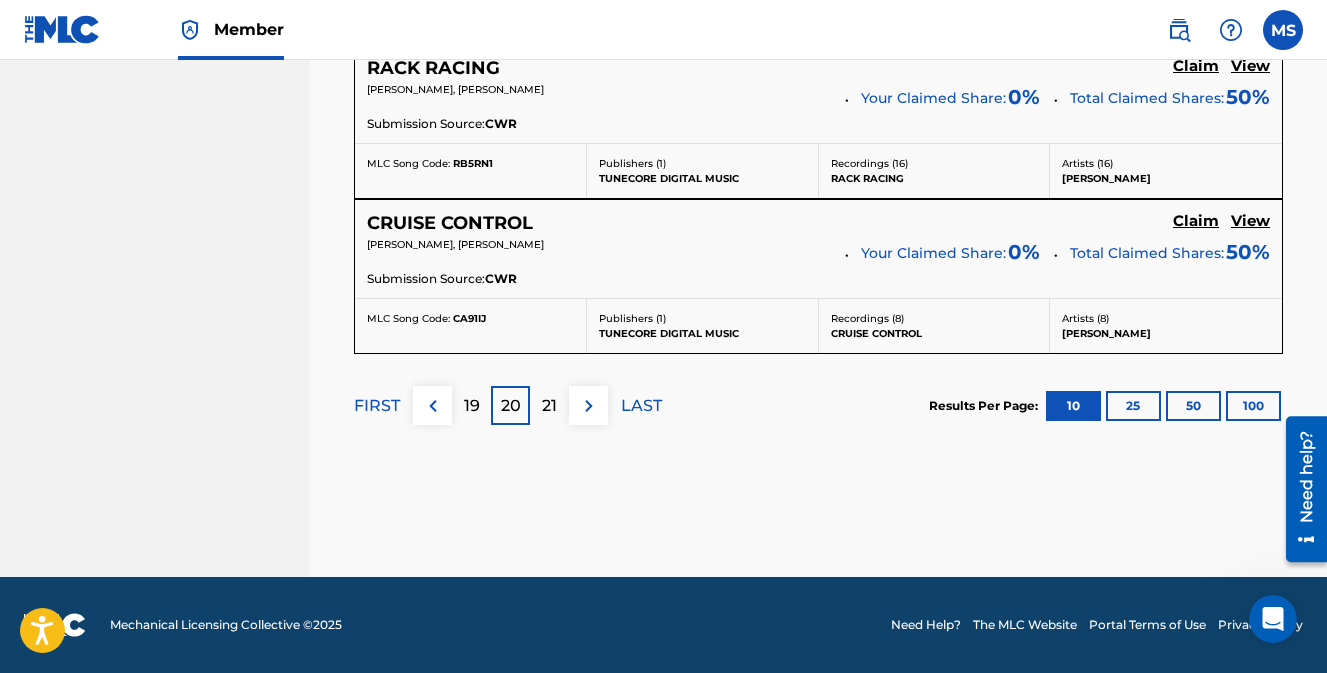 click on "21" at bounding box center (549, 405) 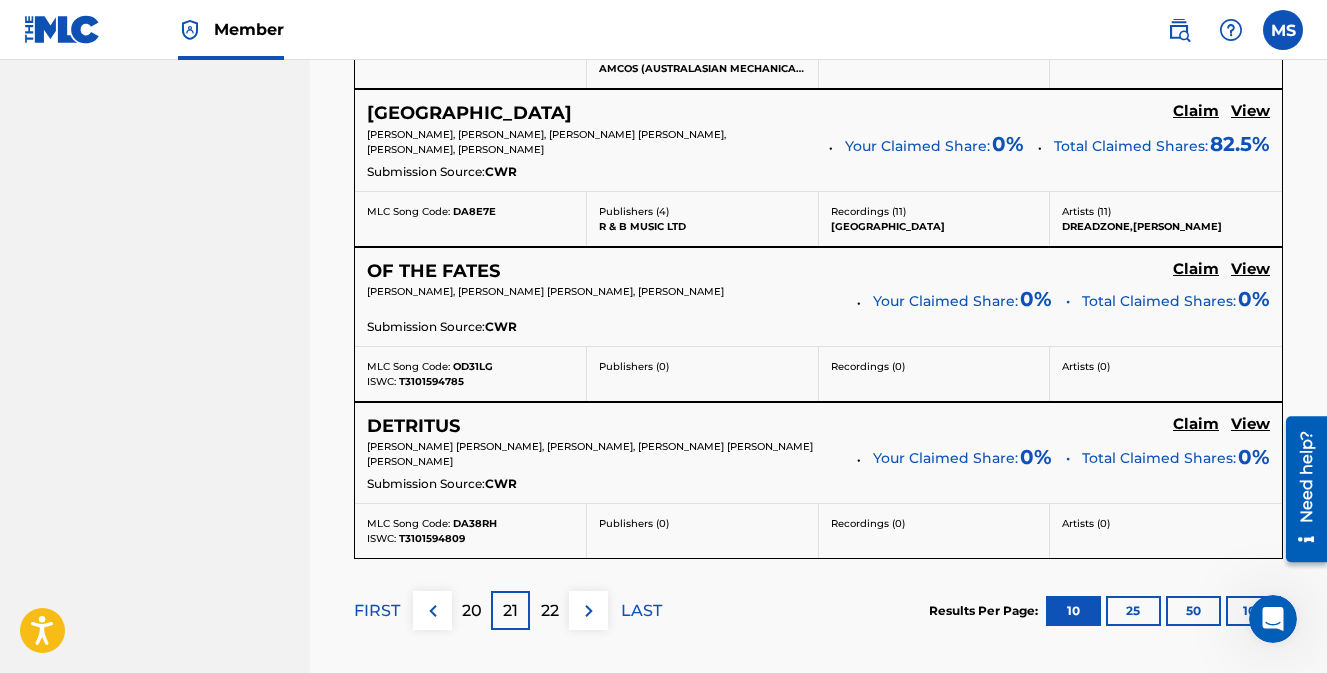 scroll, scrollTop: 2082, scrollLeft: 0, axis: vertical 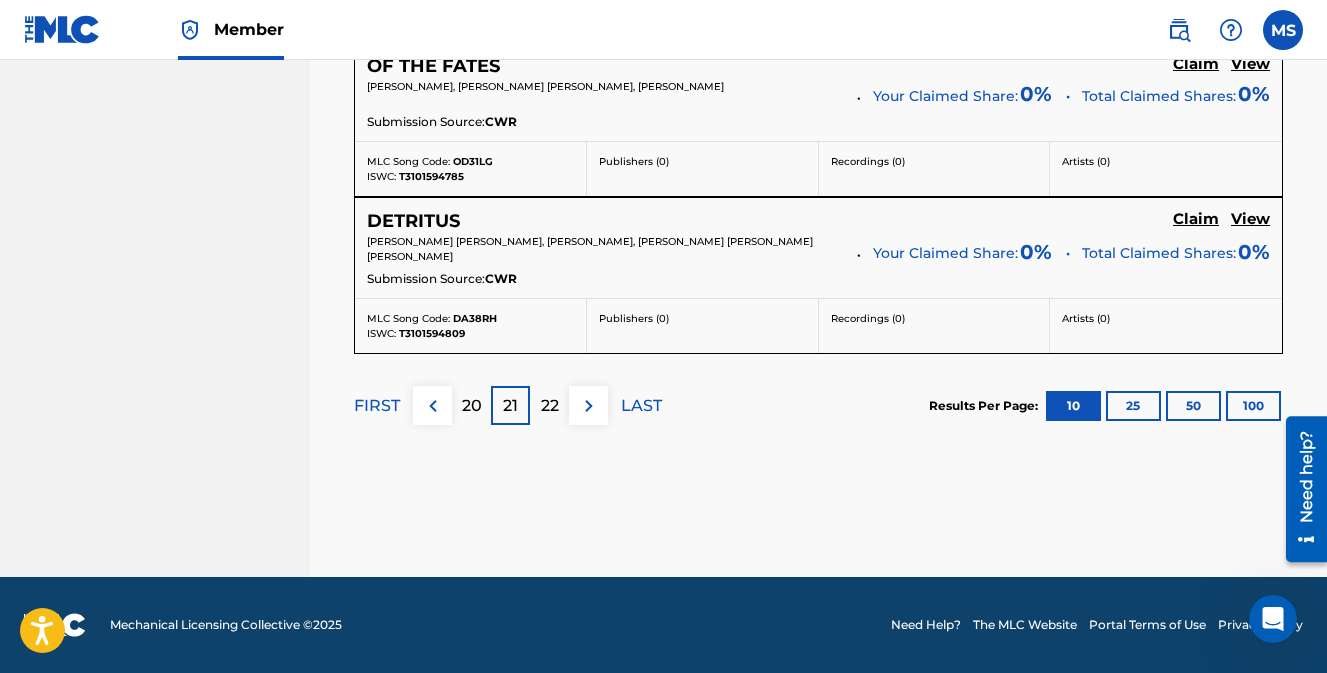click on "22" at bounding box center [550, 406] 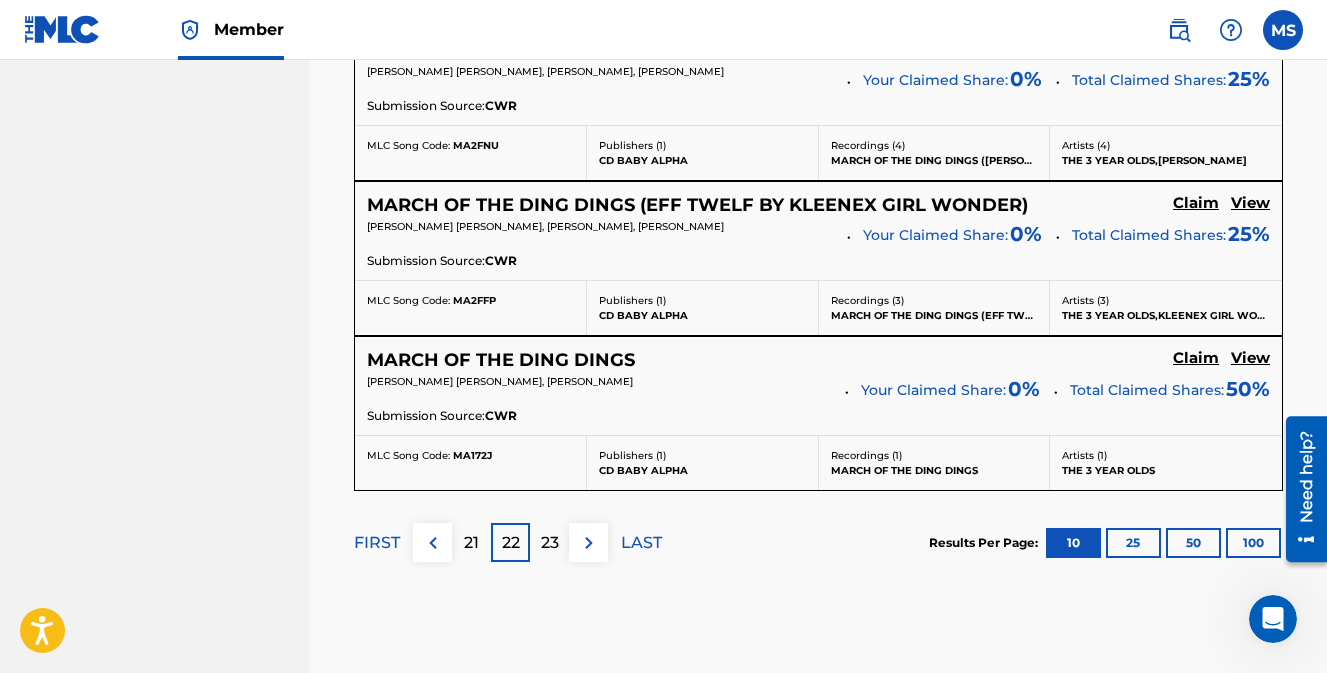 scroll, scrollTop: 2080, scrollLeft: 0, axis: vertical 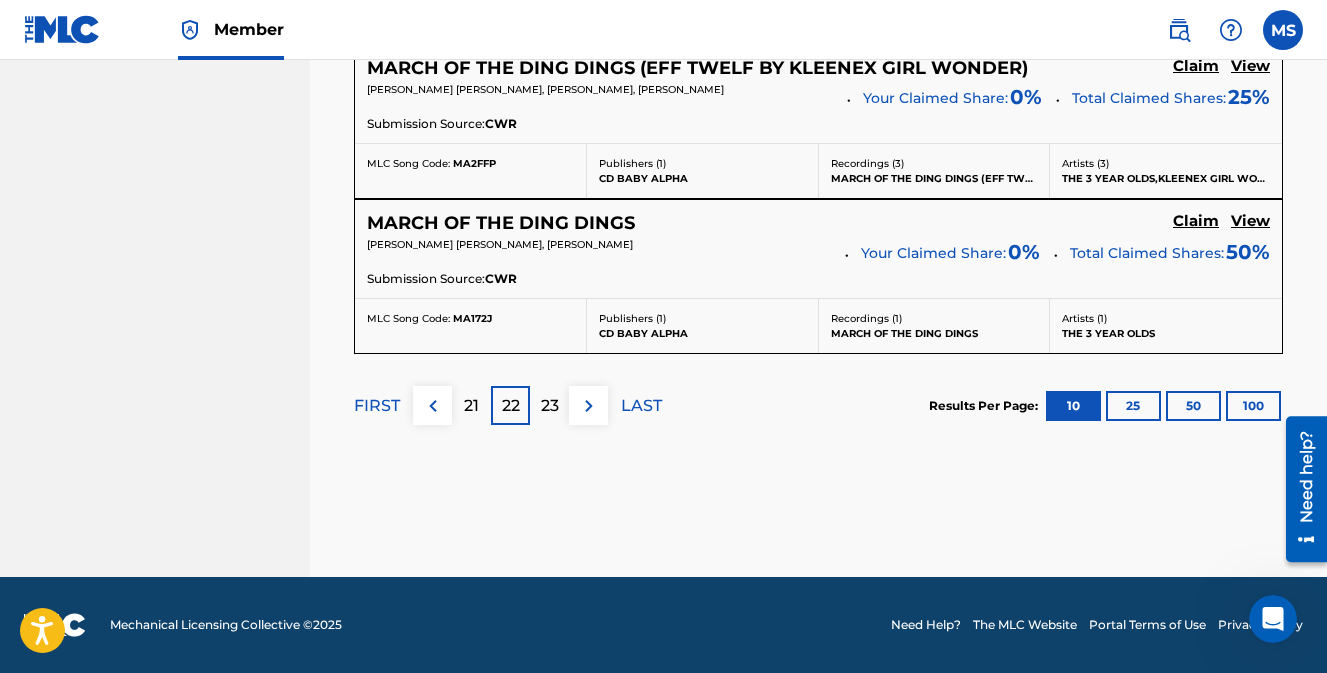 click on "25" at bounding box center [1133, 406] 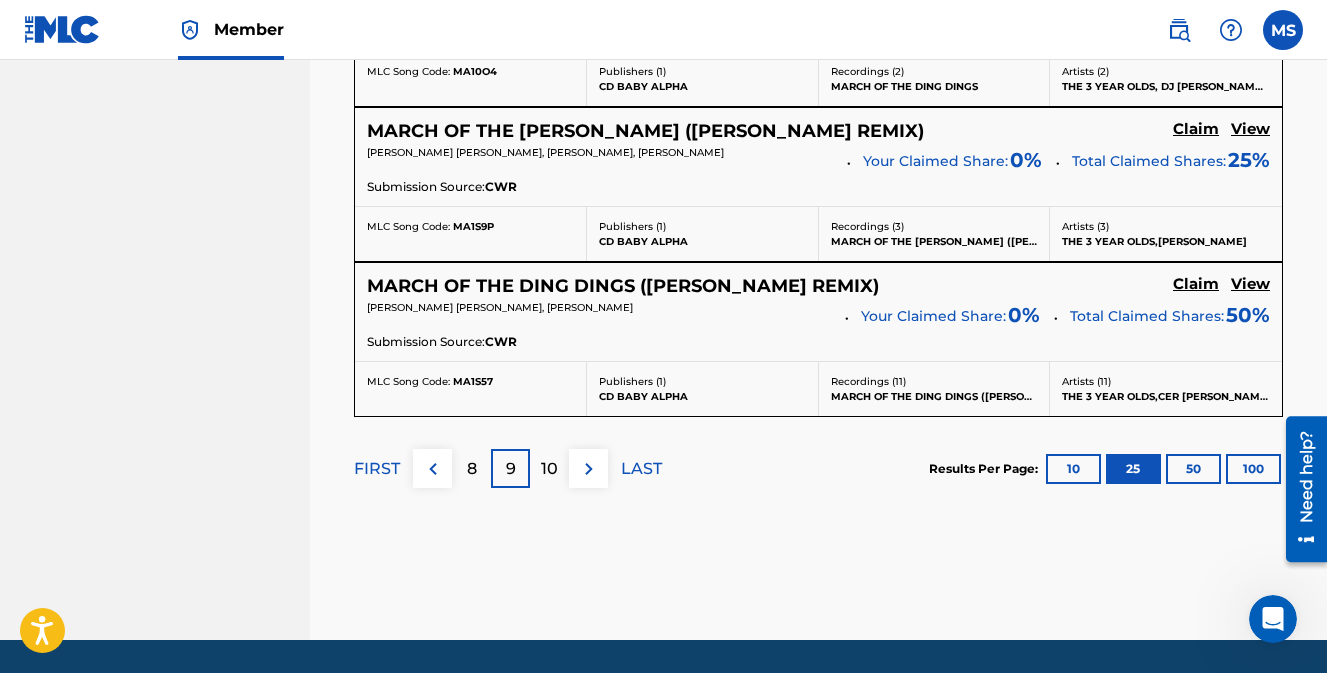 scroll, scrollTop: 4380, scrollLeft: 0, axis: vertical 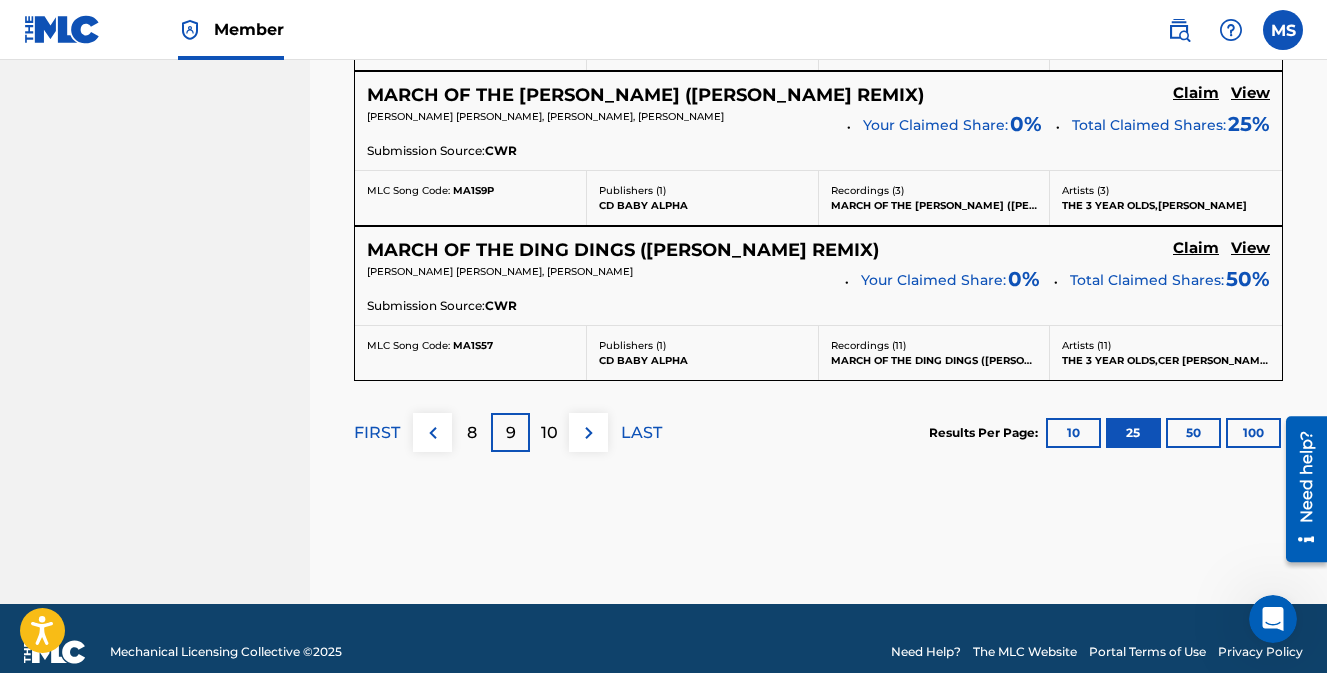 click on "10" at bounding box center (549, 433) 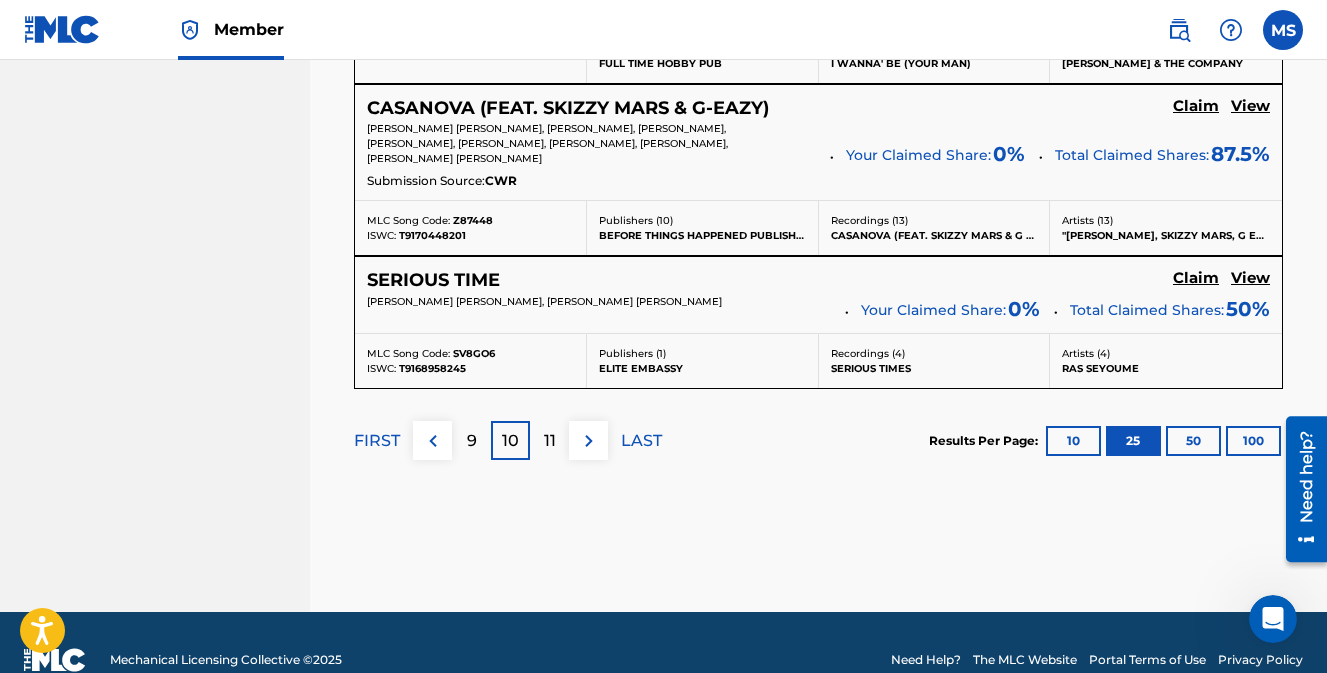 scroll, scrollTop: 4349, scrollLeft: 0, axis: vertical 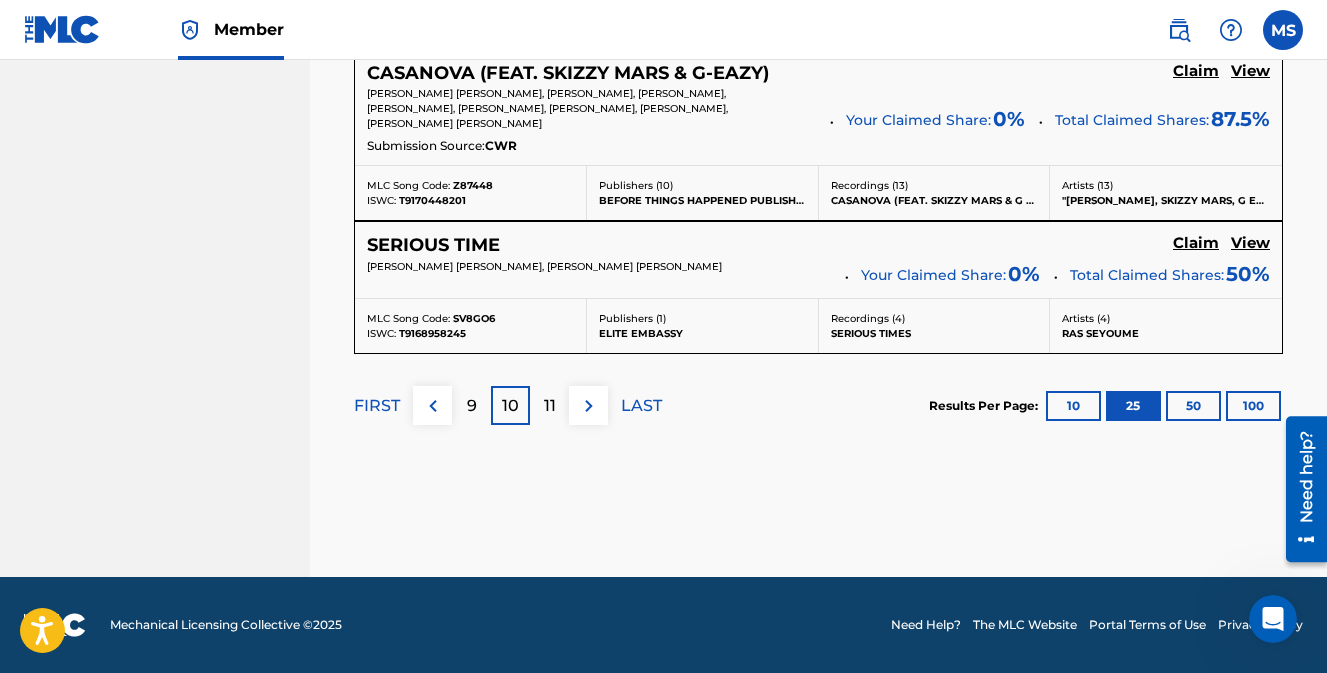 click on "11" at bounding box center [550, 406] 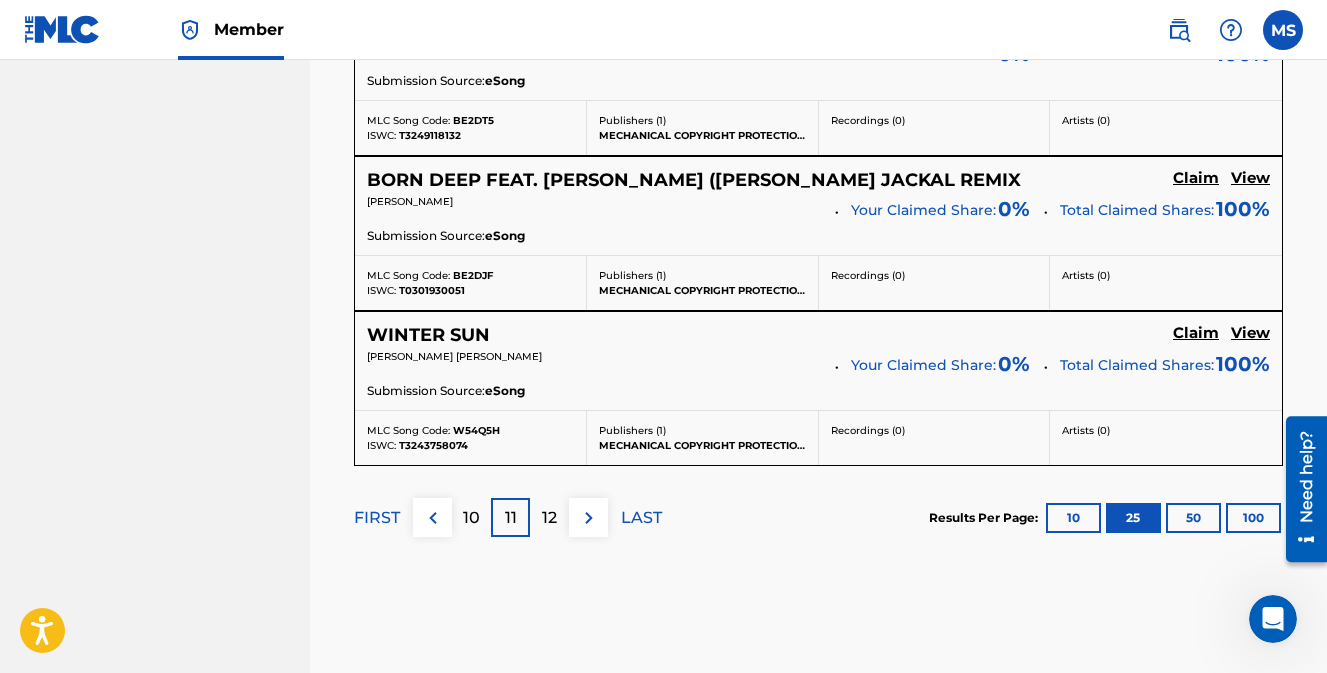 scroll, scrollTop: 4156, scrollLeft: 0, axis: vertical 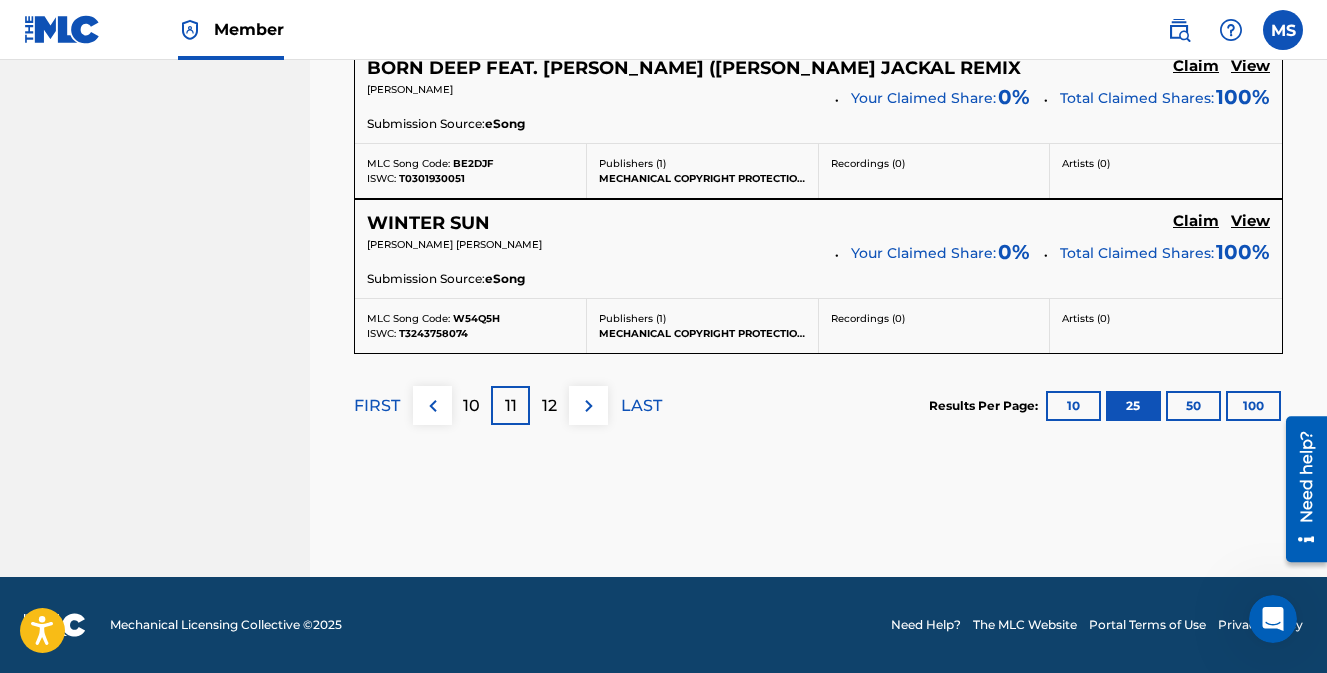 click on "12" at bounding box center (549, 406) 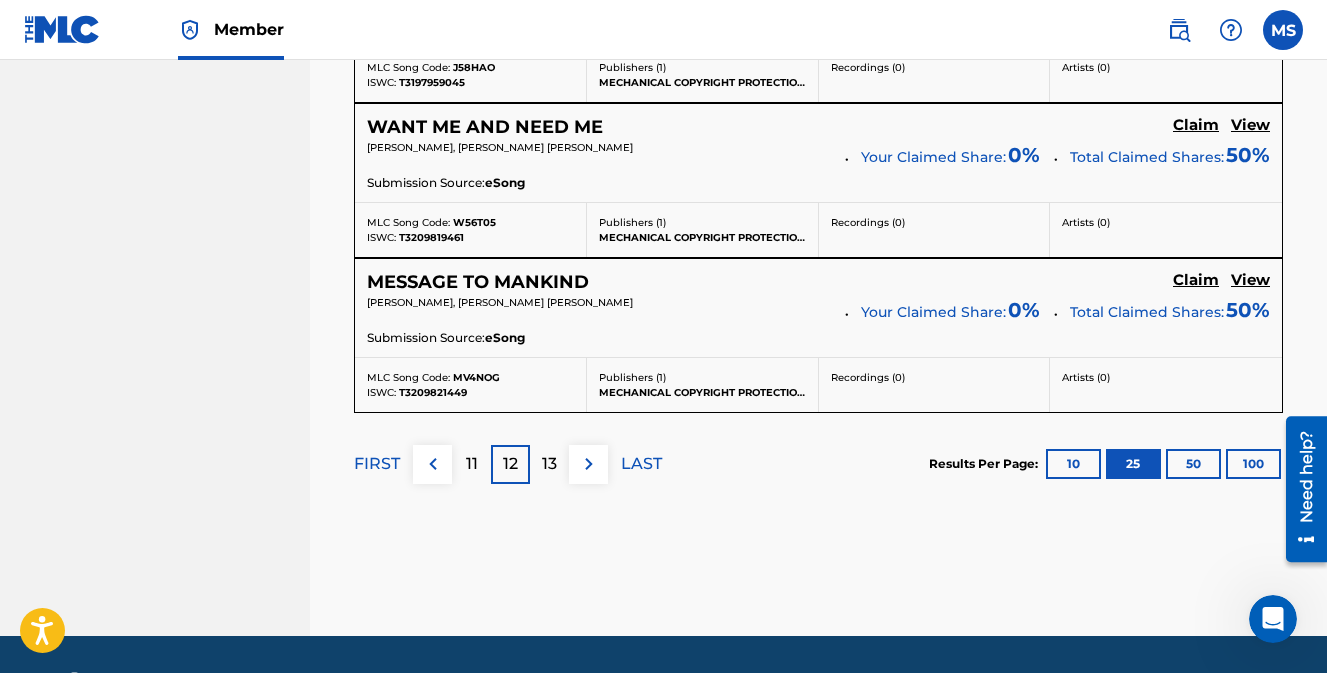 scroll, scrollTop: 4422, scrollLeft: 0, axis: vertical 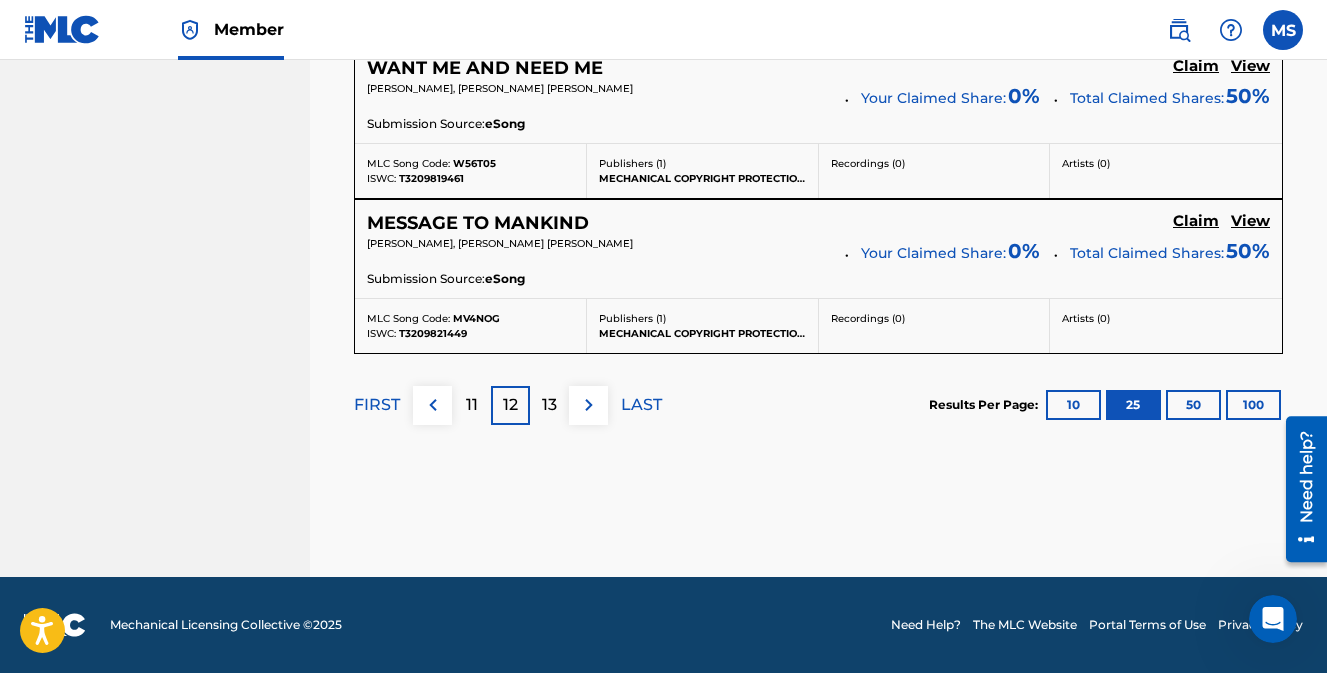 click on "13" at bounding box center [549, 405] 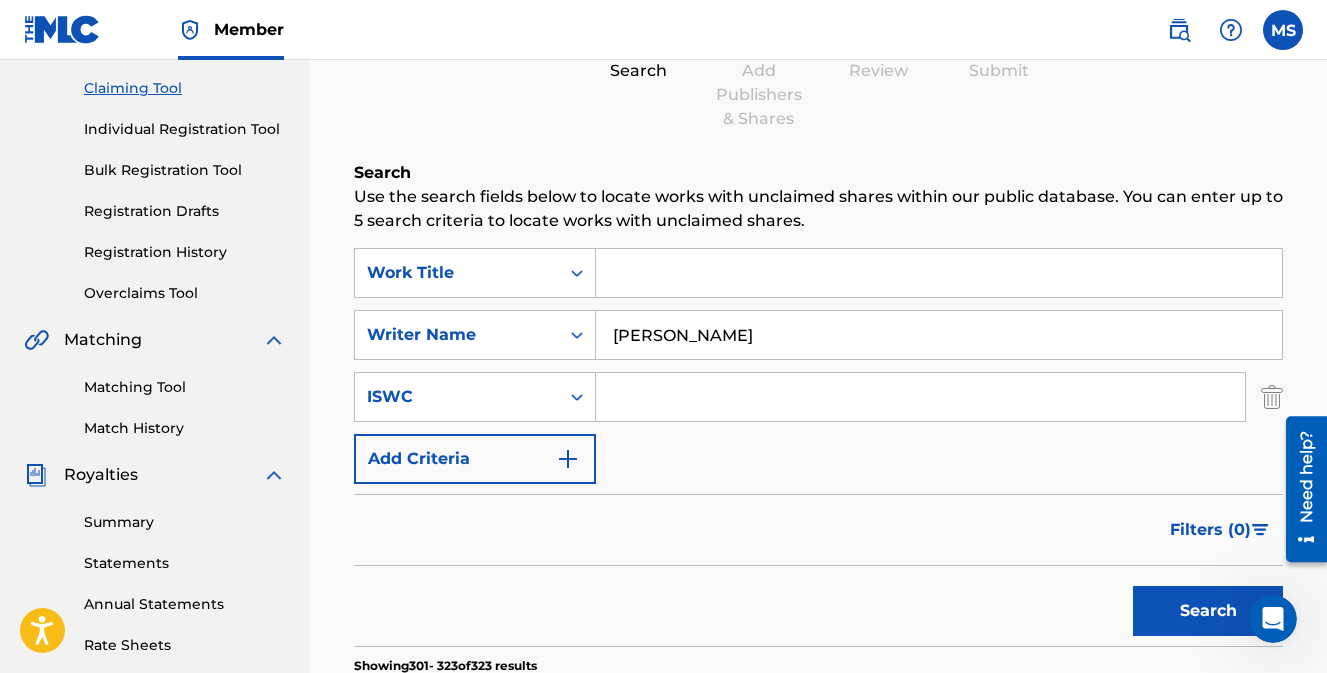 scroll, scrollTop: 295, scrollLeft: 0, axis: vertical 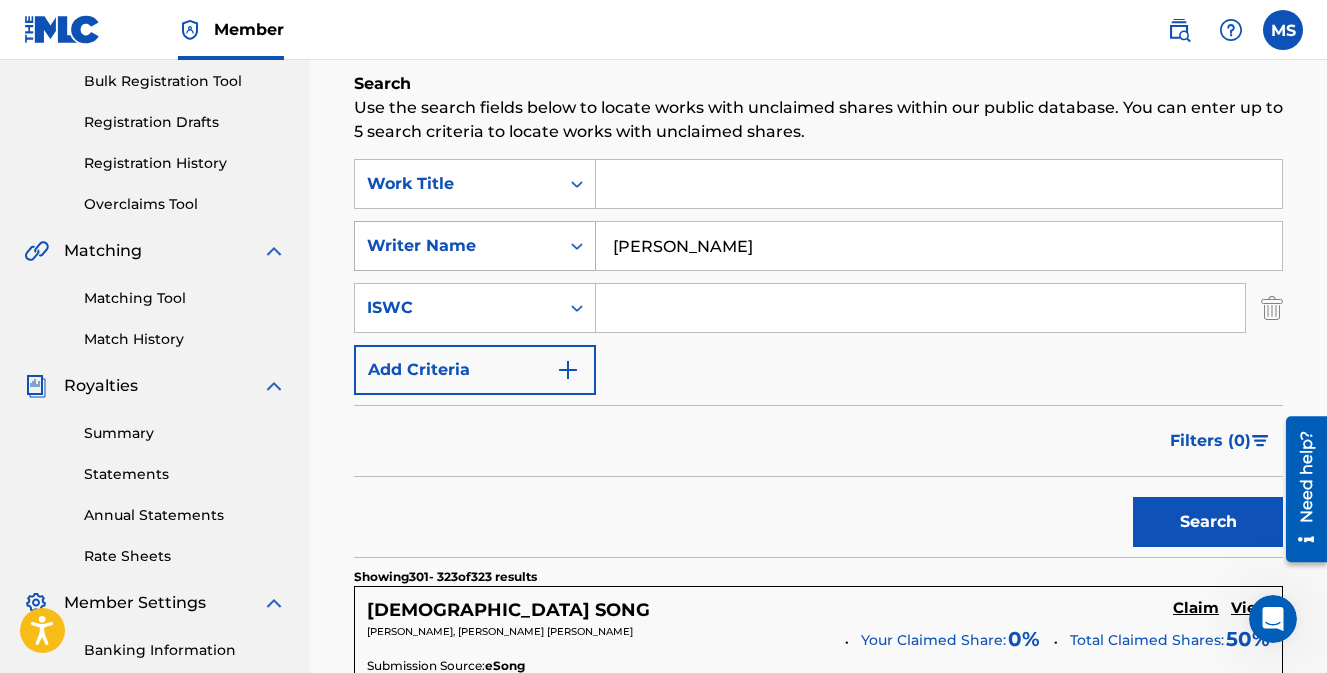 drag, startPoint x: 766, startPoint y: 255, endPoint x: 551, endPoint y: 244, distance: 215.2812 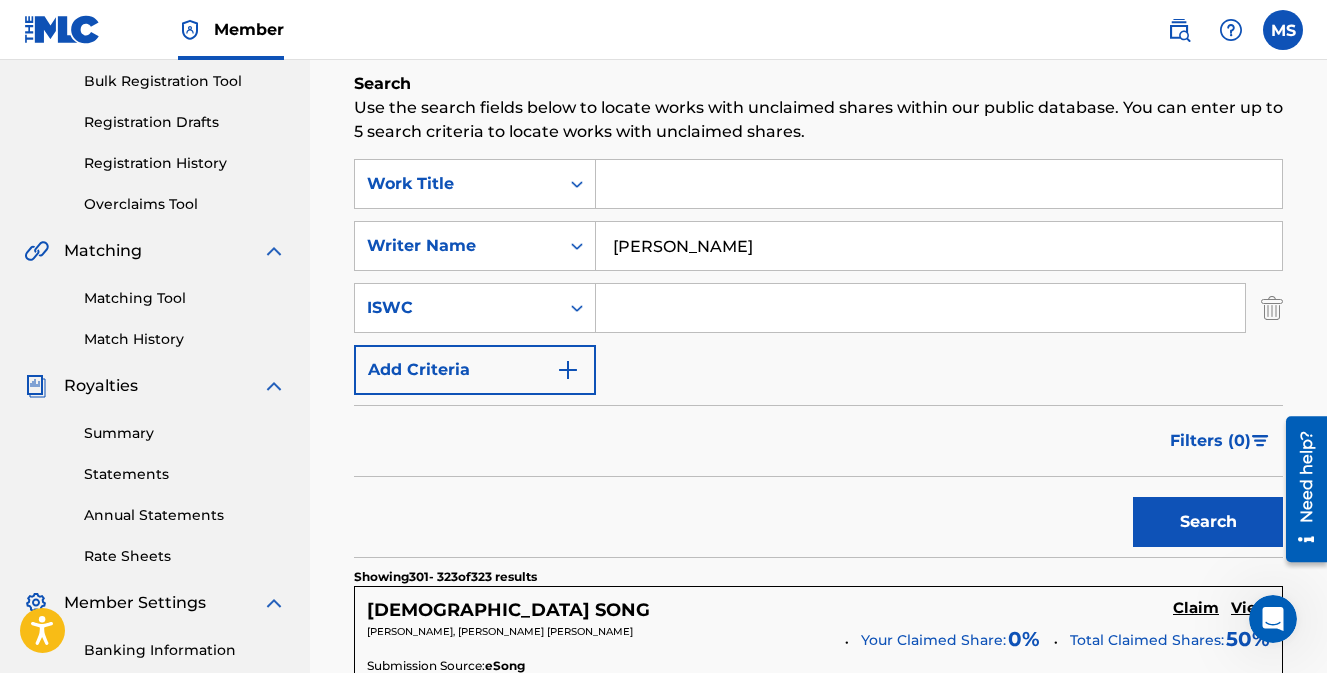 click on "[PERSON_NAME]" at bounding box center (939, 246) 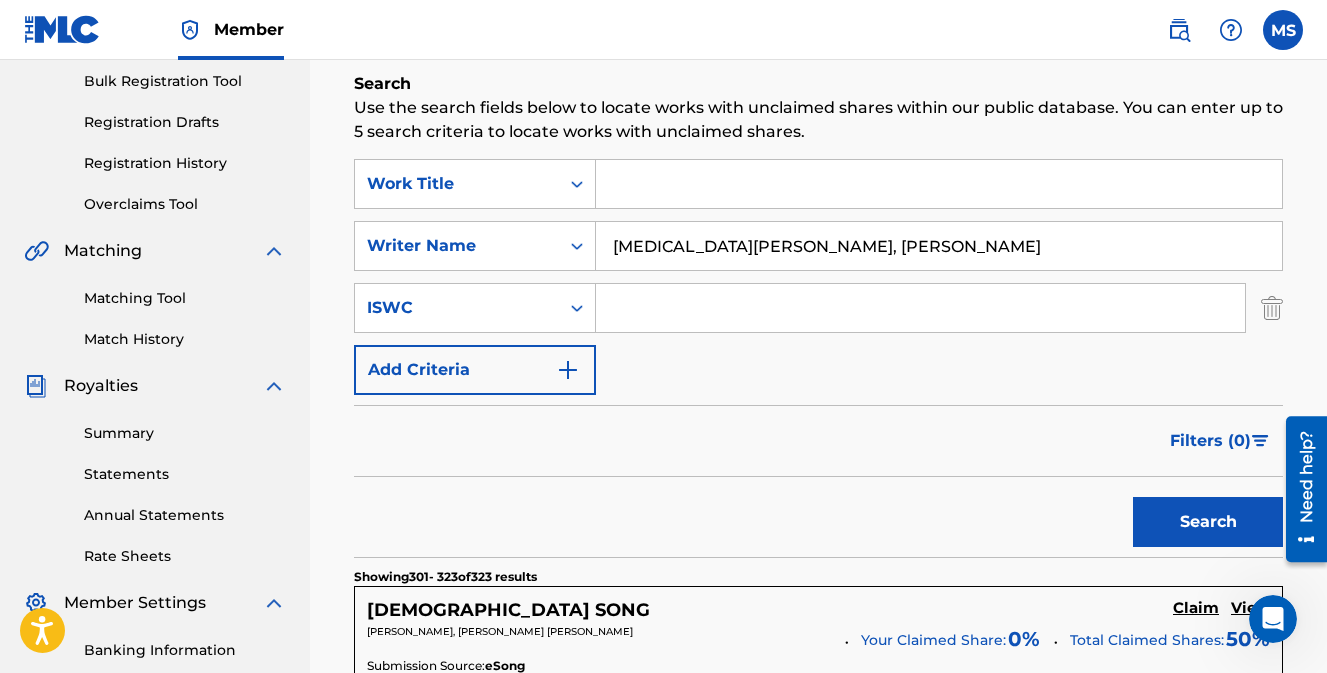 click on "Search" at bounding box center [1208, 522] 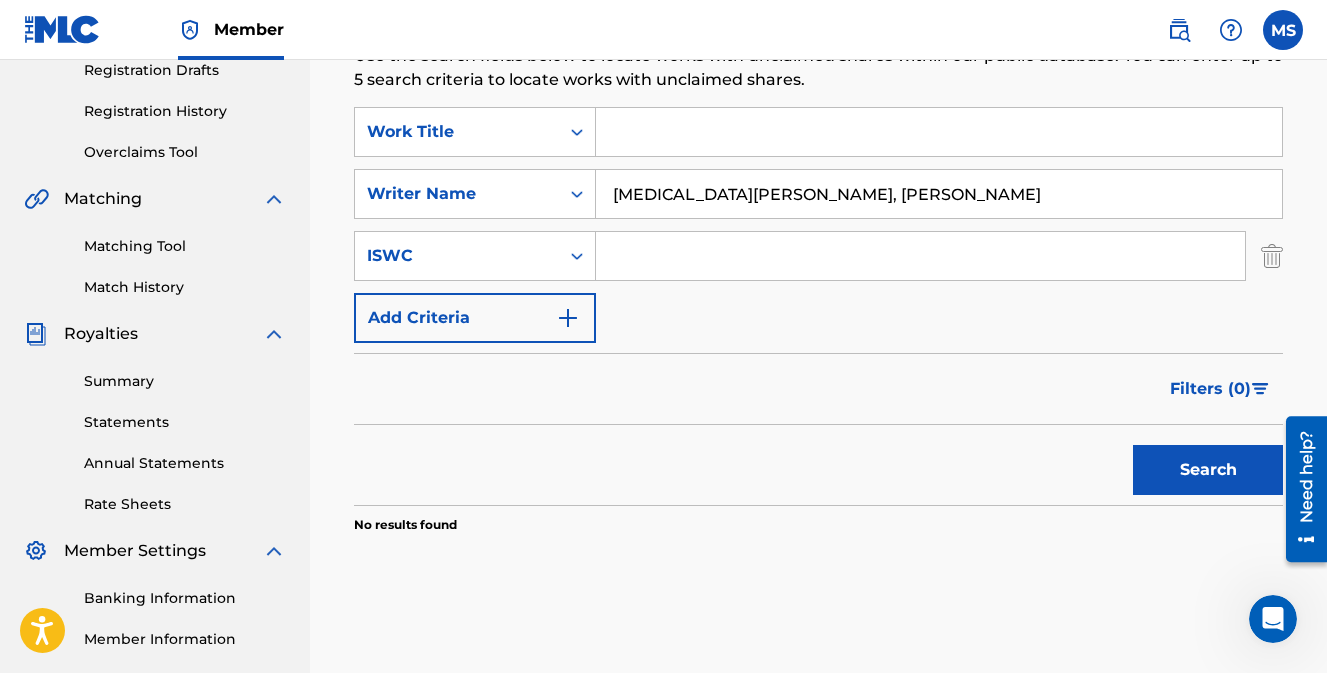 scroll, scrollTop: 167, scrollLeft: 0, axis: vertical 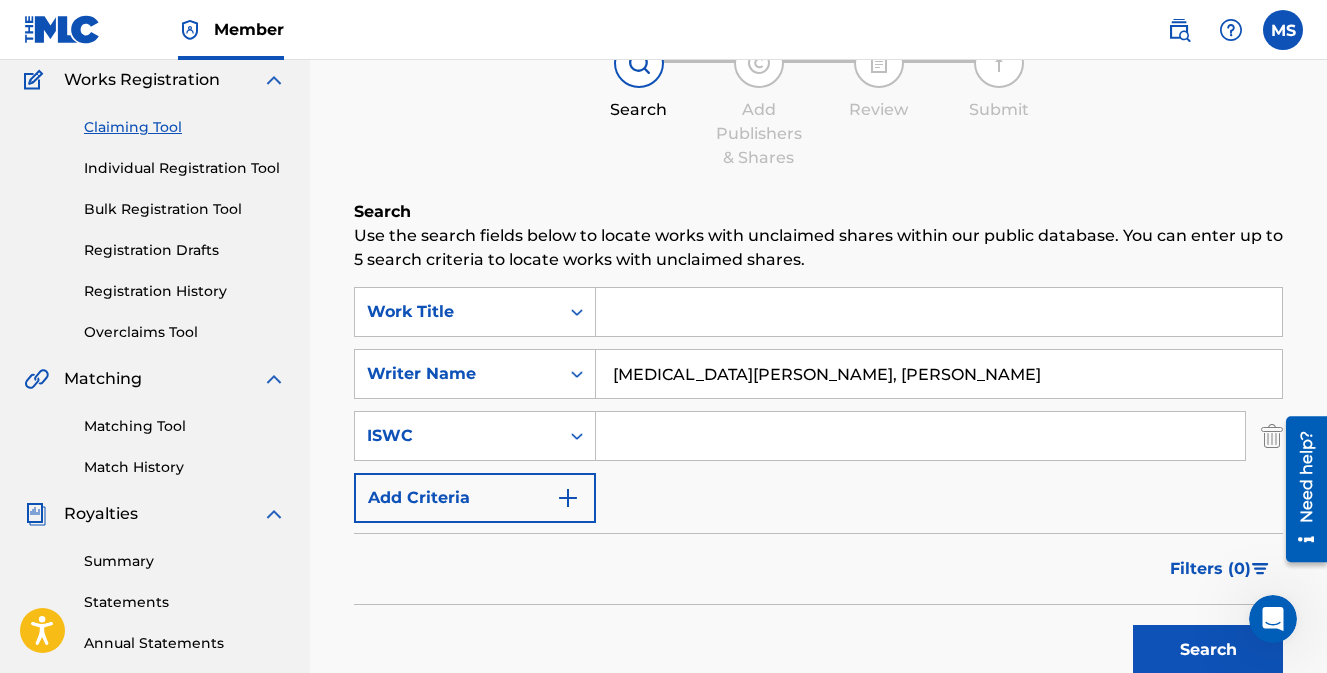 drag, startPoint x: 715, startPoint y: 376, endPoint x: 957, endPoint y: 380, distance: 242.03305 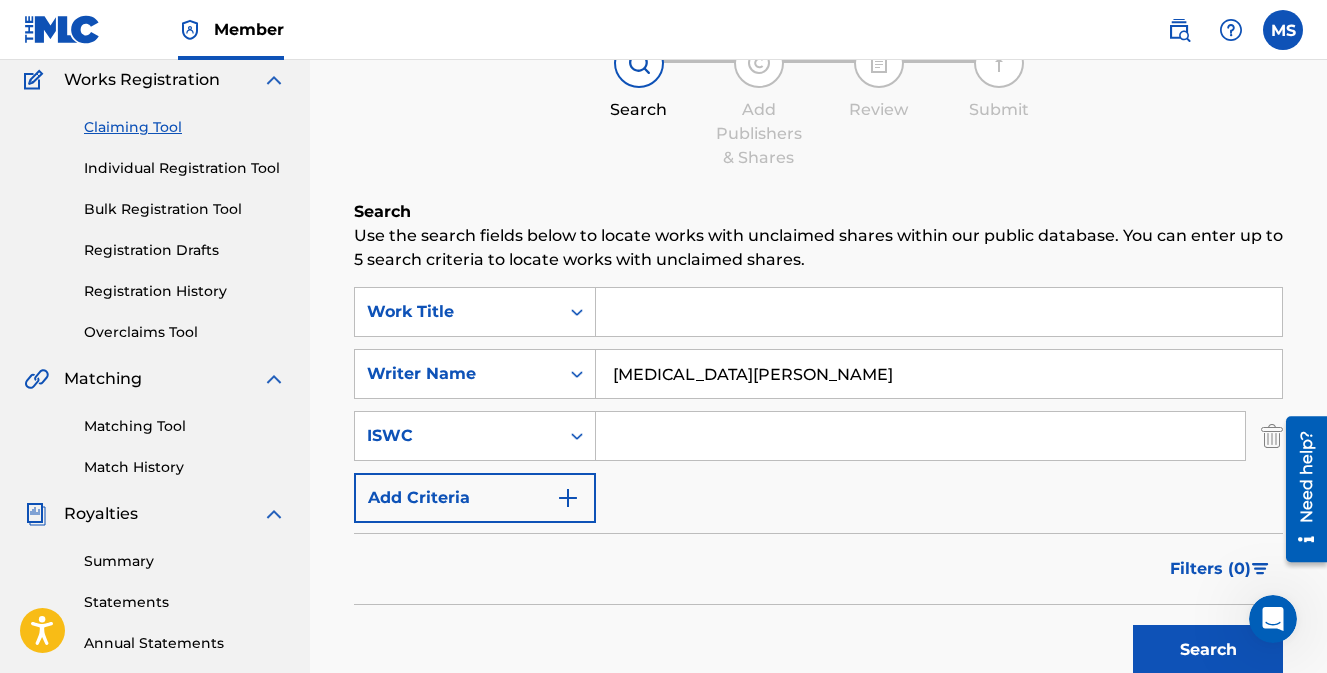 type on "[MEDICAL_DATA][PERSON_NAME]" 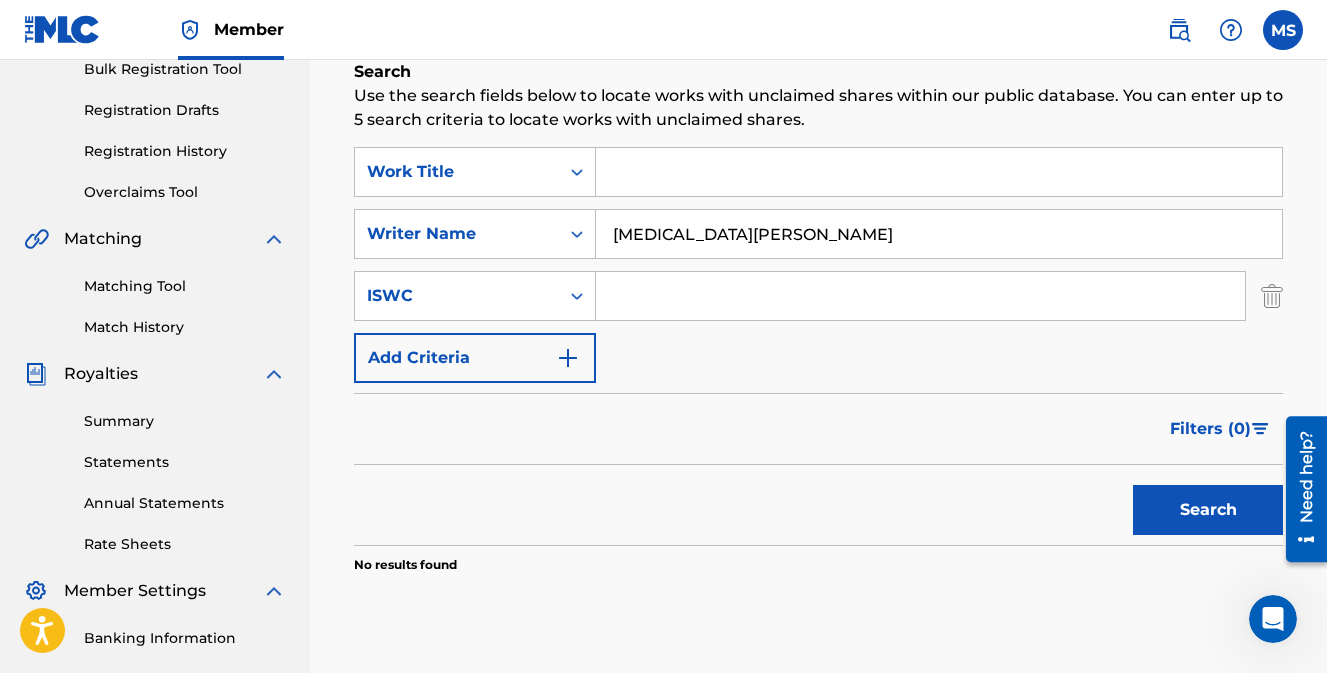 scroll, scrollTop: 467, scrollLeft: 0, axis: vertical 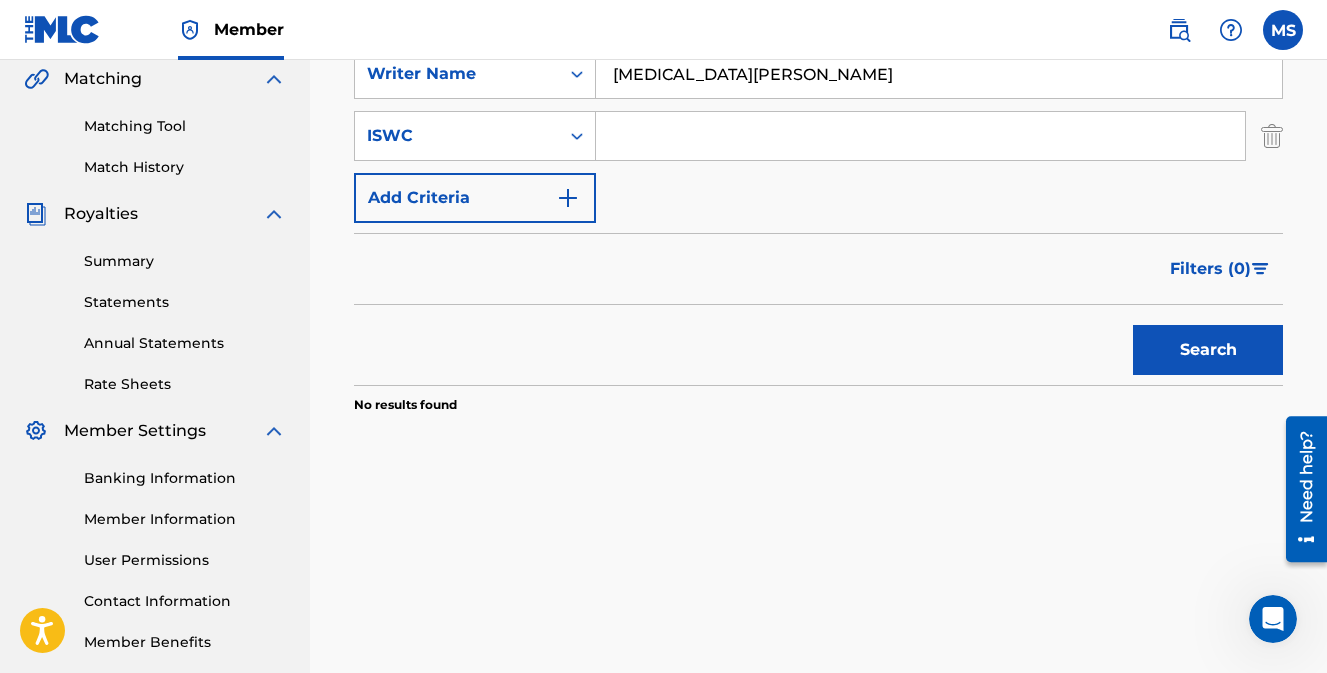 click on "Search" at bounding box center [1208, 350] 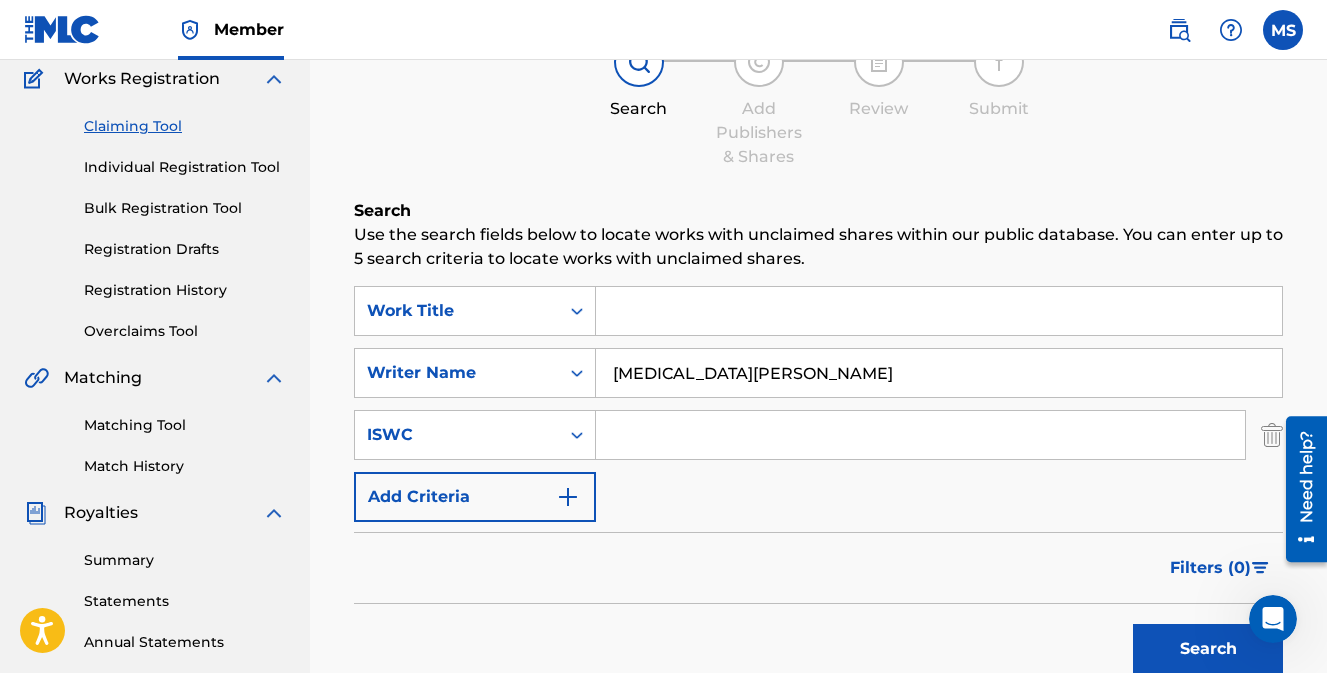 scroll, scrollTop: 167, scrollLeft: 0, axis: vertical 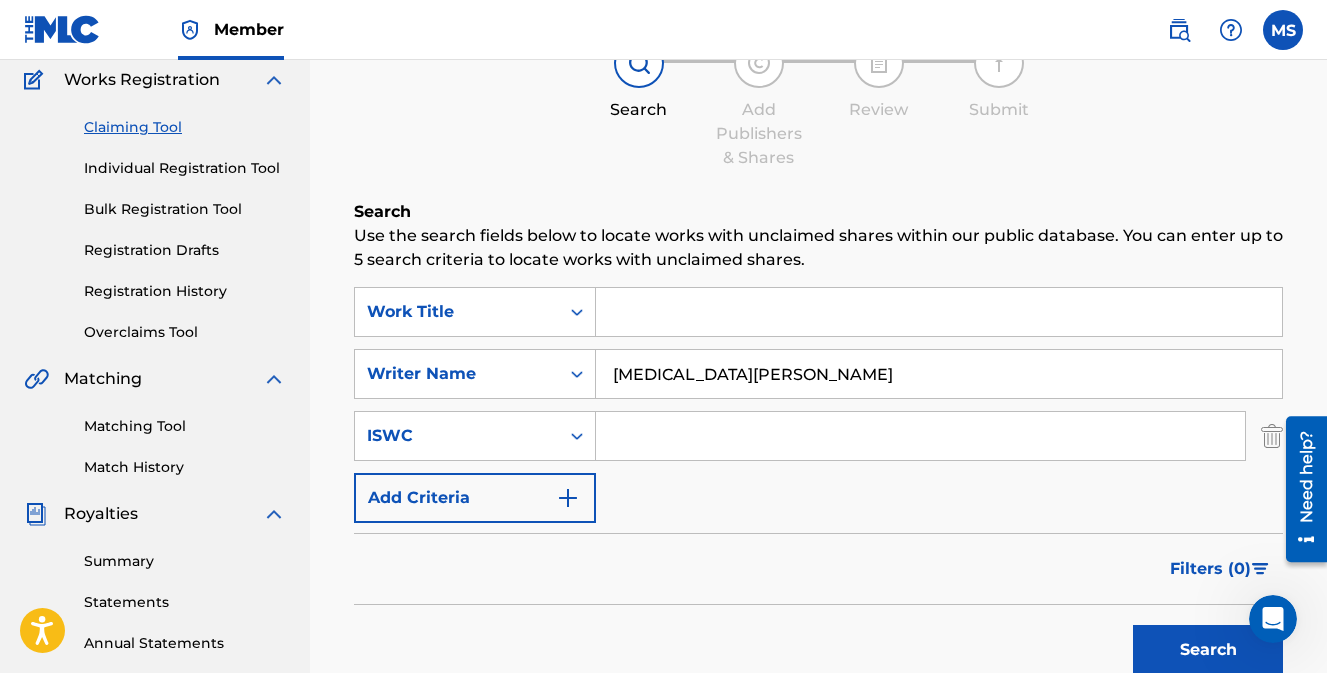 click on "[MEDICAL_DATA][PERSON_NAME]" at bounding box center (939, 374) 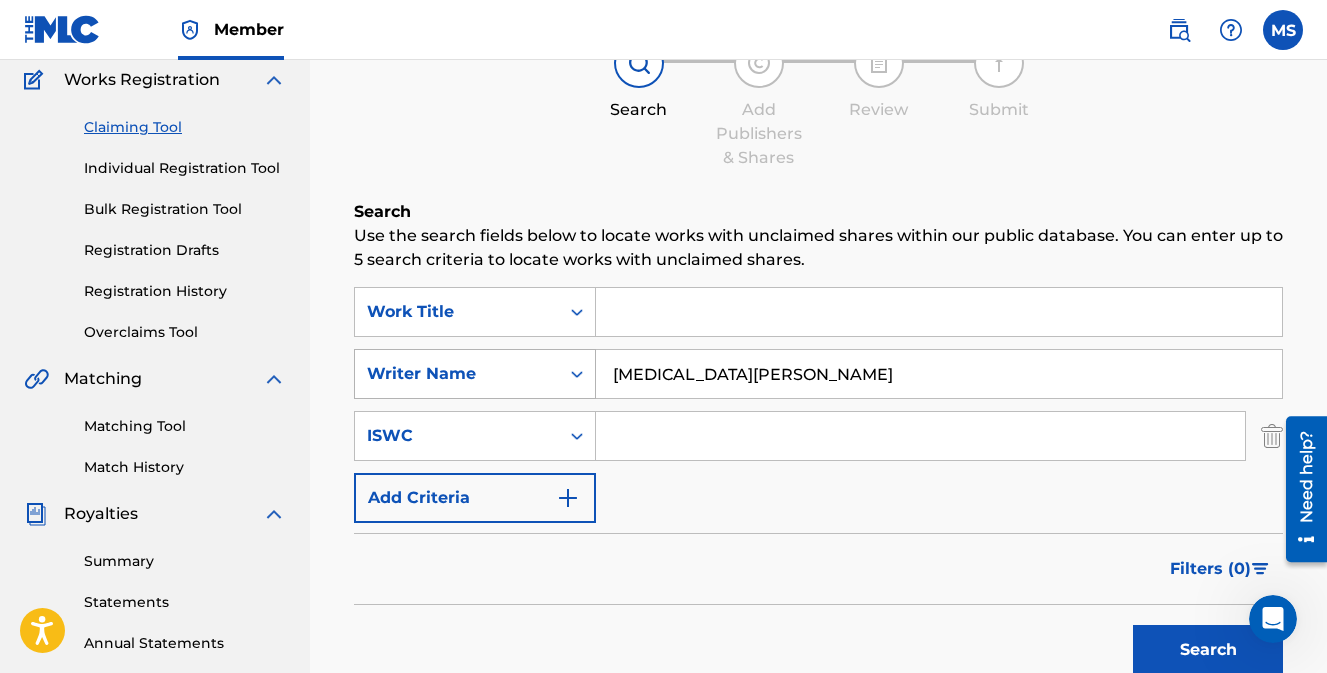 drag, startPoint x: 785, startPoint y: 386, endPoint x: 553, endPoint y: 364, distance: 233.04077 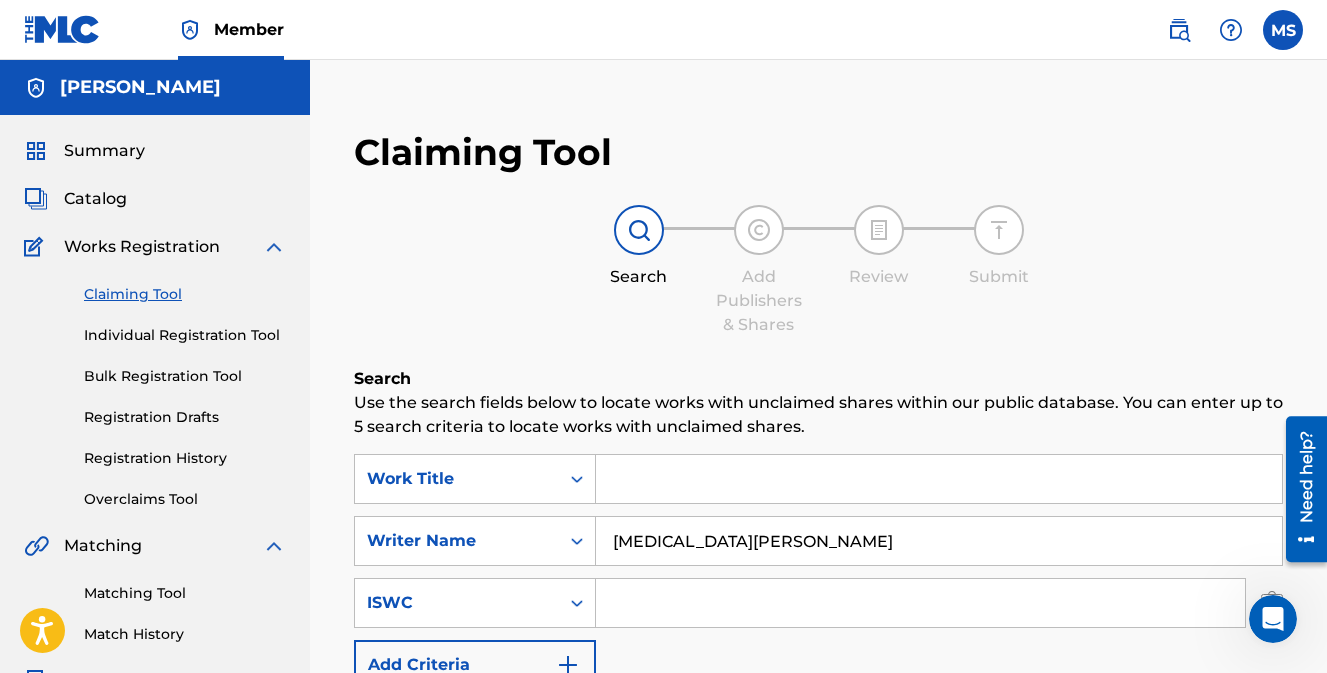 scroll, scrollTop: 100, scrollLeft: 0, axis: vertical 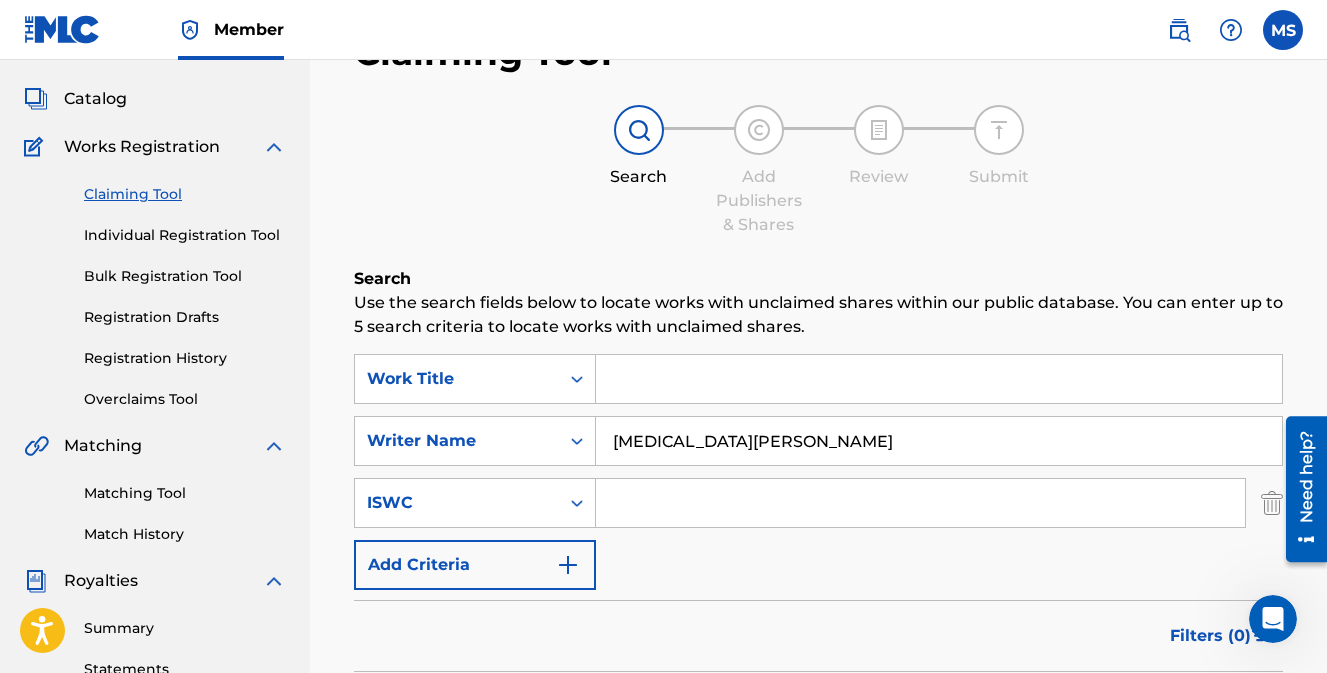 click on "Overclaims Tool" at bounding box center (185, 399) 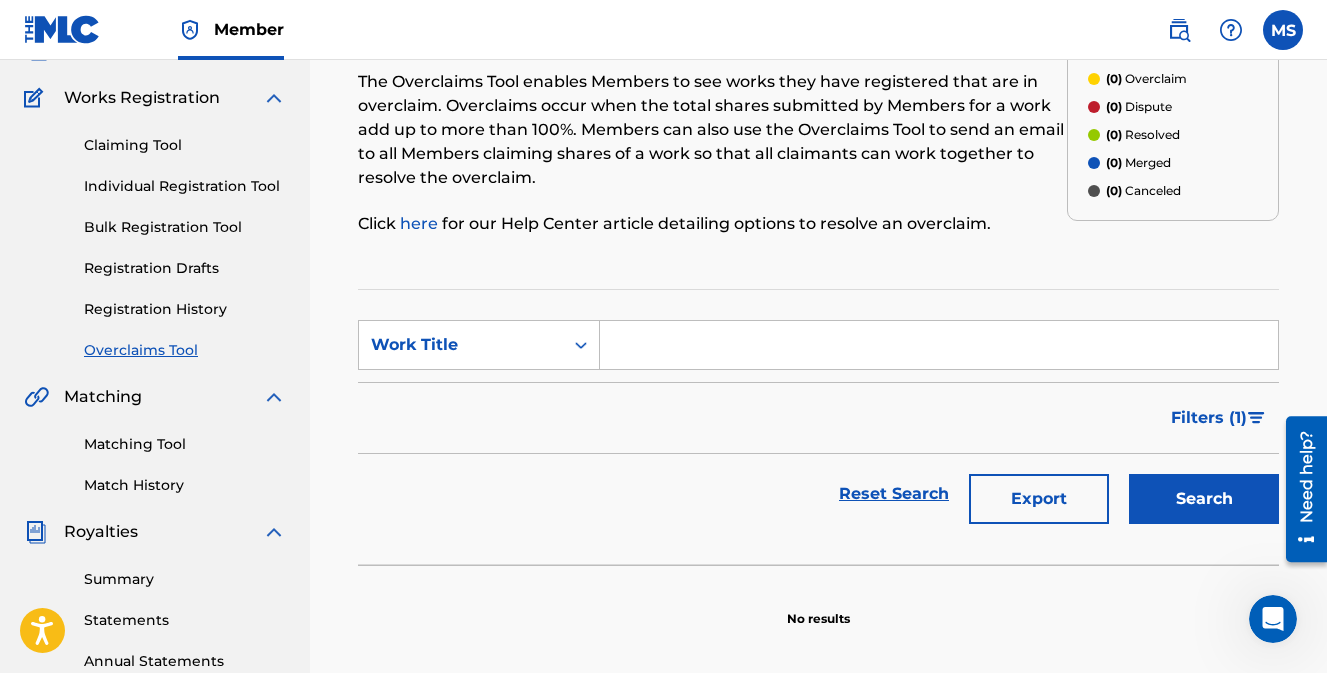 scroll, scrollTop: 100, scrollLeft: 0, axis: vertical 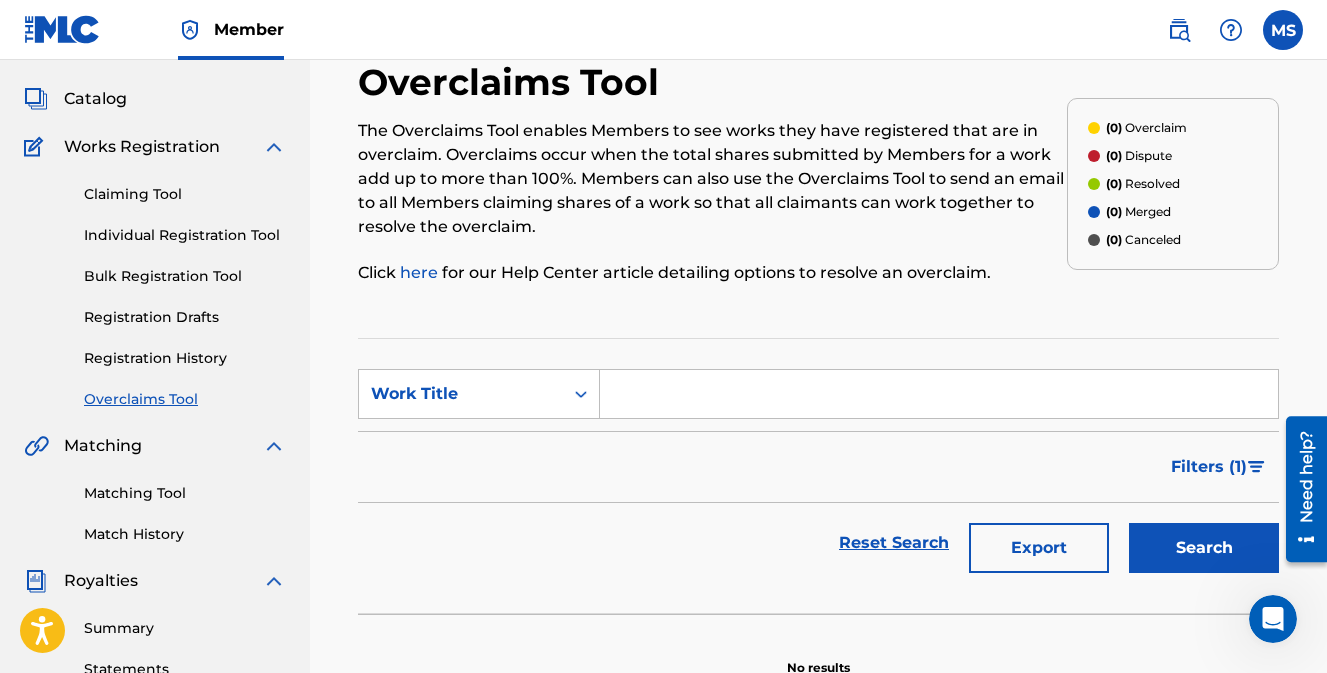 click on "Claiming Tool" at bounding box center [185, 194] 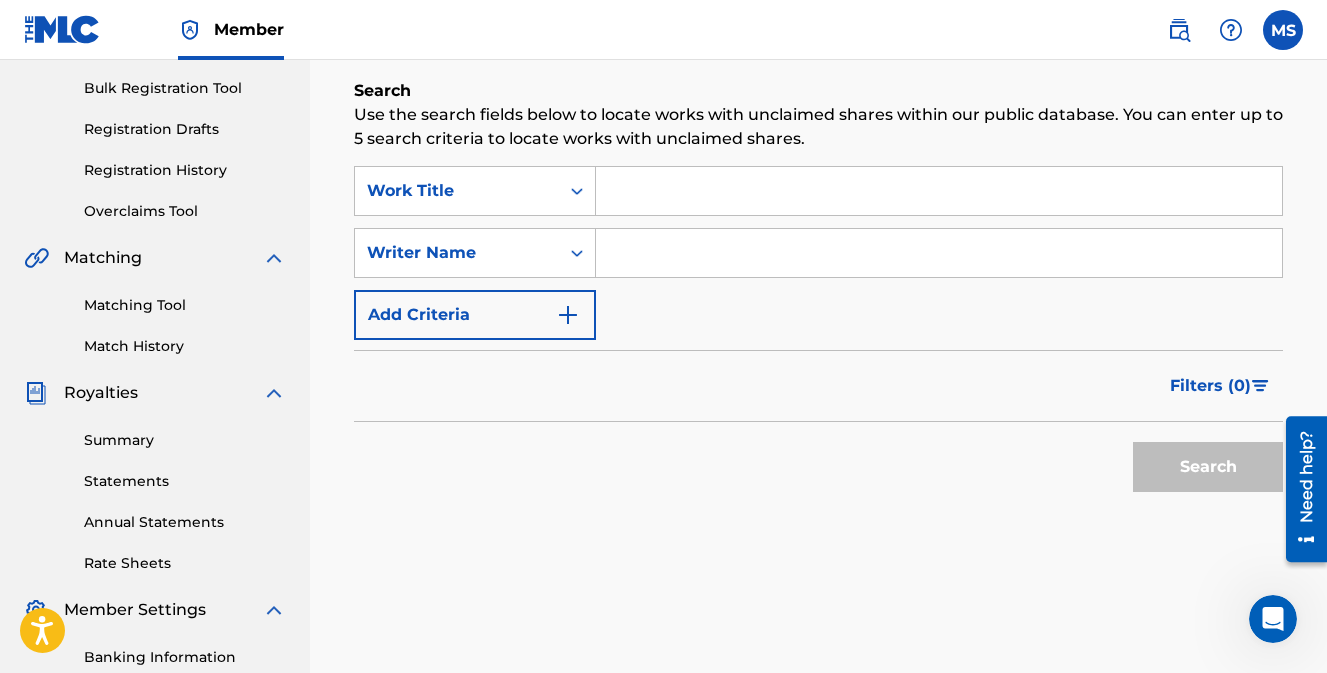 scroll, scrollTop: 300, scrollLeft: 0, axis: vertical 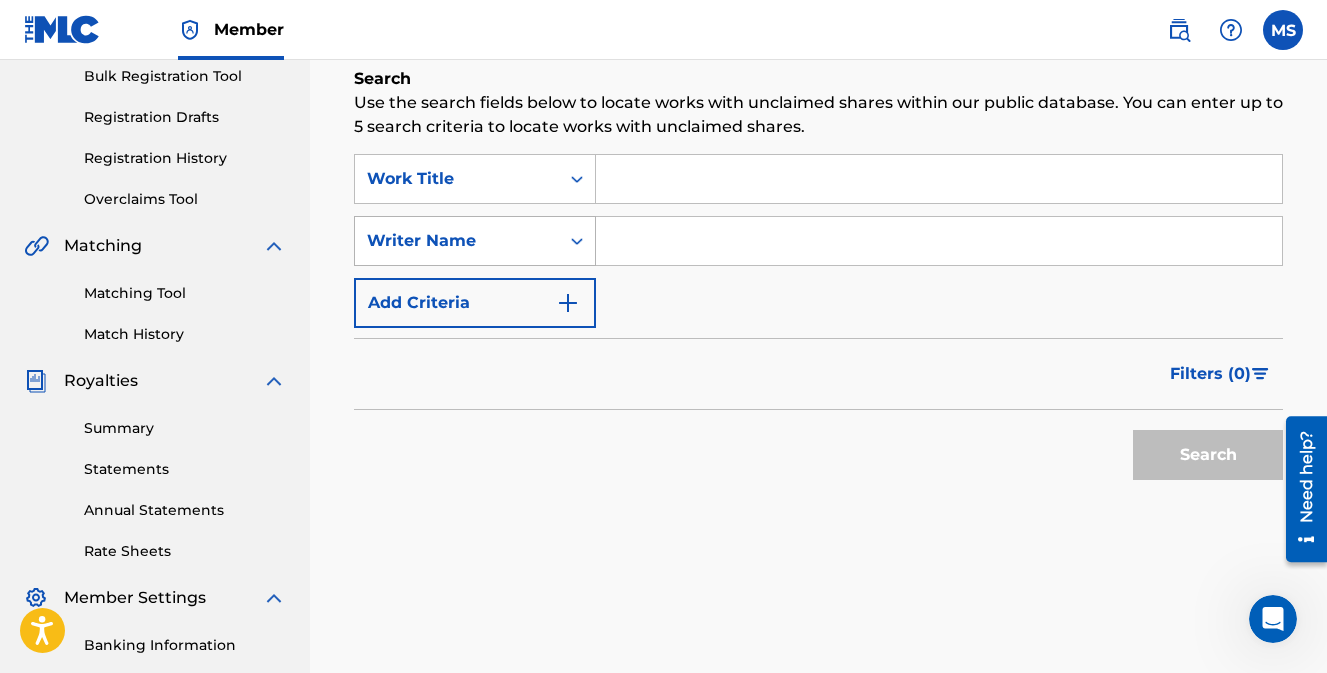 click at bounding box center (577, 241) 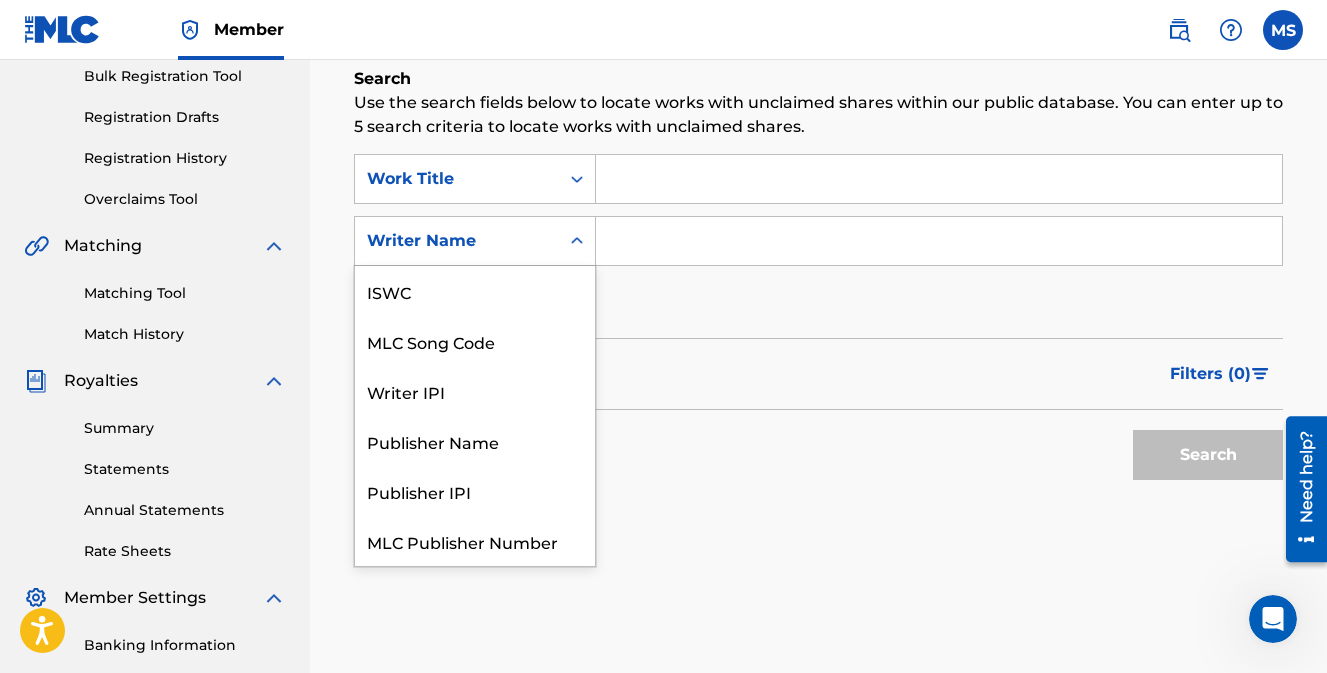 scroll, scrollTop: 50, scrollLeft: 0, axis: vertical 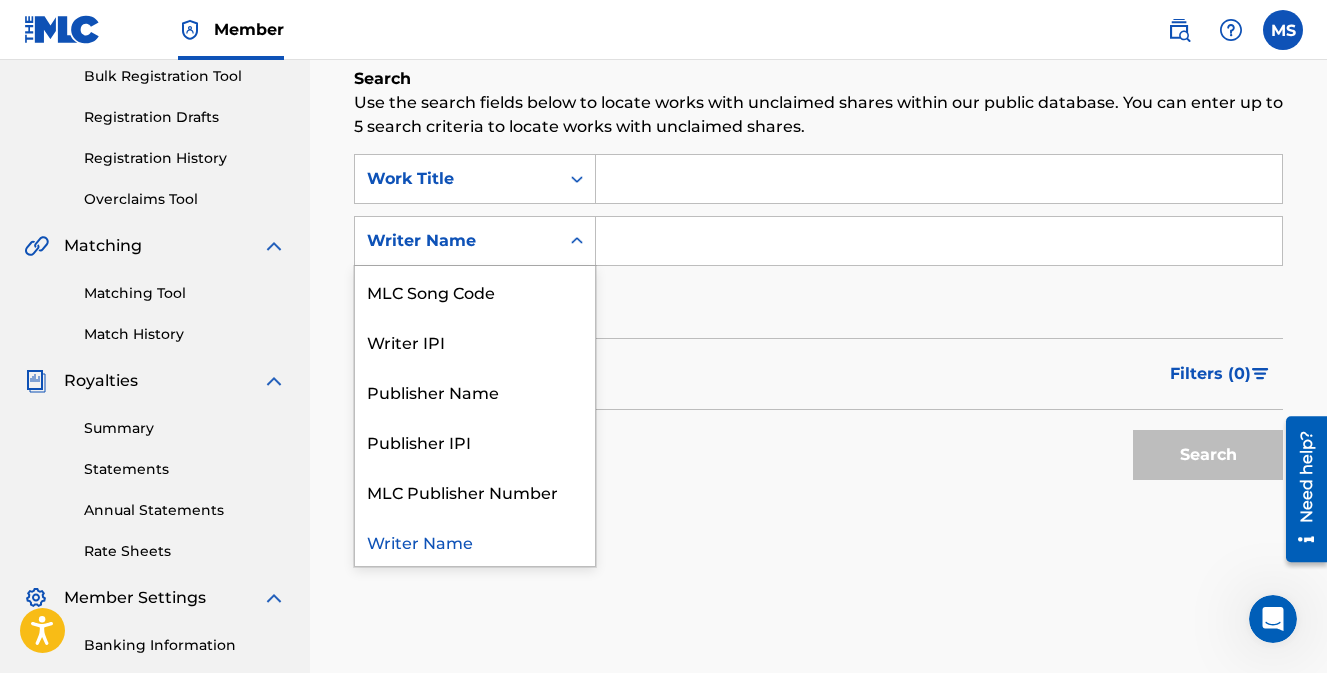 click on "Filters ( 0 )" at bounding box center [818, 374] 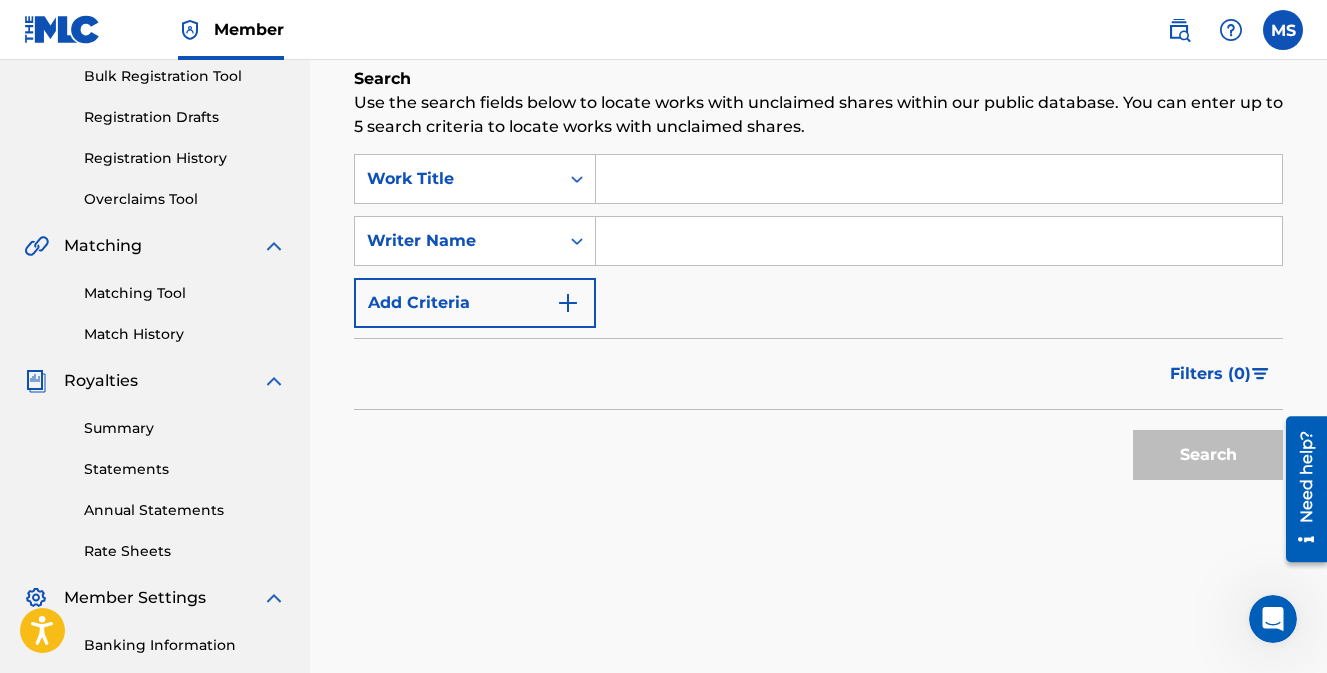 click at bounding box center (939, 179) 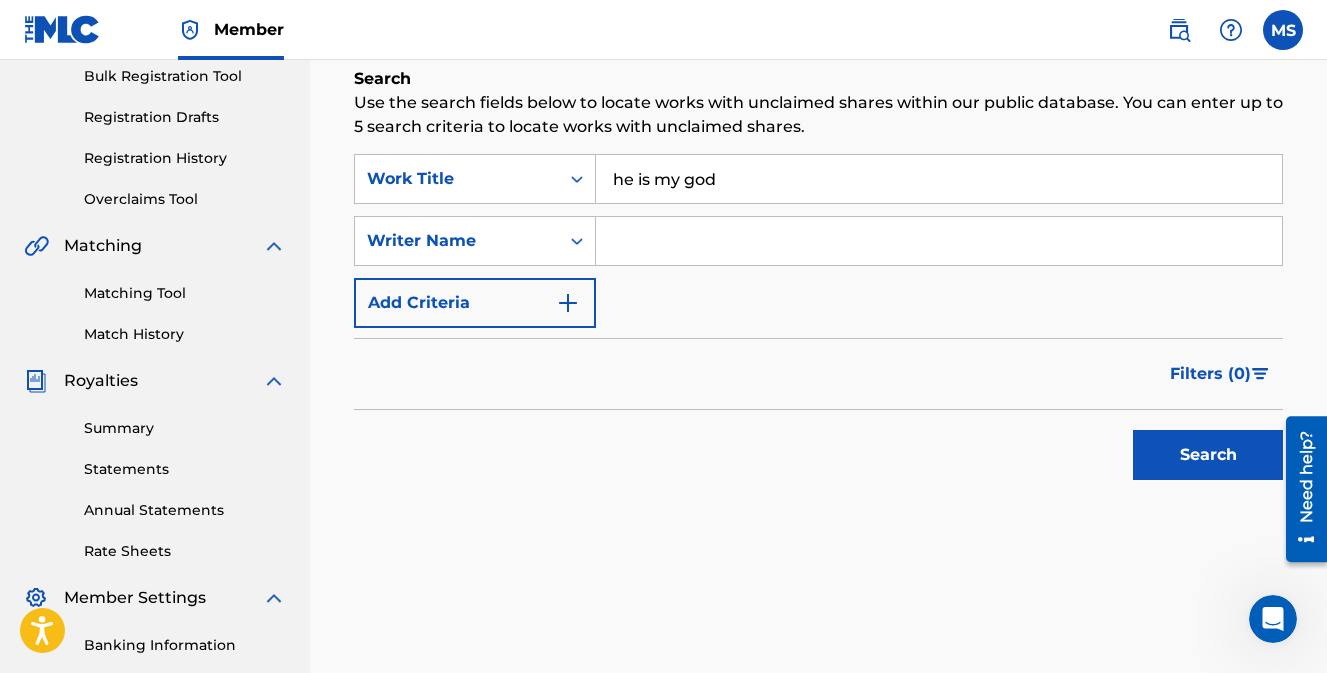 type on "he is my god" 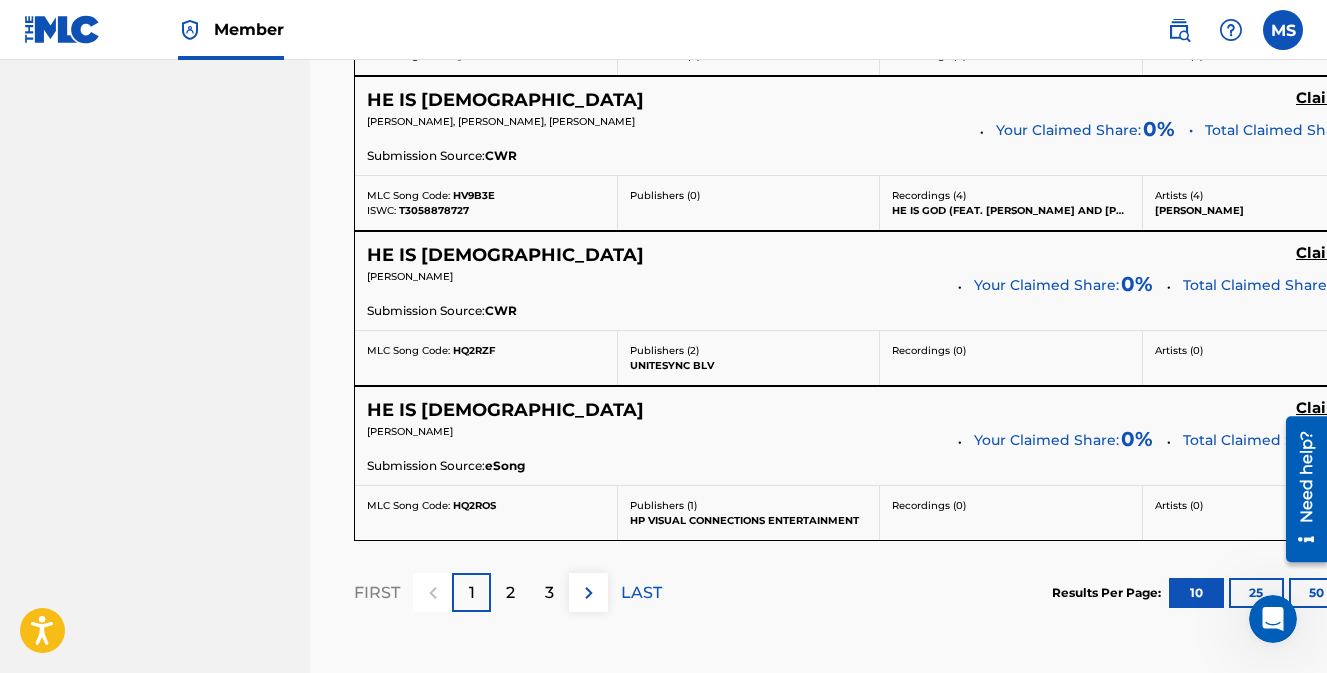 scroll, scrollTop: 1800, scrollLeft: 0, axis: vertical 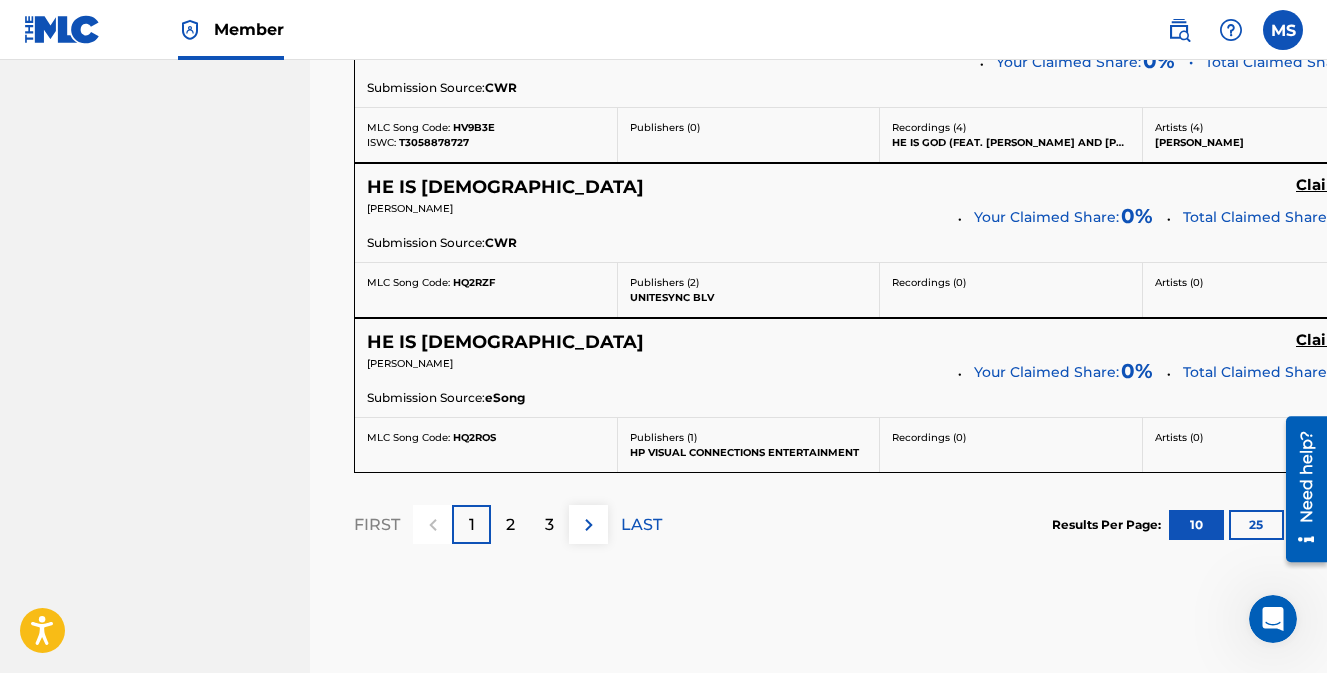 click on "2" at bounding box center [510, 525] 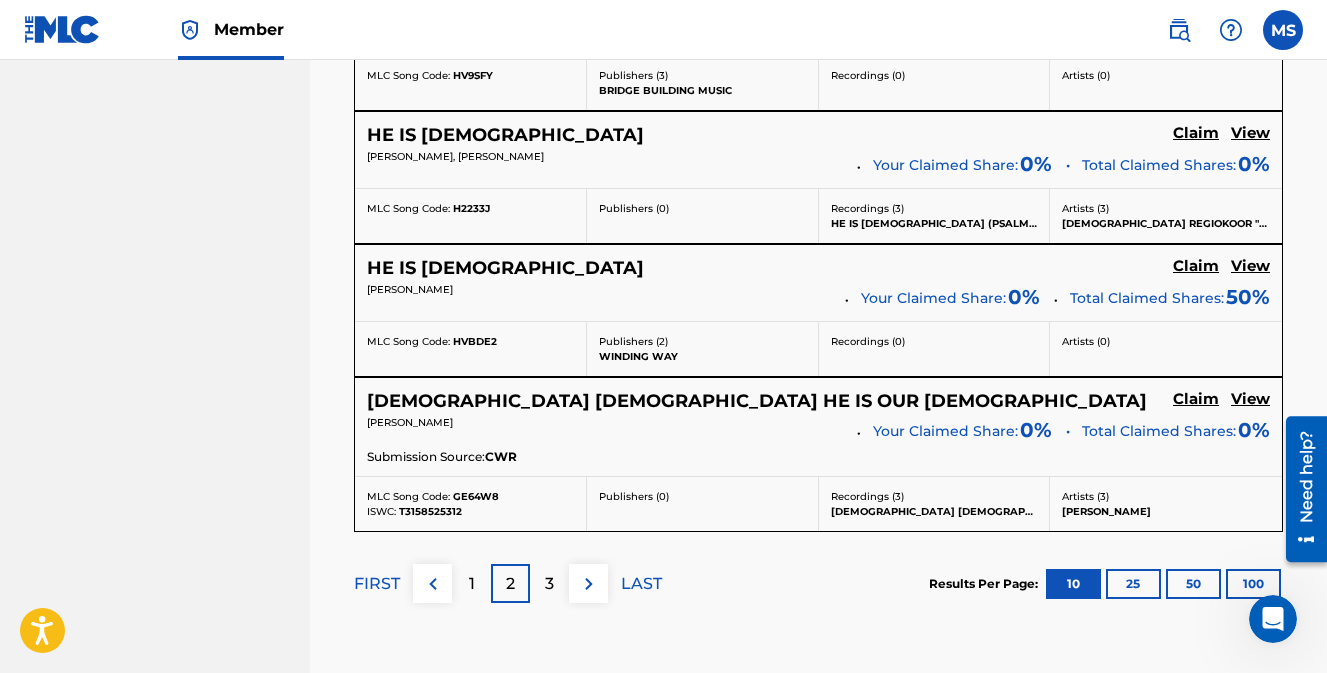 scroll, scrollTop: 1800, scrollLeft: 0, axis: vertical 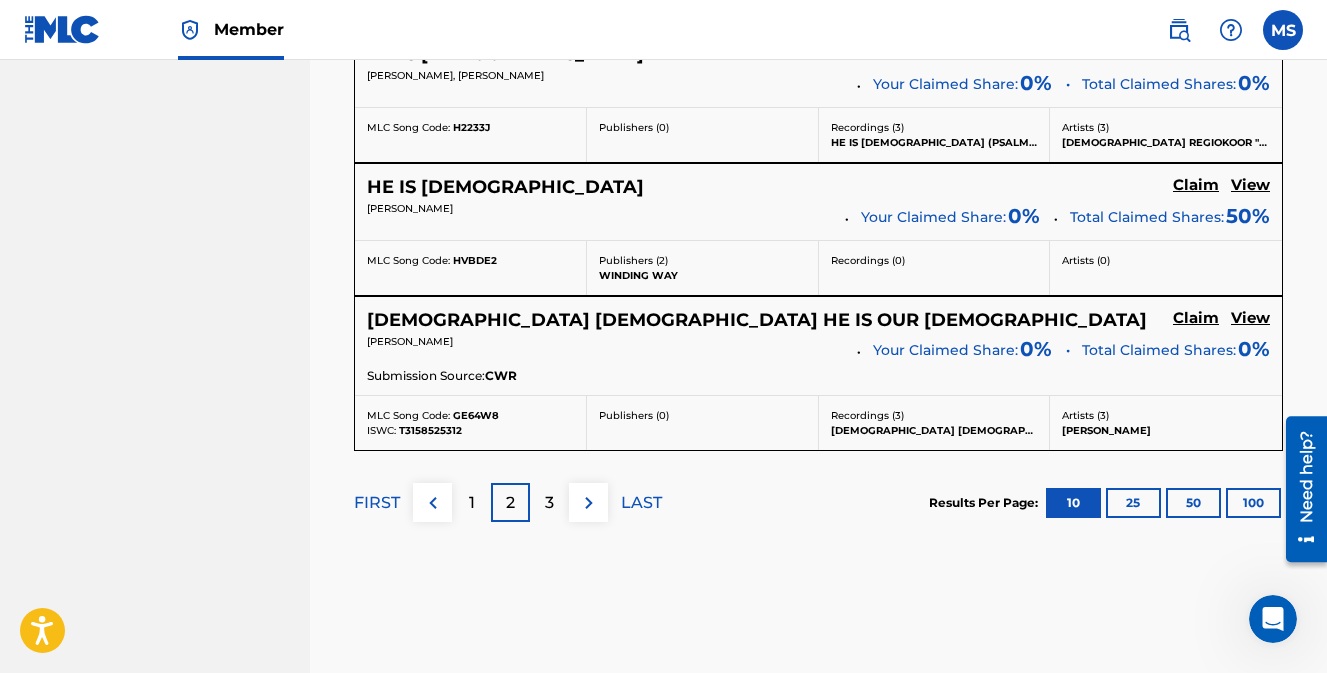 click on "3" at bounding box center [549, 502] 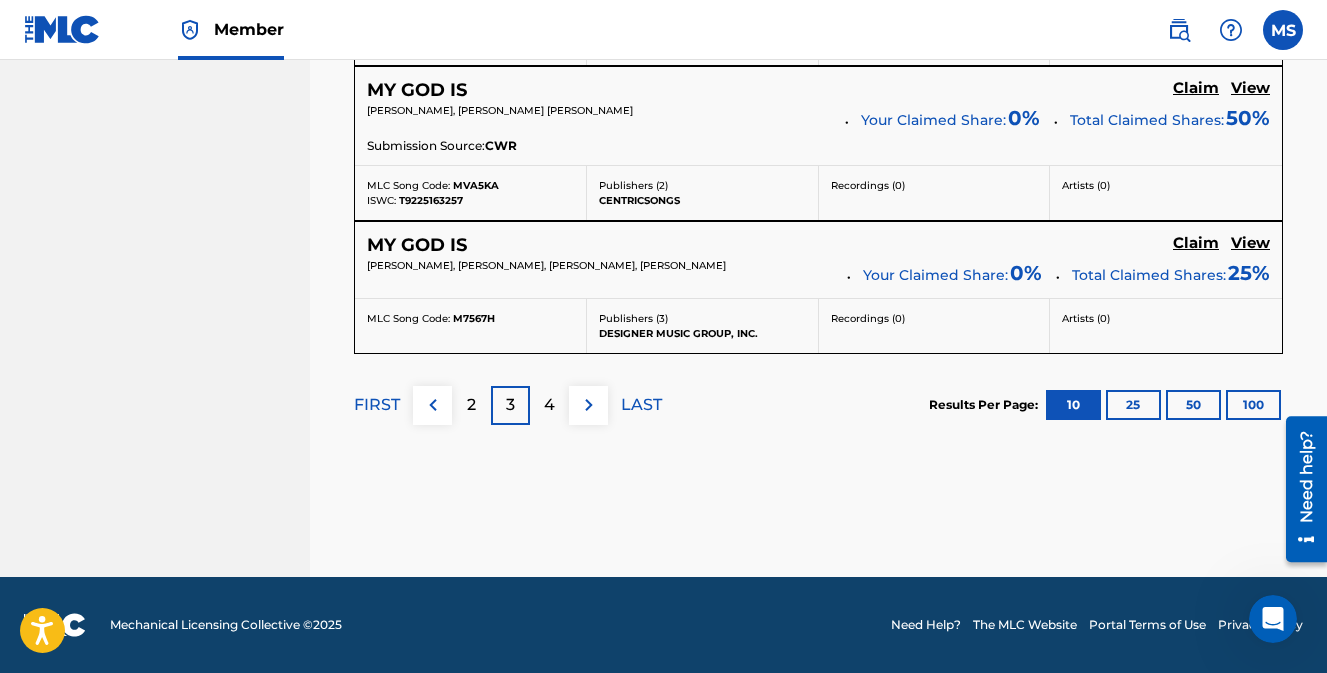 scroll, scrollTop: 1961, scrollLeft: 0, axis: vertical 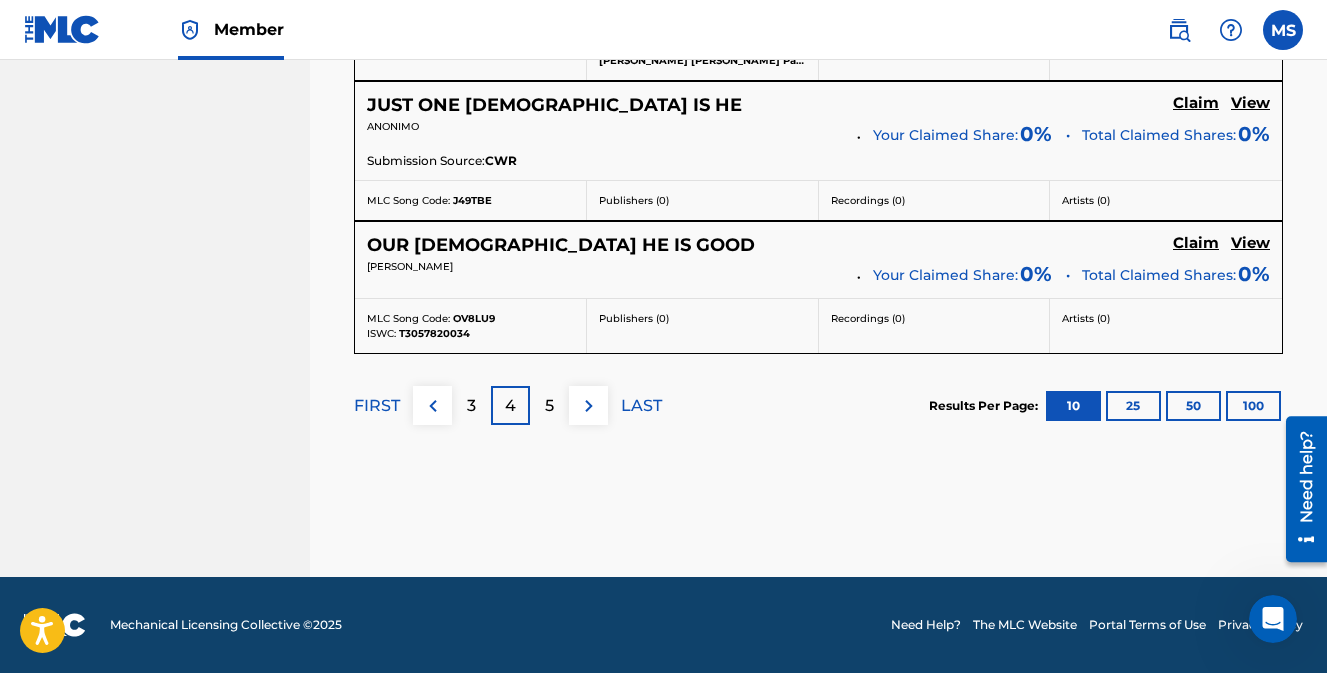 click on "5" at bounding box center [549, 405] 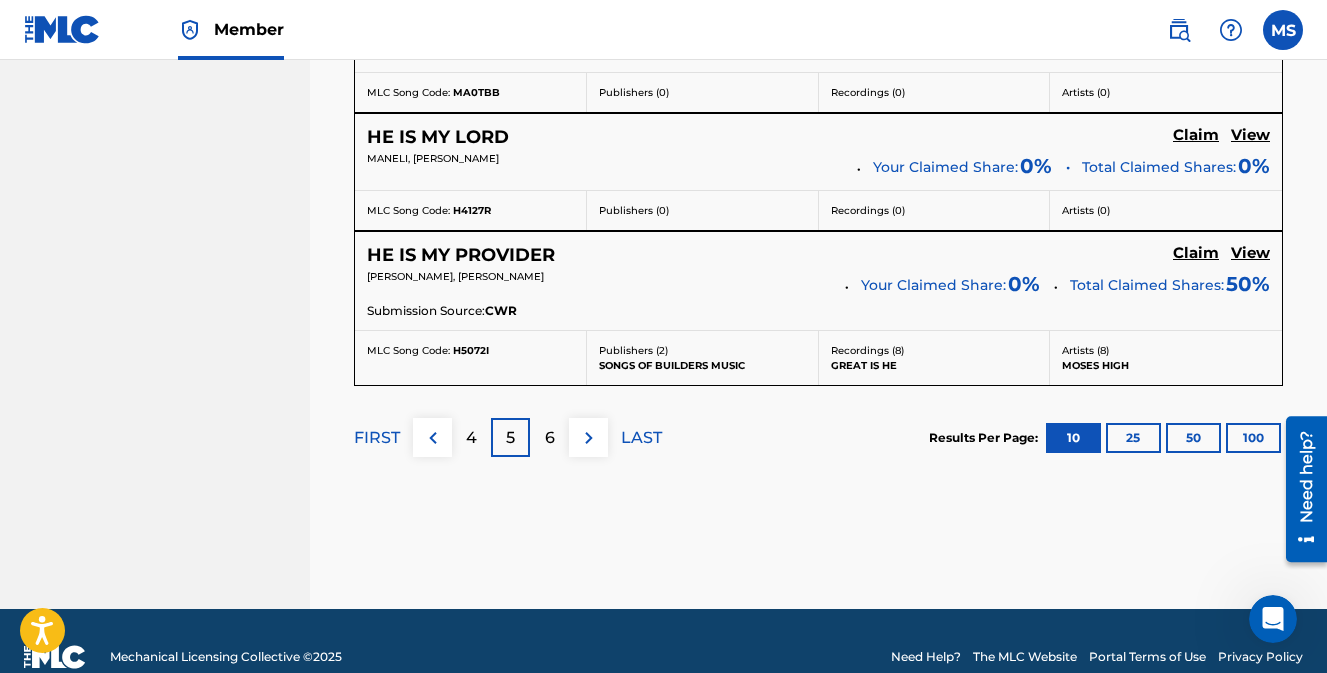scroll, scrollTop: 1882, scrollLeft: 0, axis: vertical 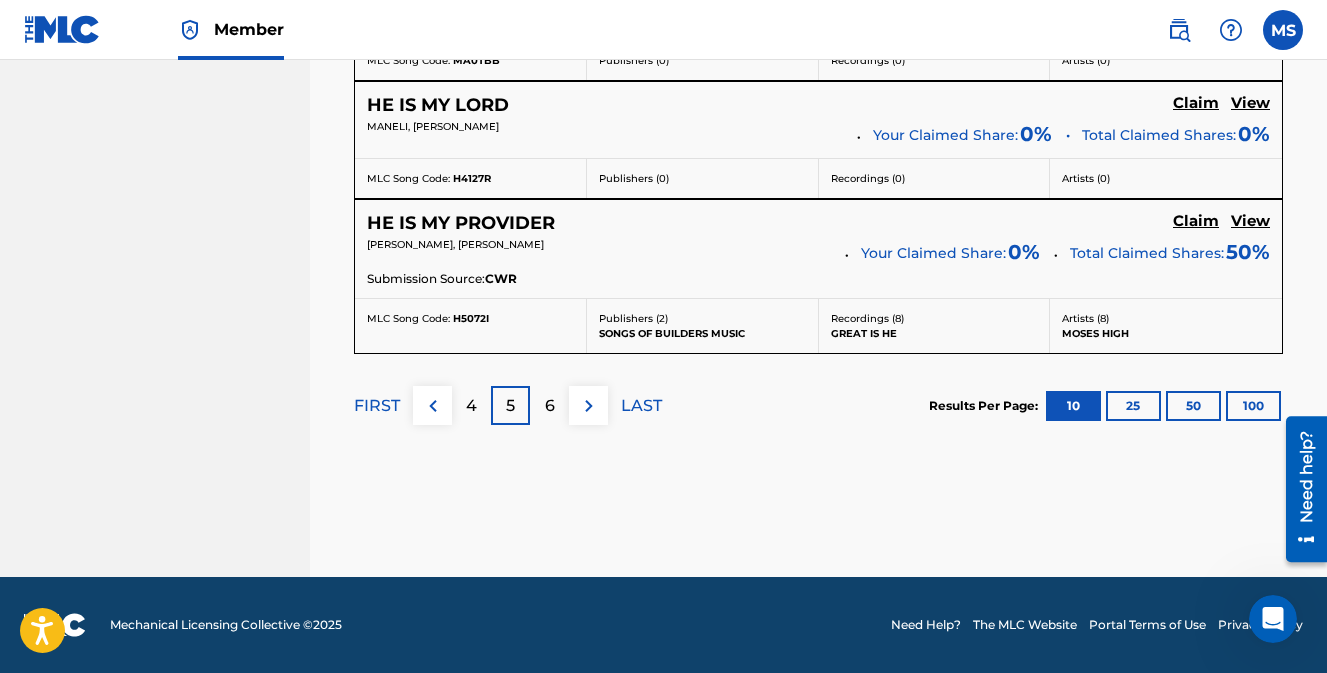 click on "6" at bounding box center [550, 406] 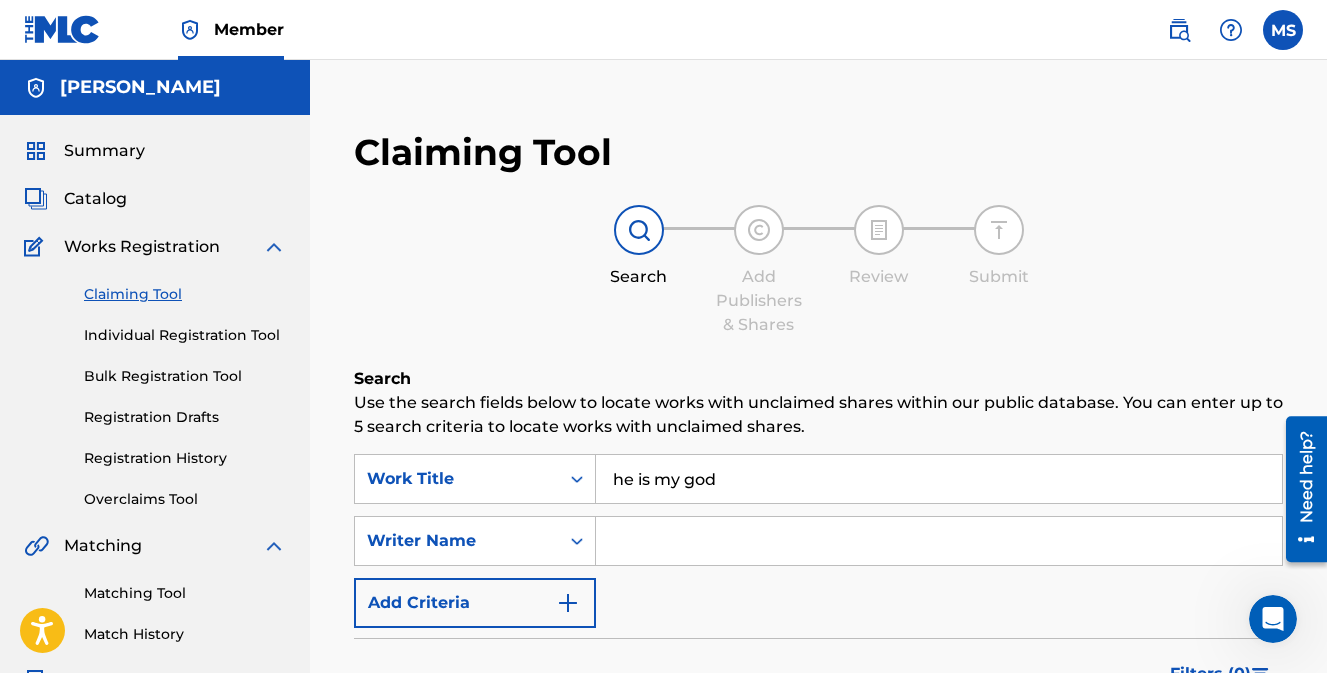 scroll, scrollTop: 100, scrollLeft: 0, axis: vertical 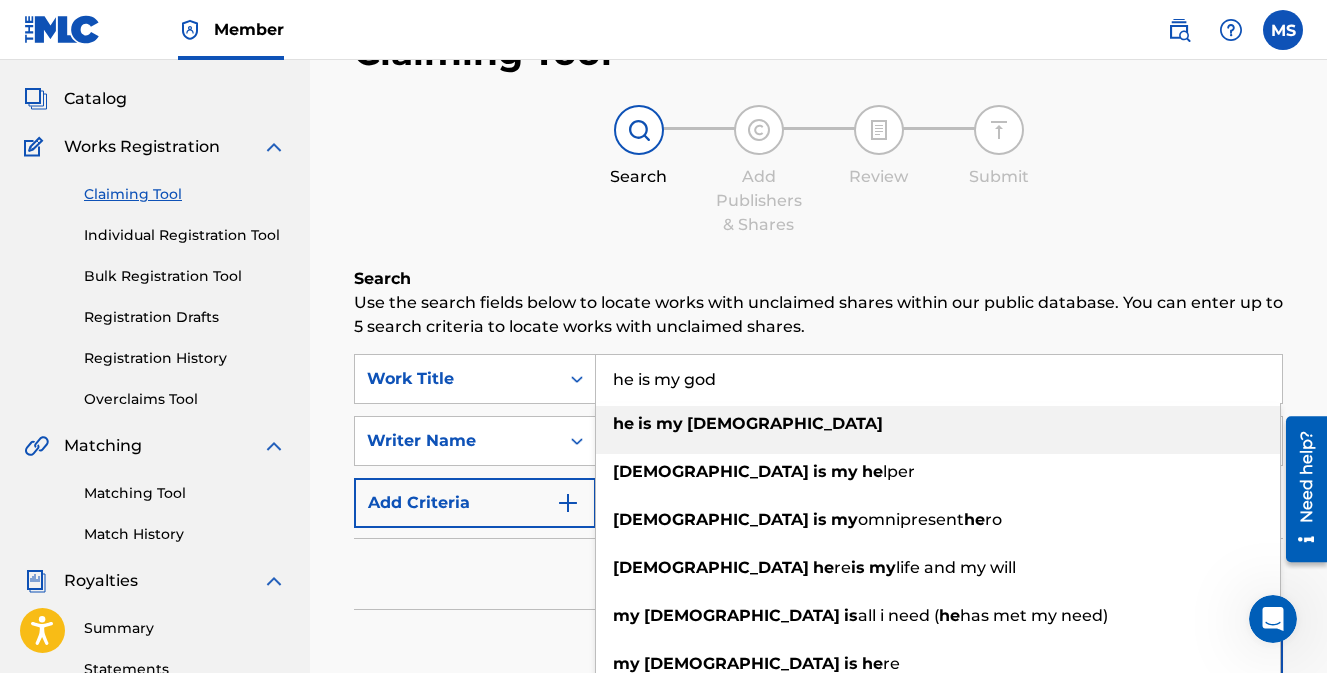 click on "he is my god" at bounding box center [939, 379] 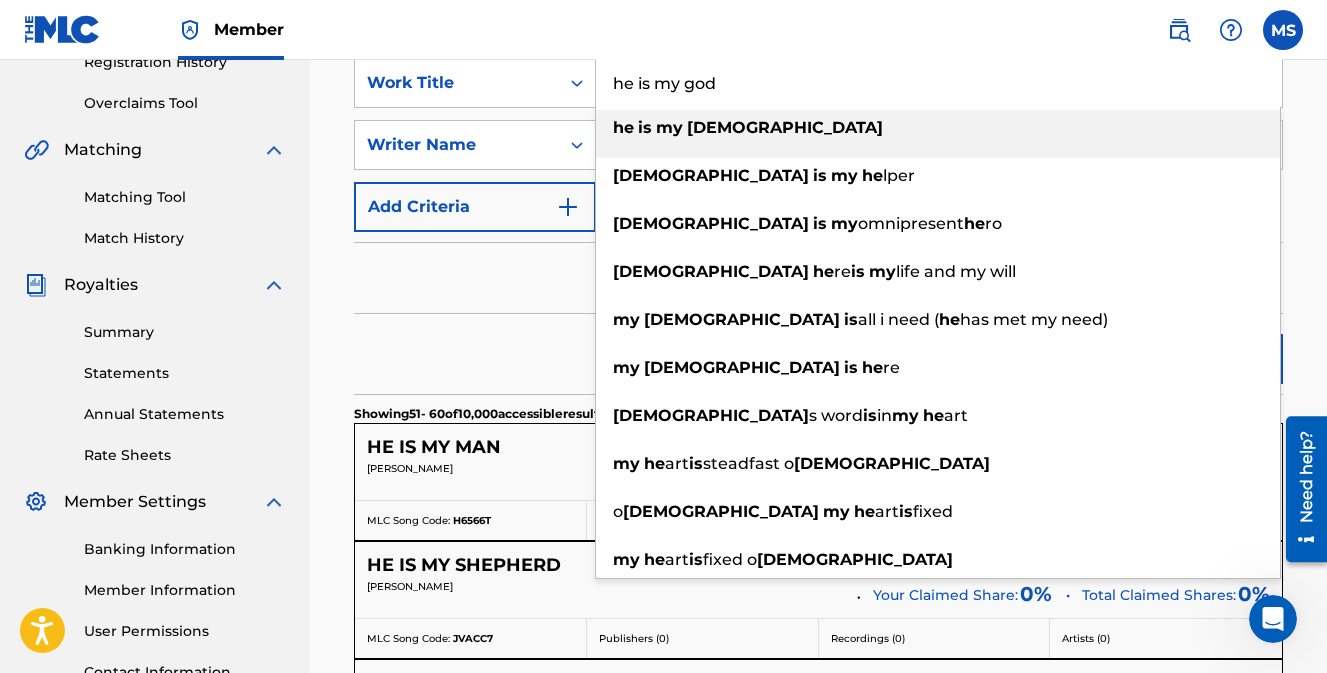 scroll, scrollTop: 400, scrollLeft: 0, axis: vertical 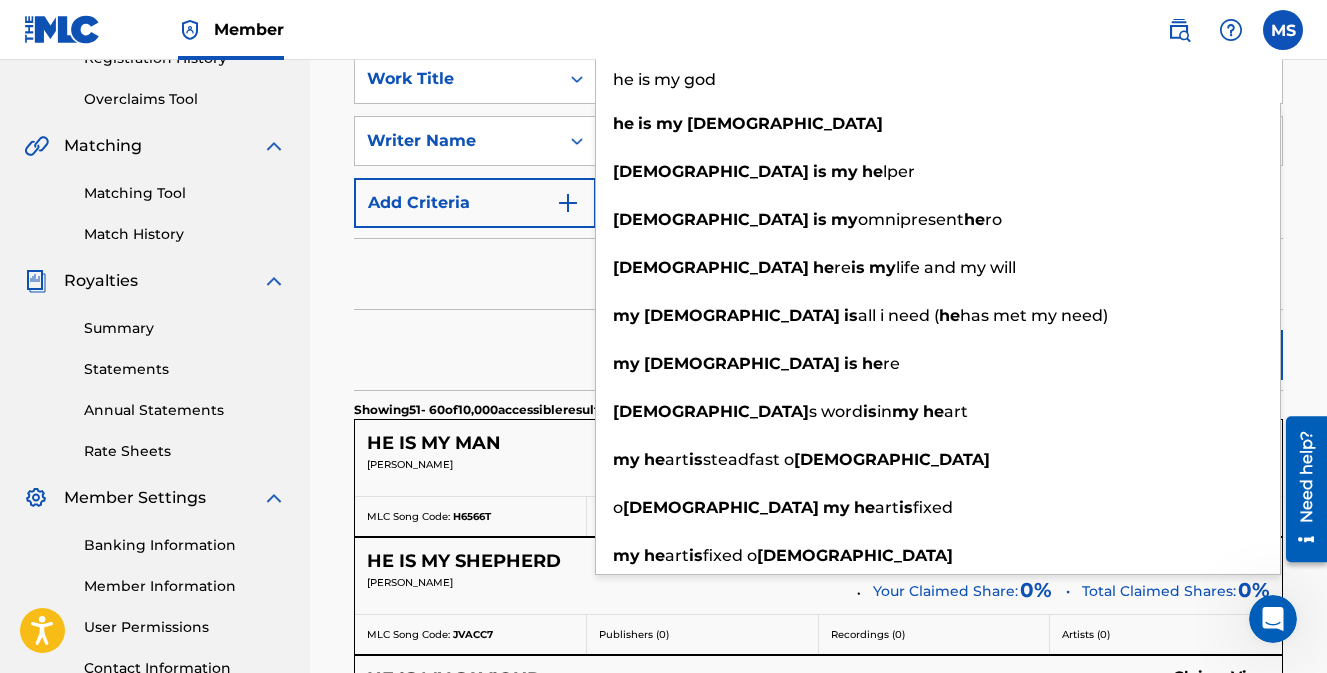 click on "he is my god" at bounding box center (939, 79) 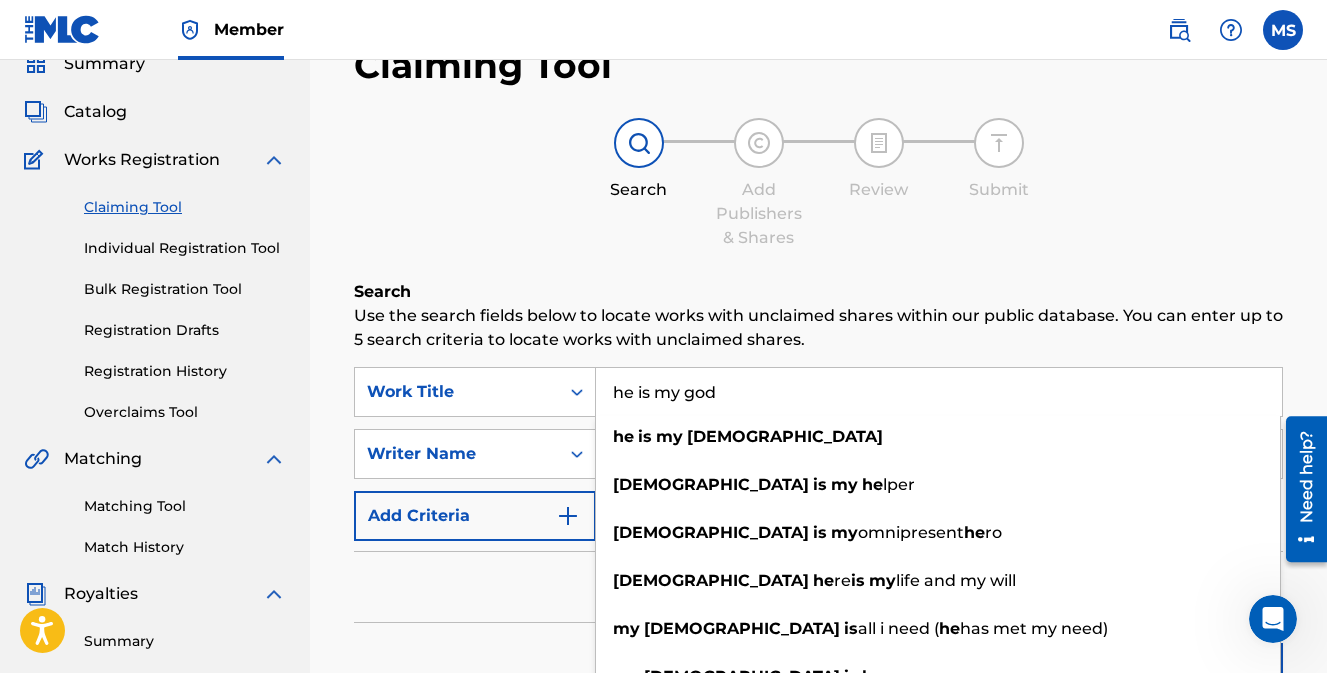 scroll, scrollTop: 0, scrollLeft: 0, axis: both 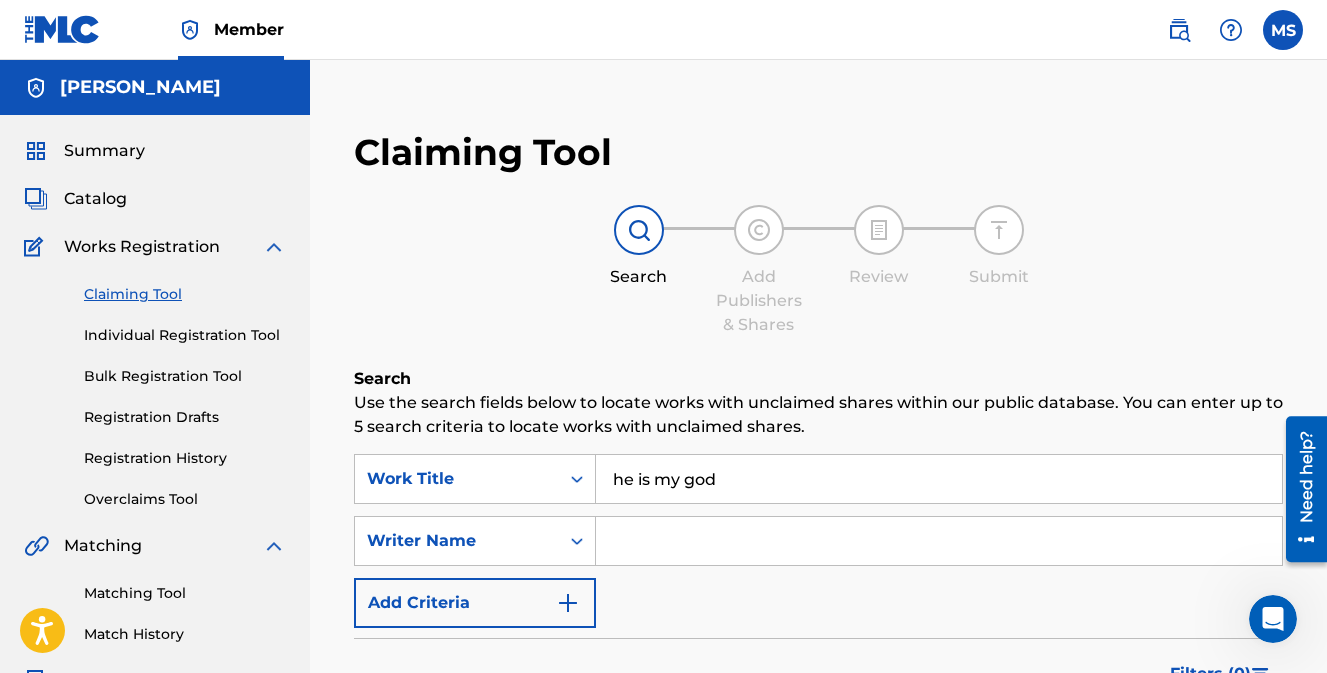 click on "Individual Registration Tool" at bounding box center [185, 335] 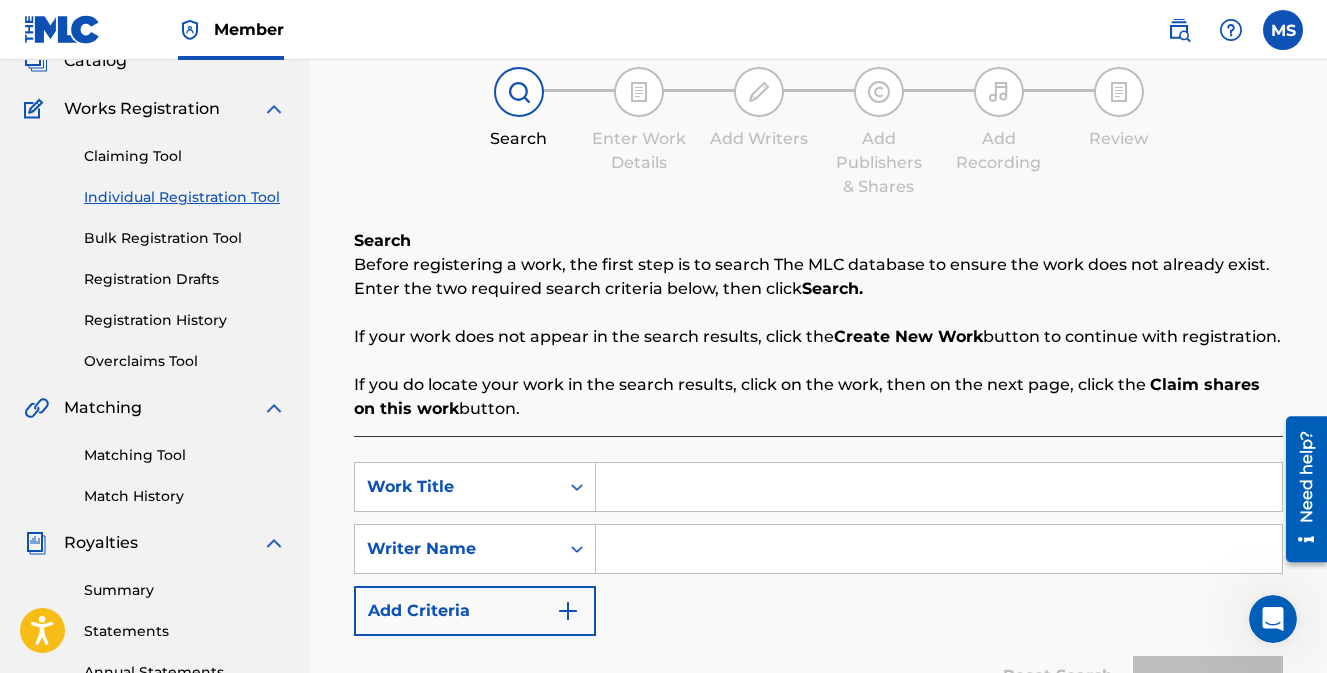scroll, scrollTop: 200, scrollLeft: 0, axis: vertical 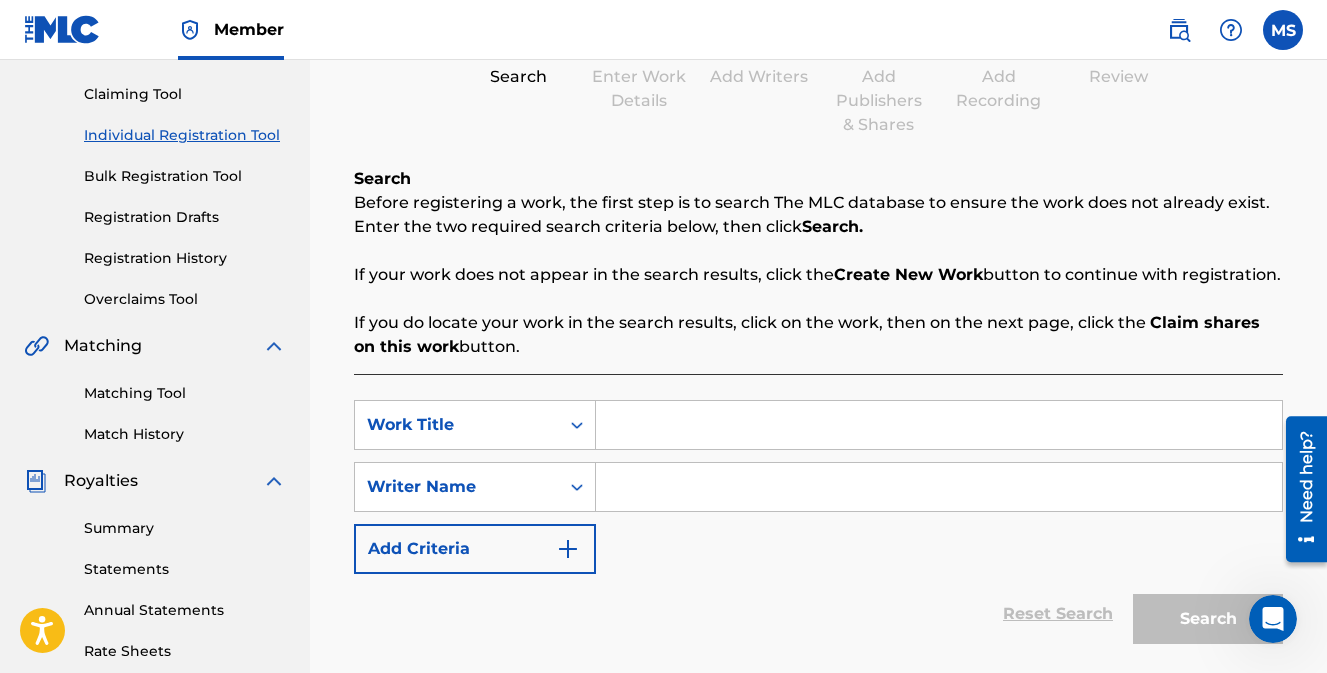 click at bounding box center [939, 425] 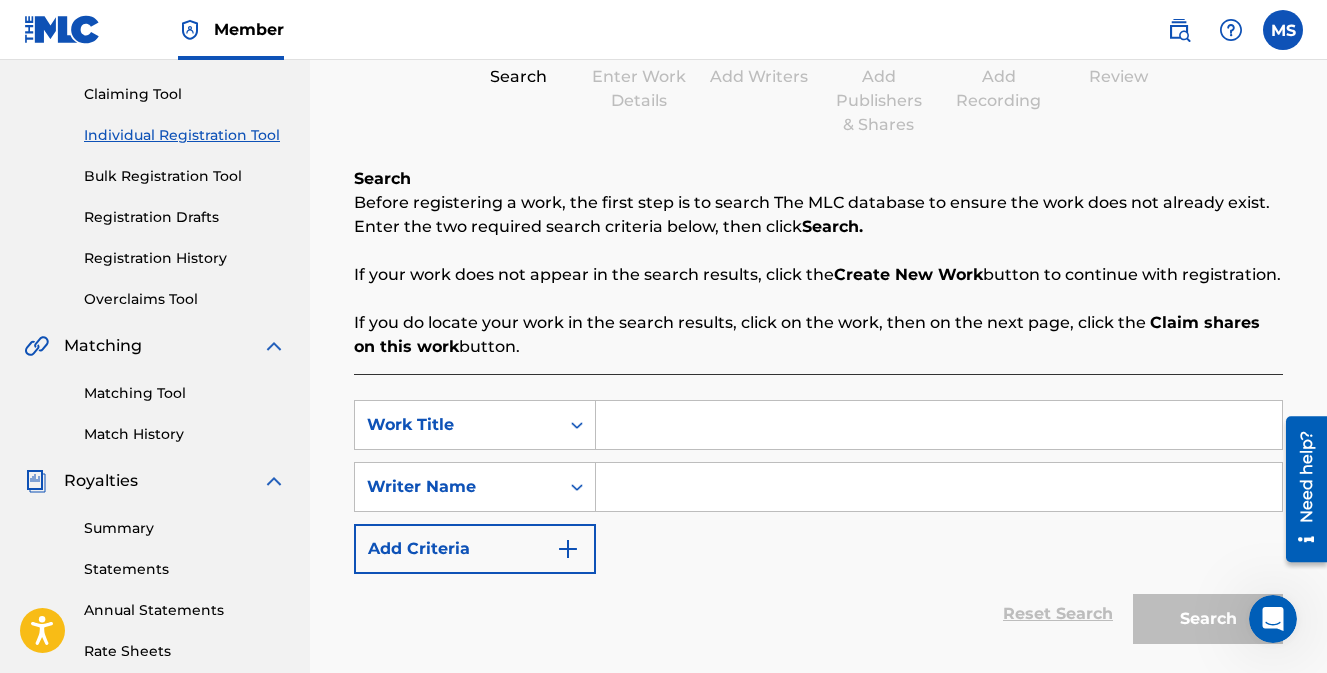 click at bounding box center [939, 487] 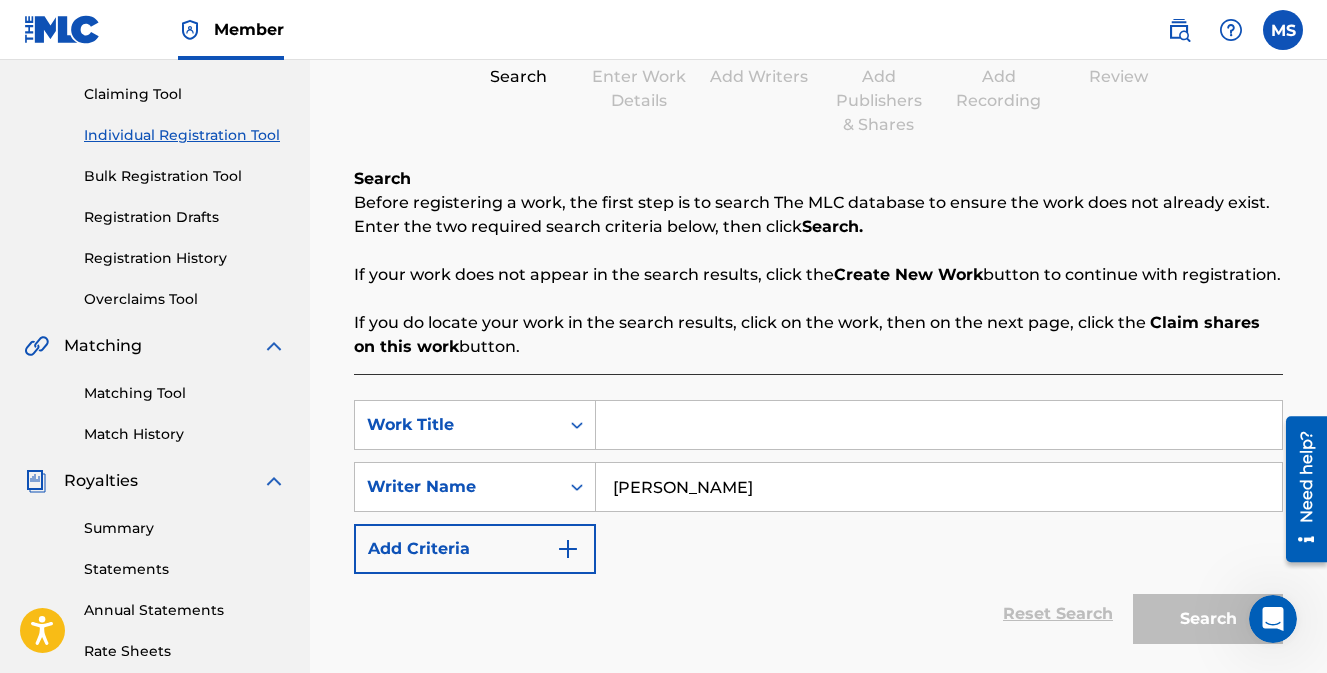 click at bounding box center [939, 425] 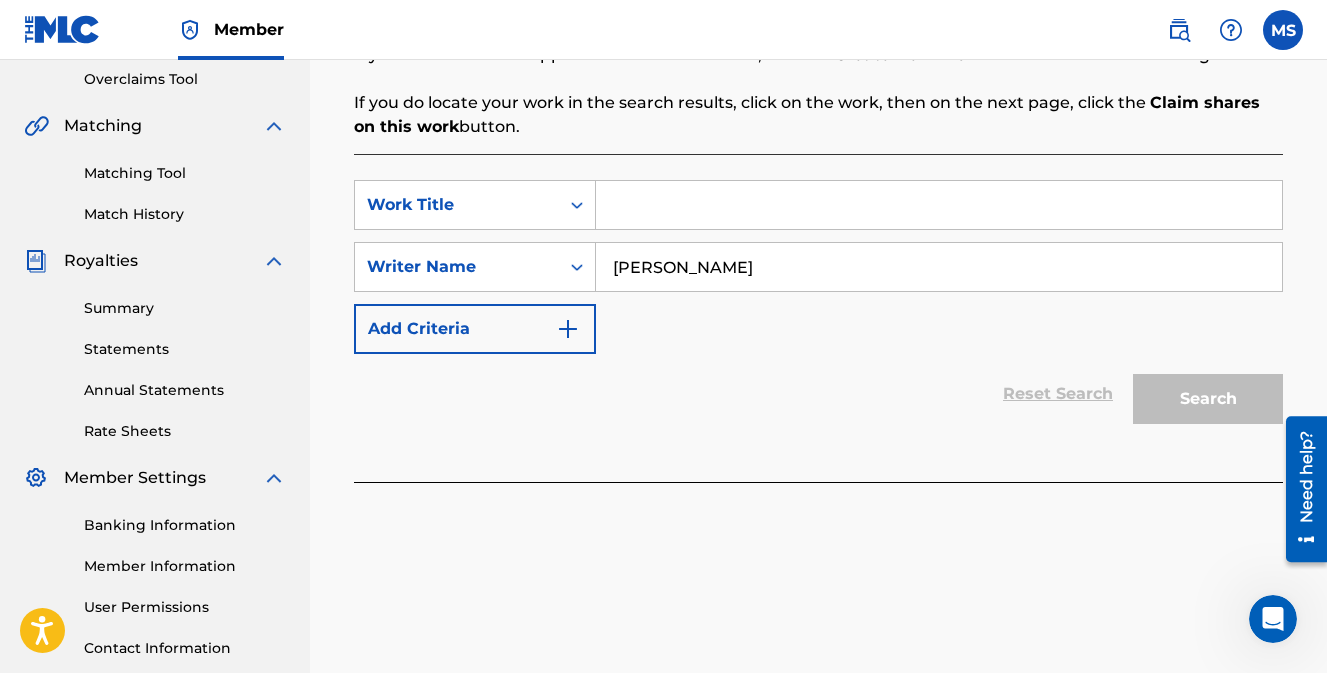 scroll, scrollTop: 567, scrollLeft: 0, axis: vertical 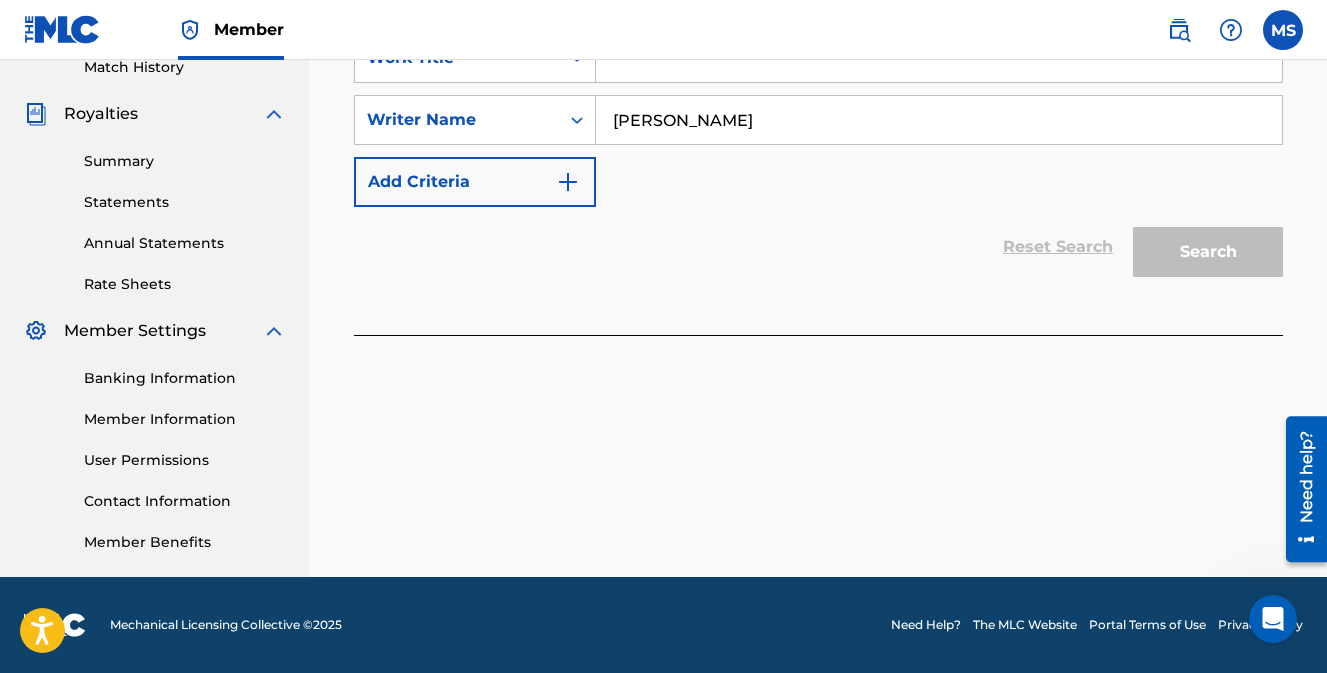 click on "Search" at bounding box center (1203, 247) 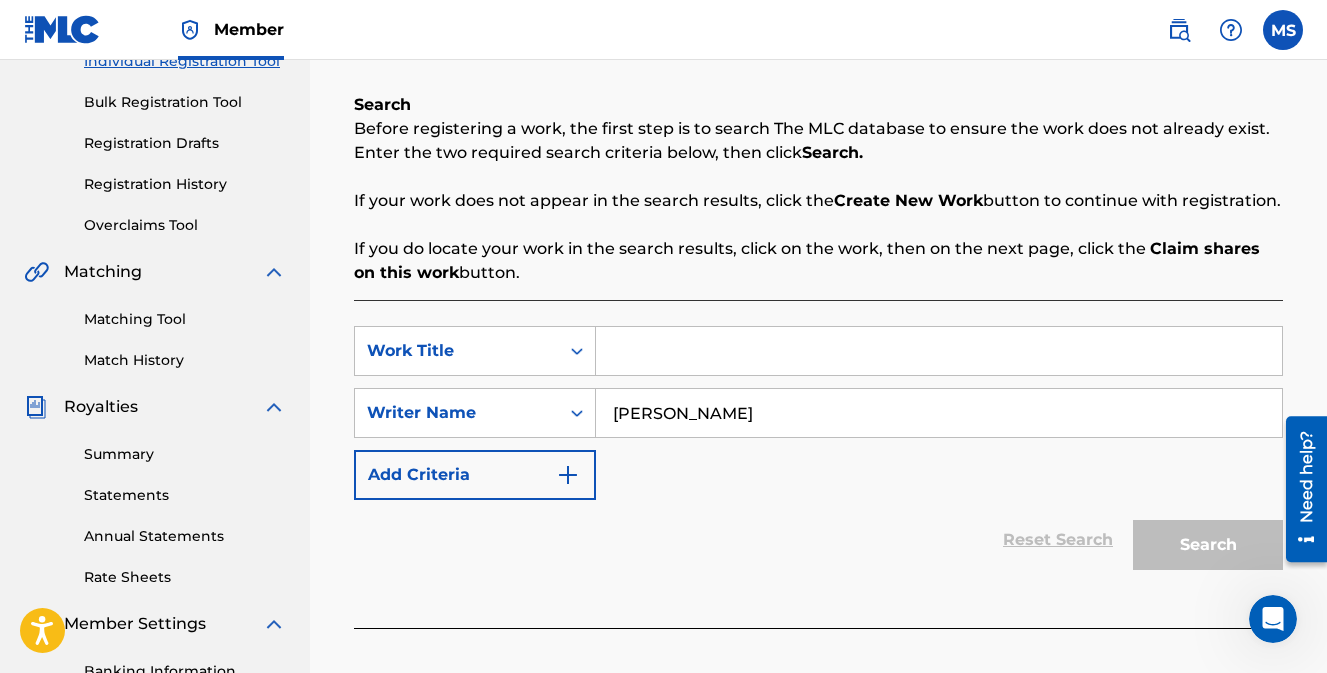 scroll, scrollTop: 267, scrollLeft: 0, axis: vertical 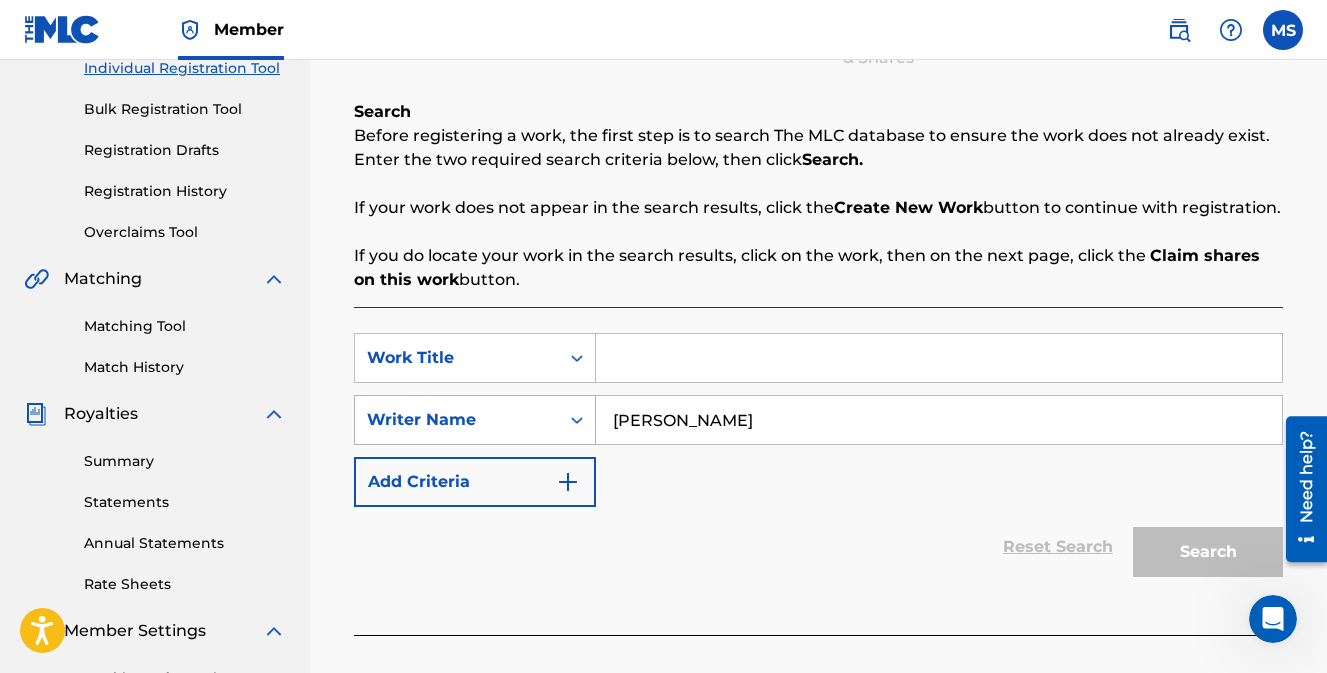 drag, startPoint x: 755, startPoint y: 426, endPoint x: 579, endPoint y: 419, distance: 176.13914 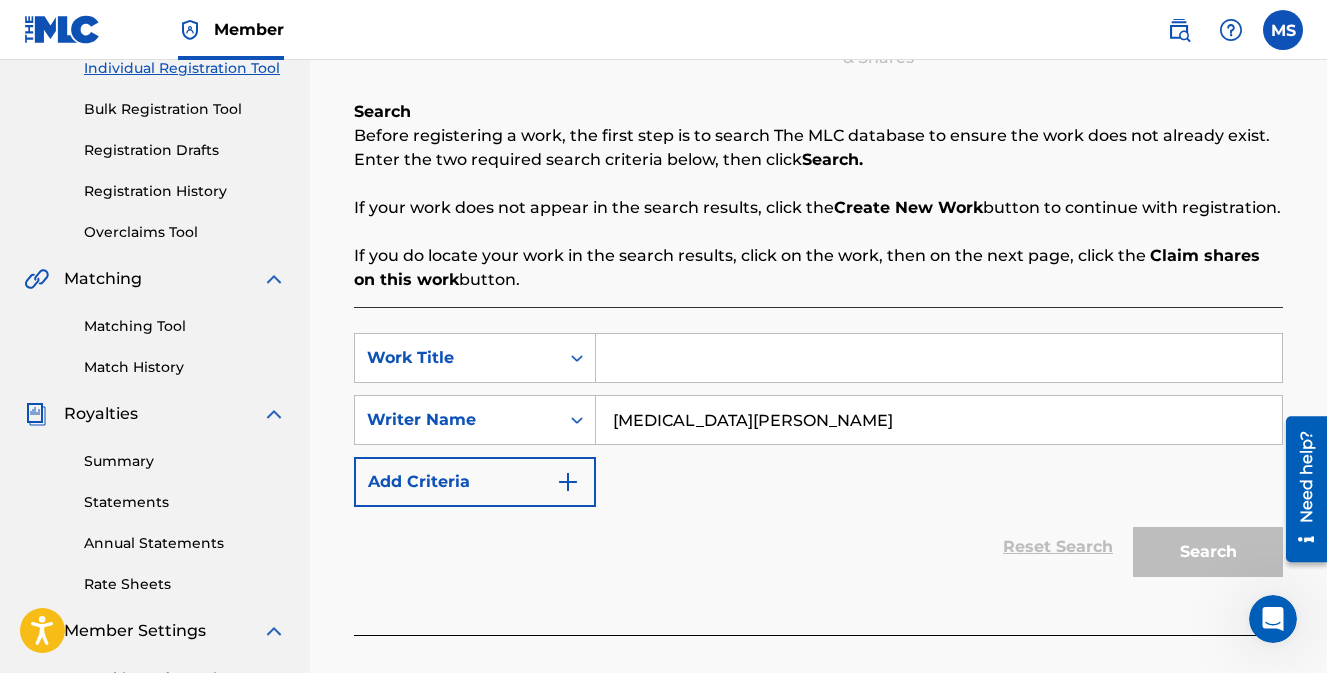 type on "[MEDICAL_DATA][PERSON_NAME]" 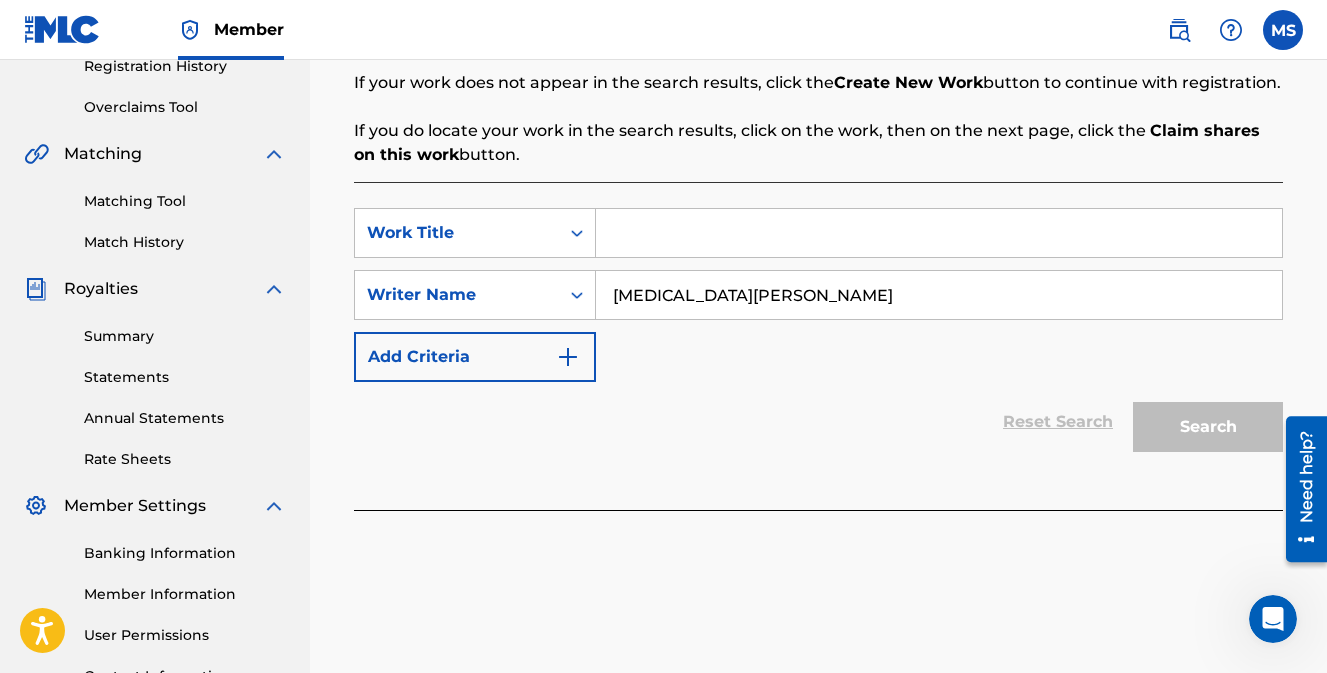 scroll, scrollTop: 367, scrollLeft: 0, axis: vertical 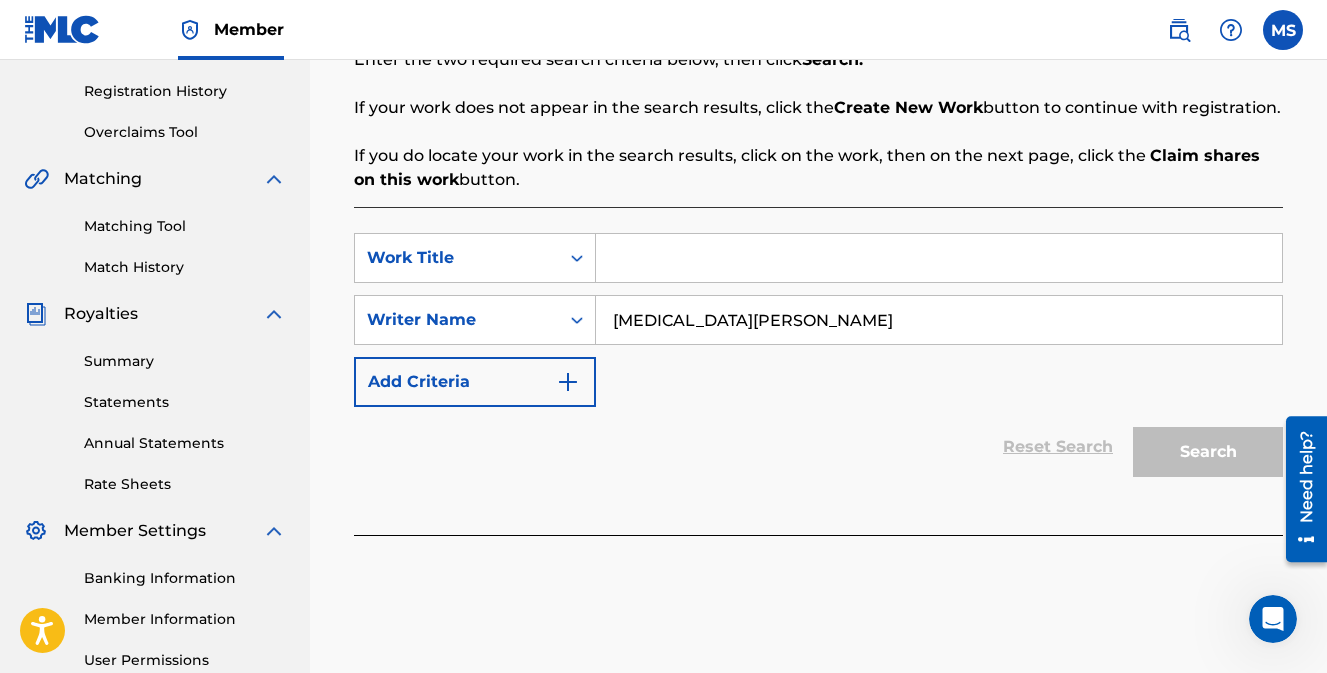 drag, startPoint x: 707, startPoint y: 346, endPoint x: 722, endPoint y: 339, distance: 16.552946 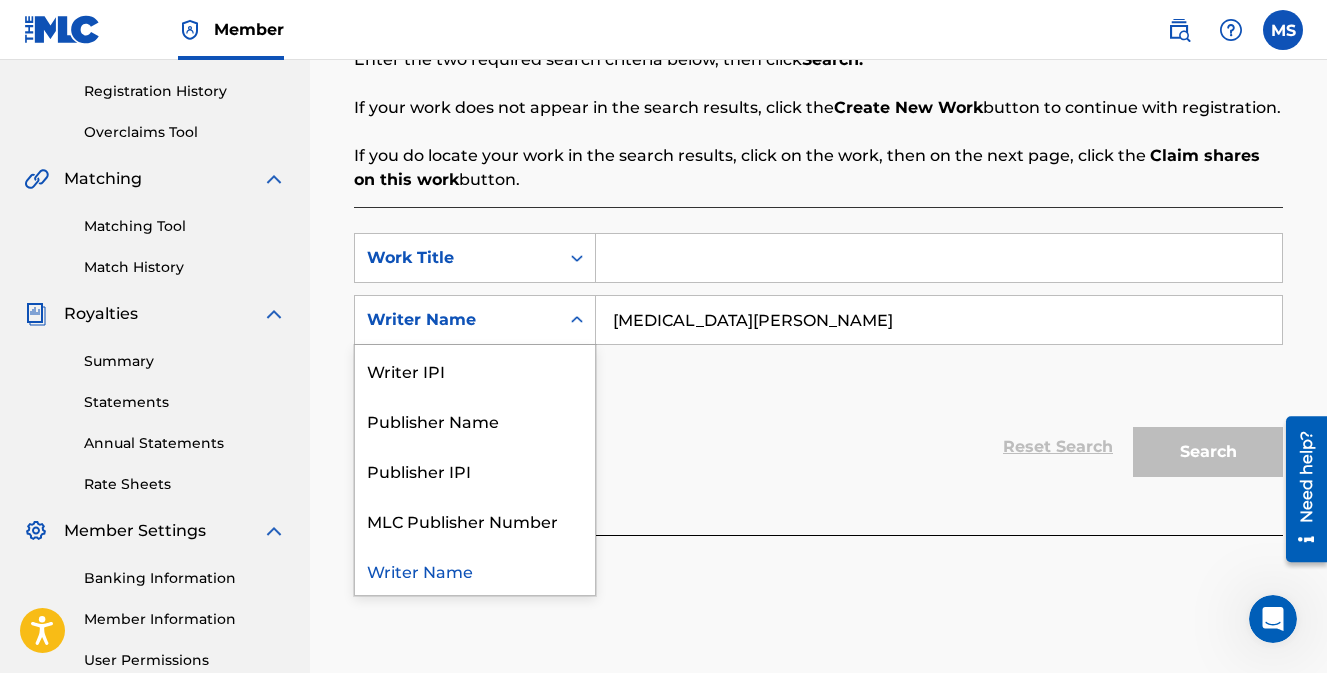 click on "Writer Name" at bounding box center [457, 320] 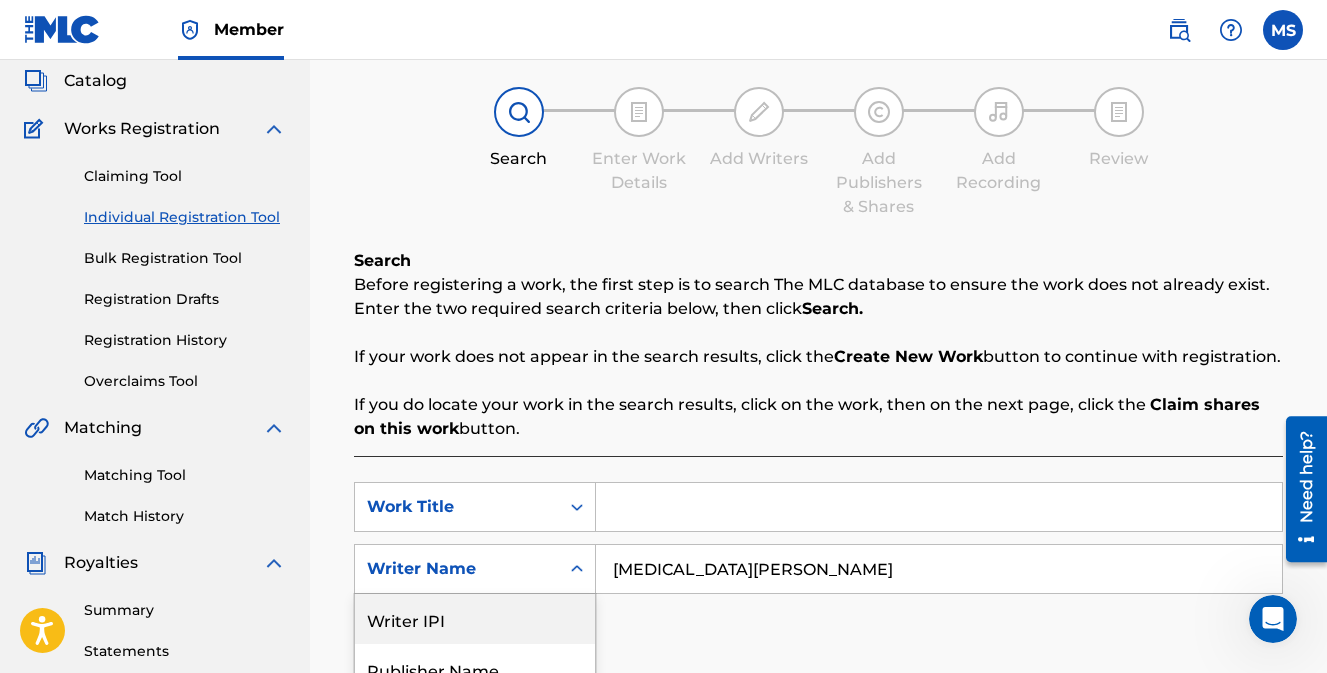 scroll, scrollTop: 100, scrollLeft: 0, axis: vertical 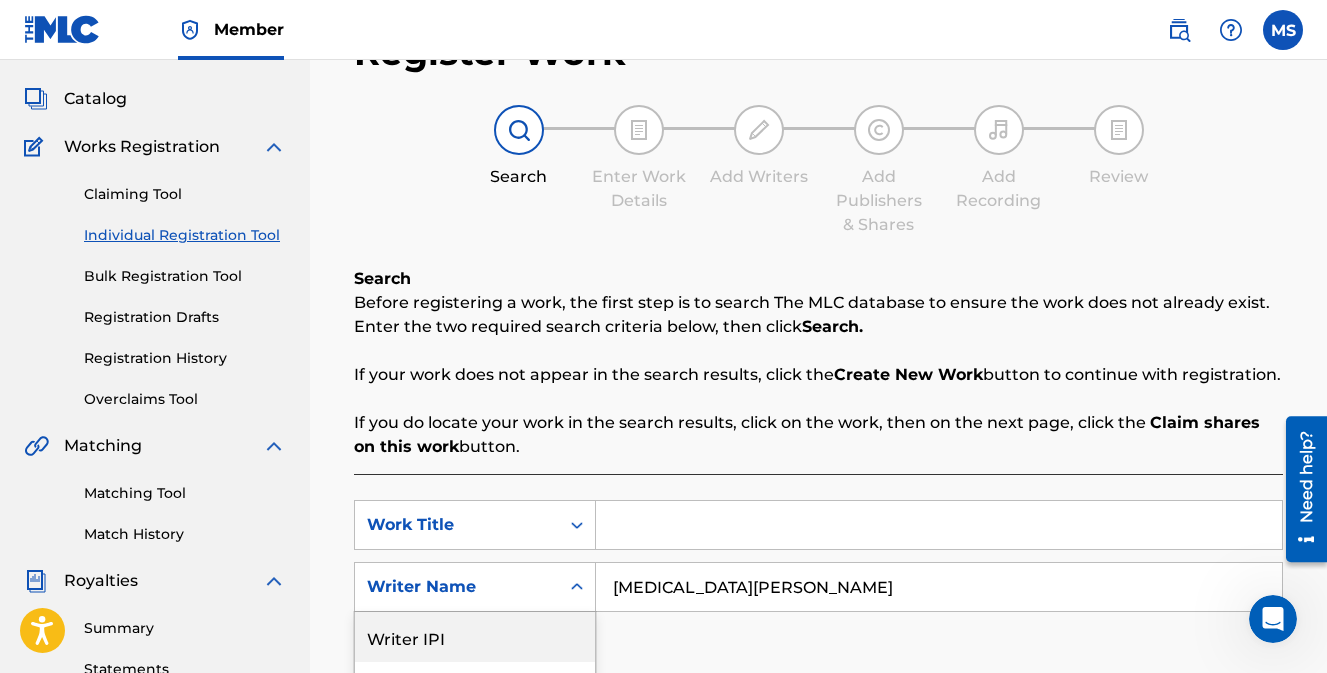 click on "Bulk Registration Tool" at bounding box center [185, 276] 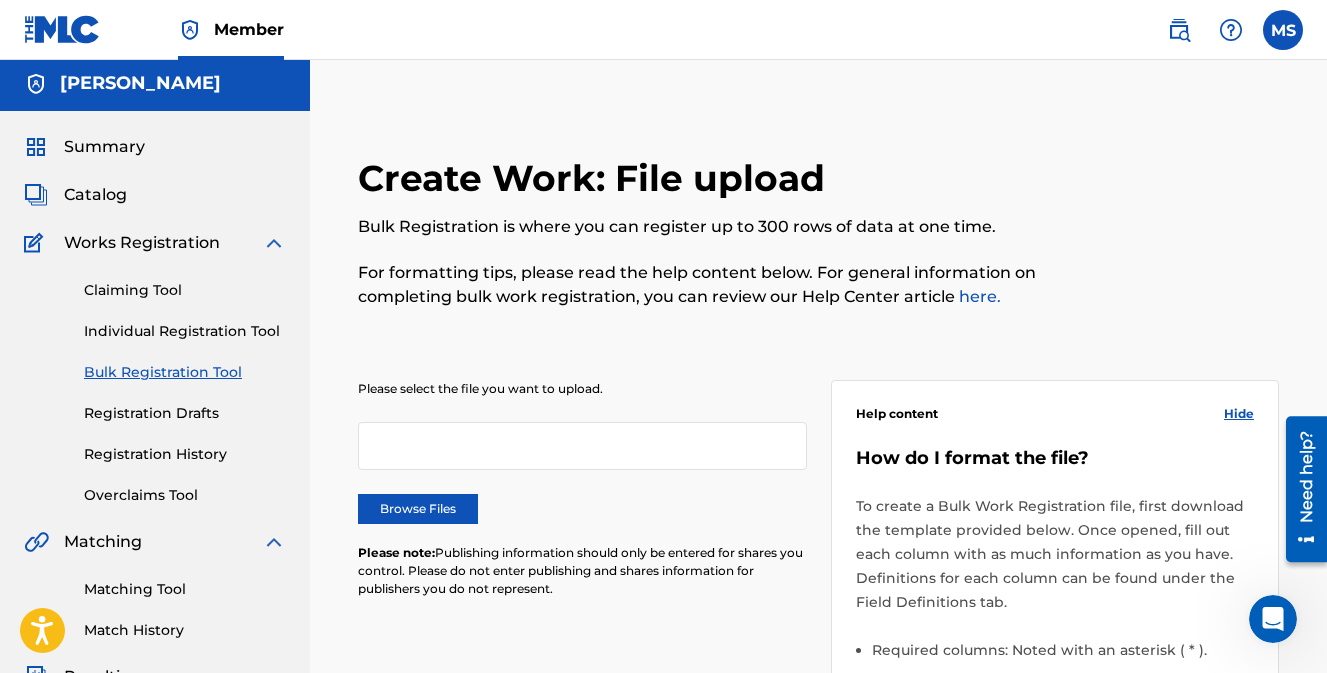 scroll, scrollTop: 0, scrollLeft: 0, axis: both 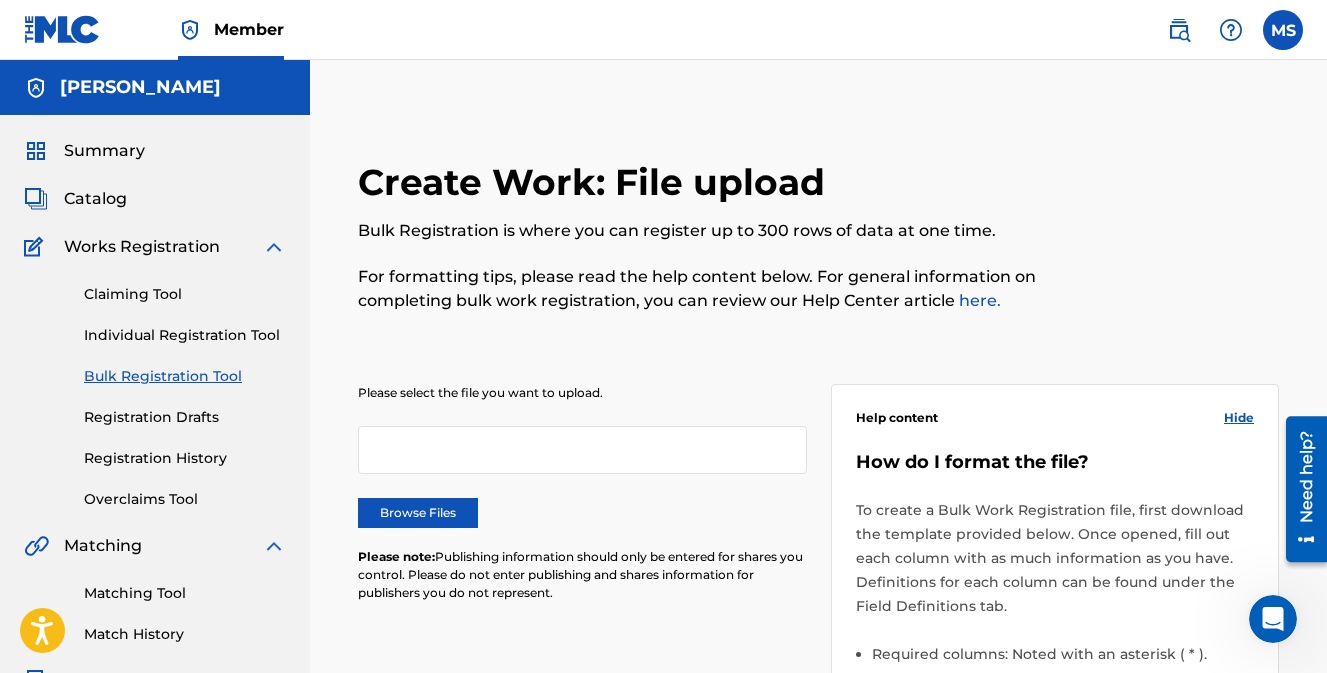 click on "Registration Drafts" at bounding box center (185, 417) 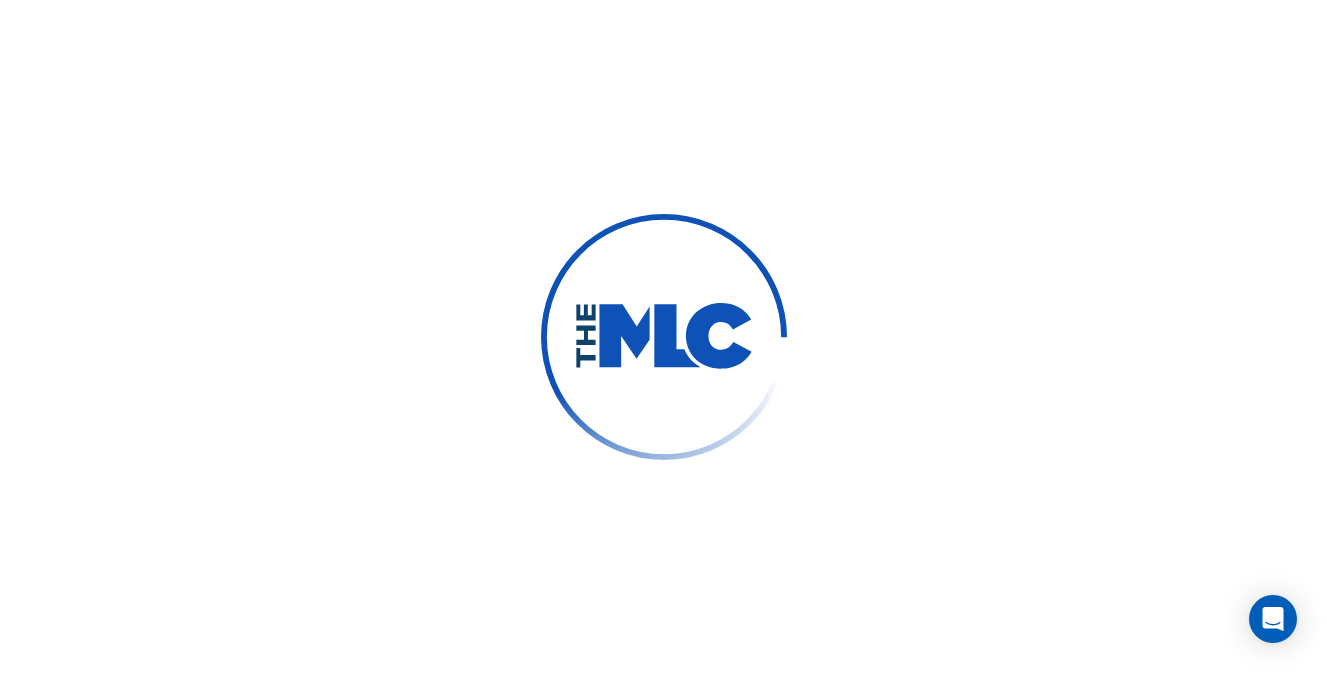 scroll, scrollTop: 0, scrollLeft: 0, axis: both 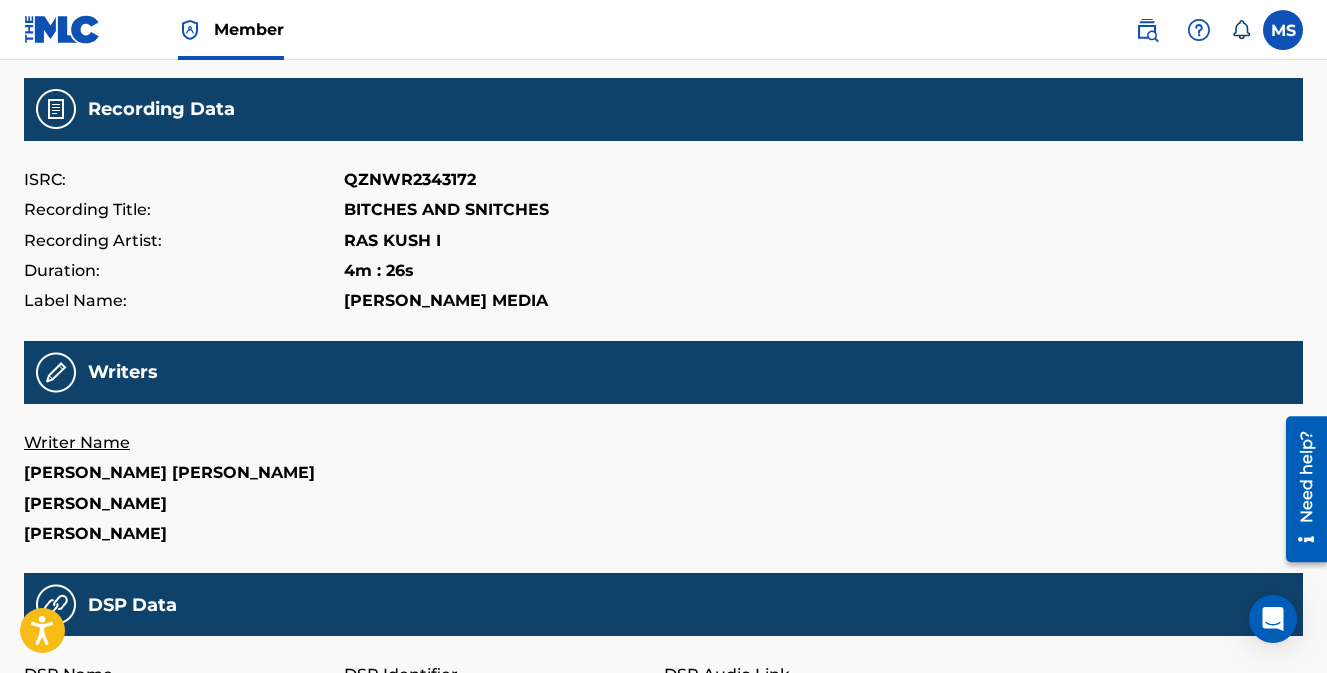 click at bounding box center (56, 109) 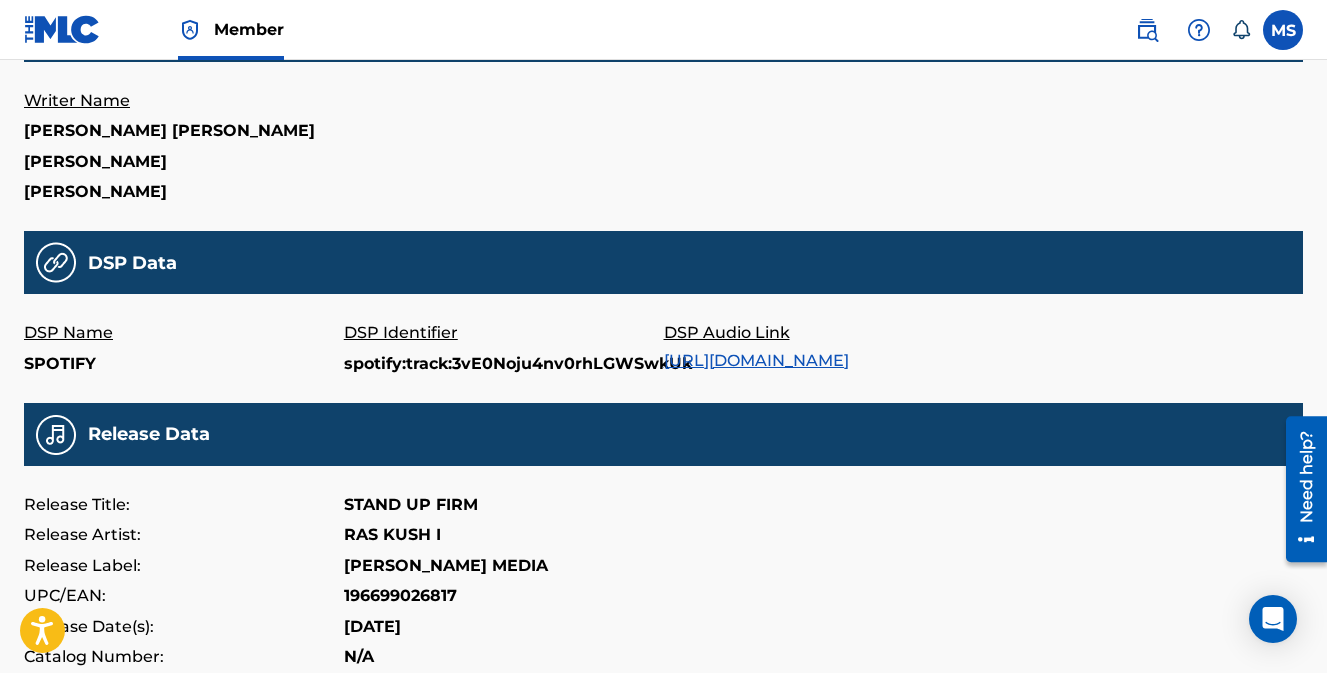 scroll, scrollTop: 600, scrollLeft: 0, axis: vertical 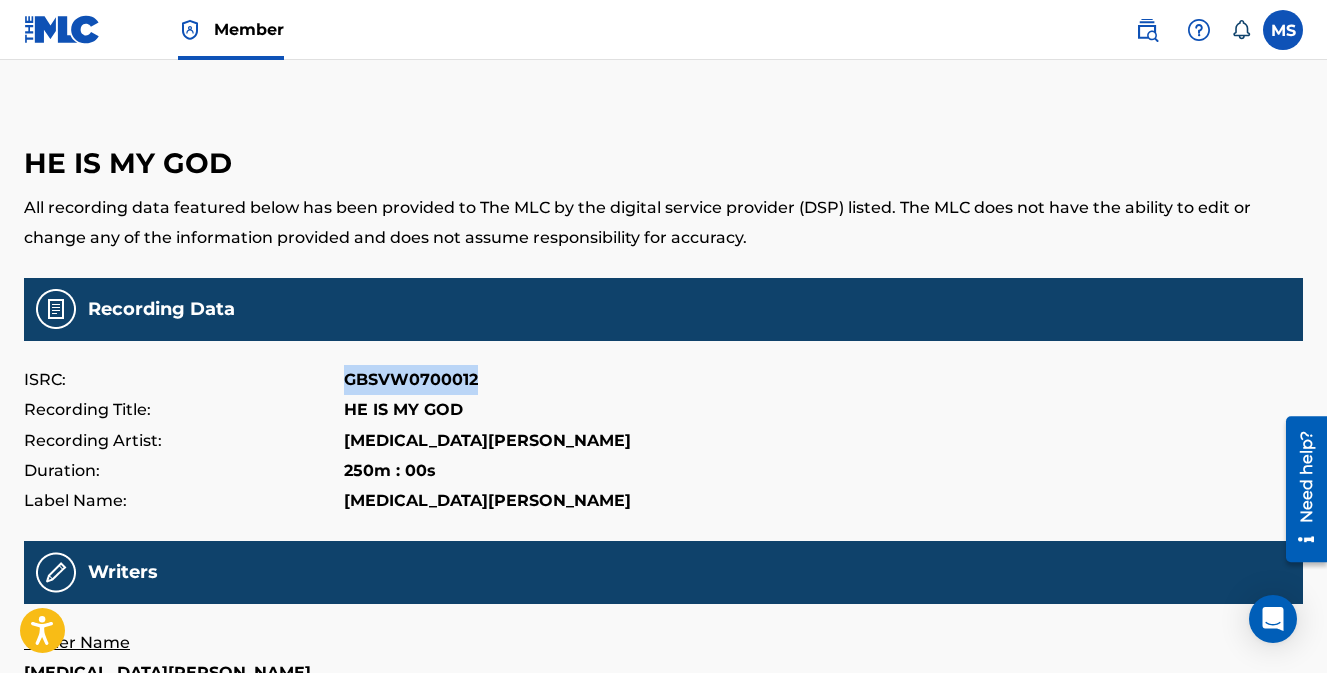drag, startPoint x: 474, startPoint y: 384, endPoint x: 347, endPoint y: 384, distance: 127 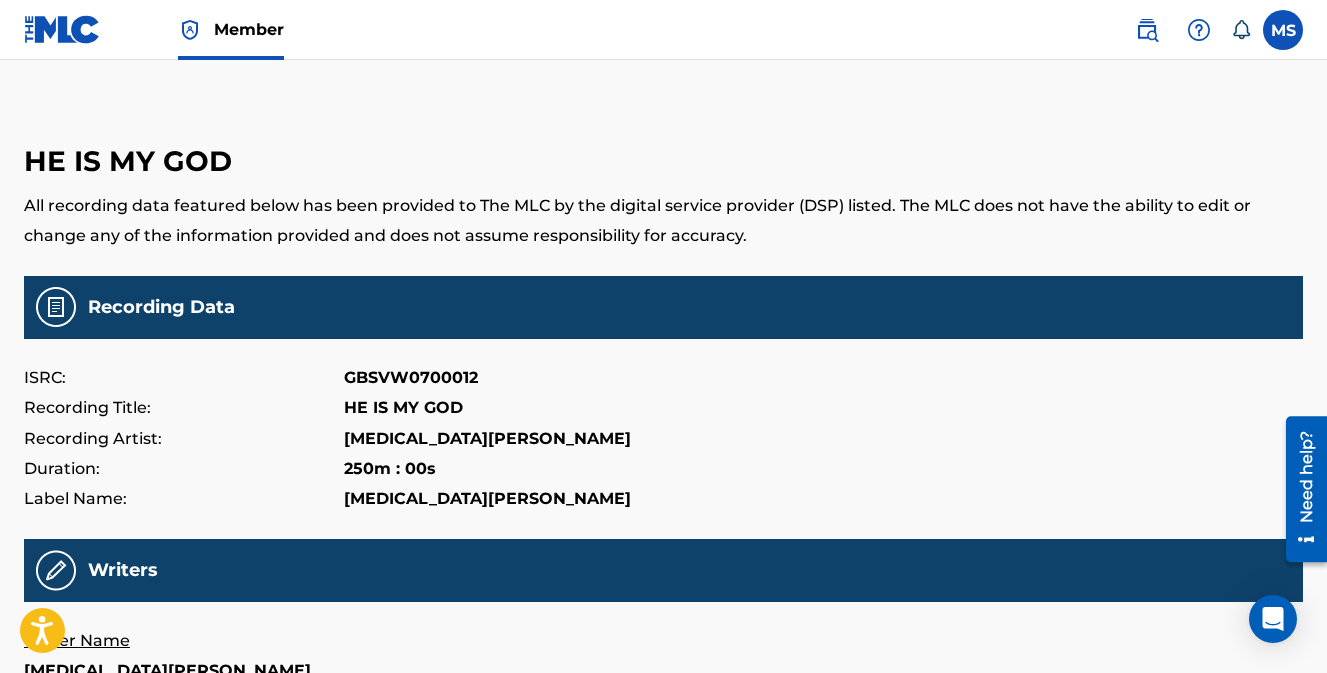 scroll, scrollTop: 0, scrollLeft: 0, axis: both 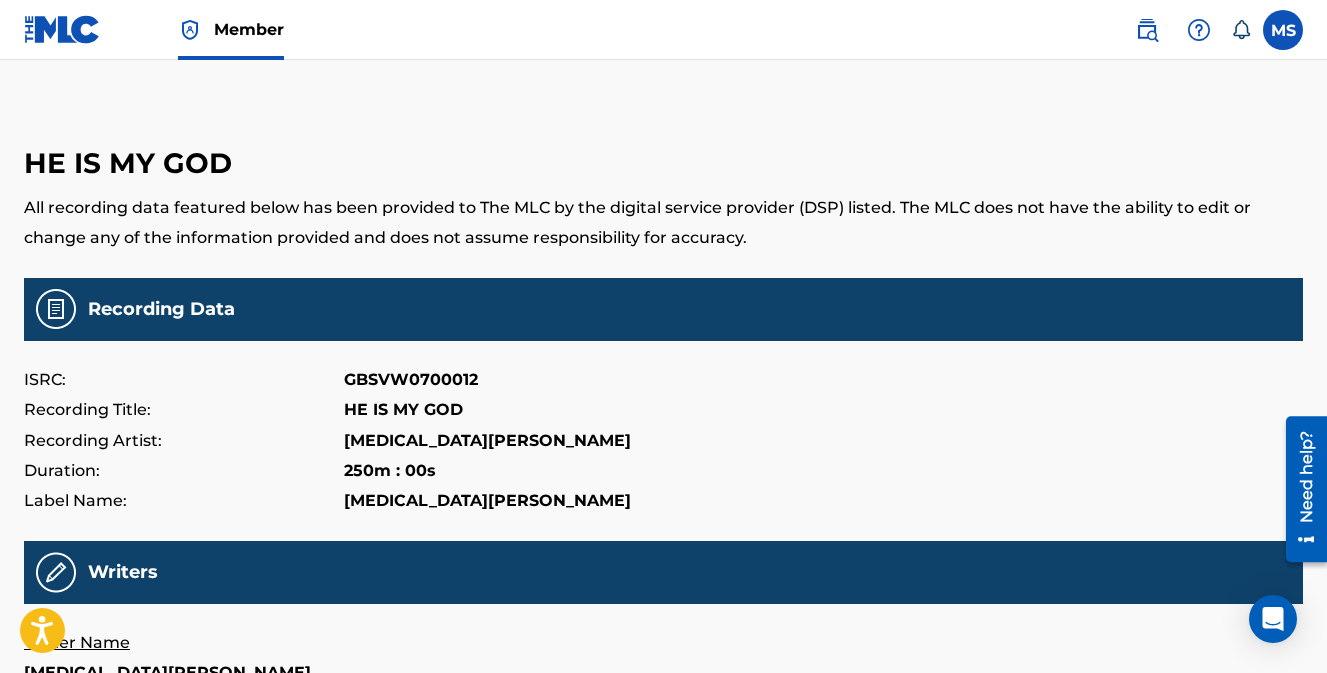 click at bounding box center [1283, 30] 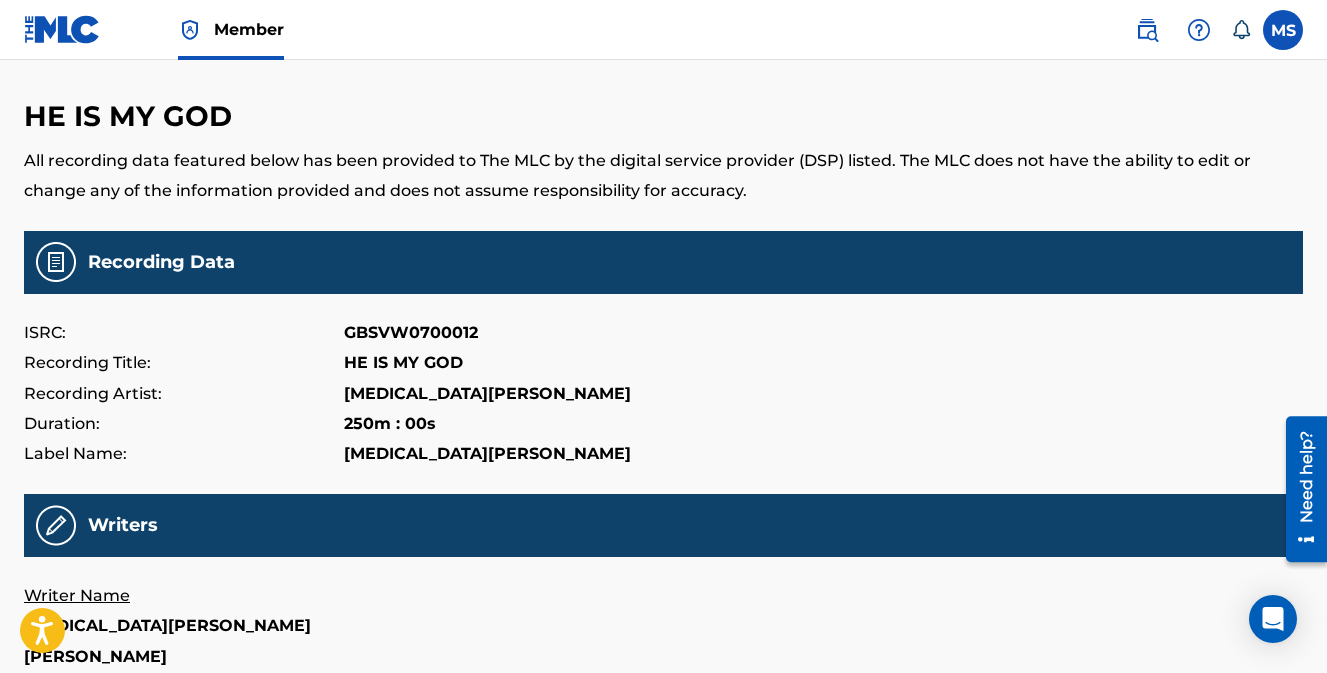 scroll, scrollTop: 0, scrollLeft: 0, axis: both 